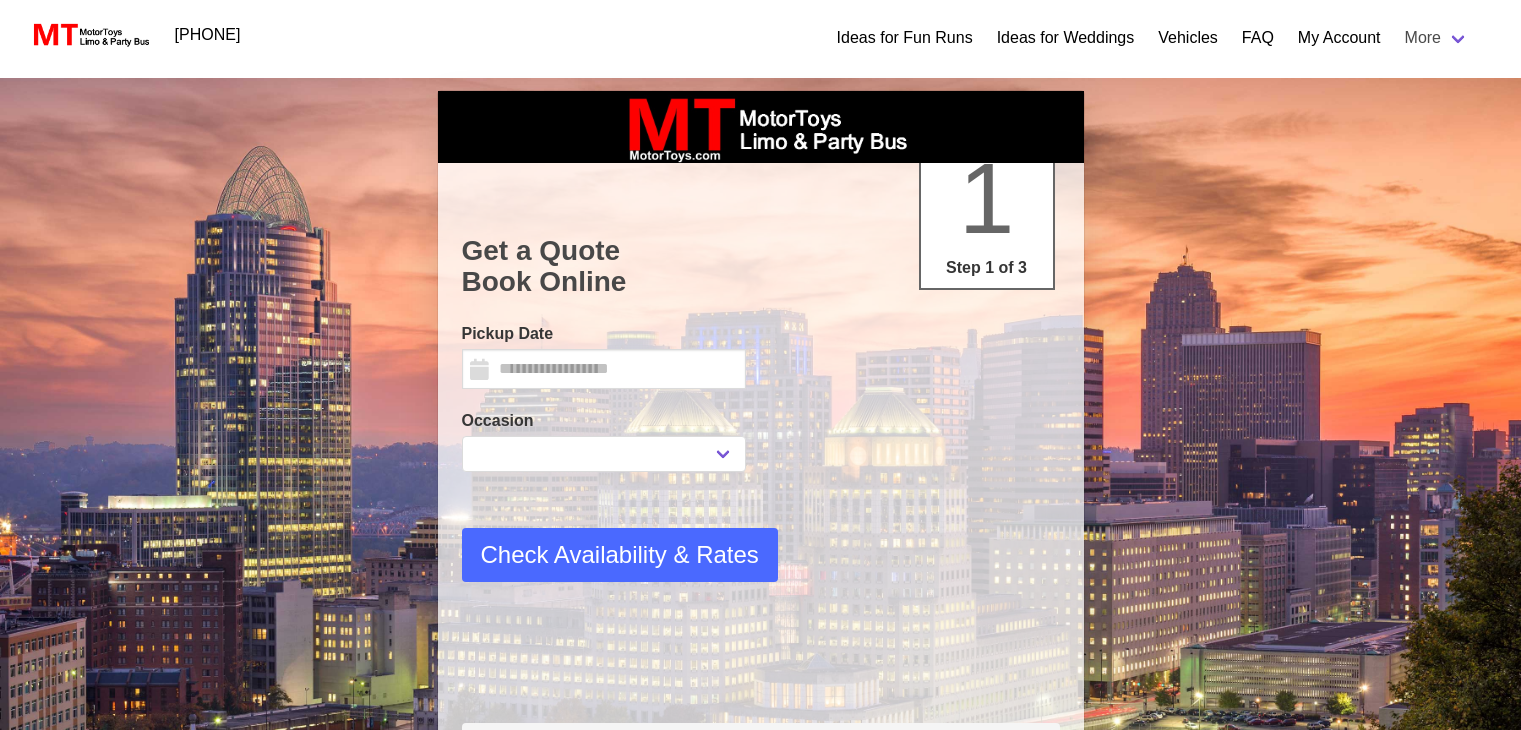 scroll, scrollTop: 0, scrollLeft: 0, axis: both 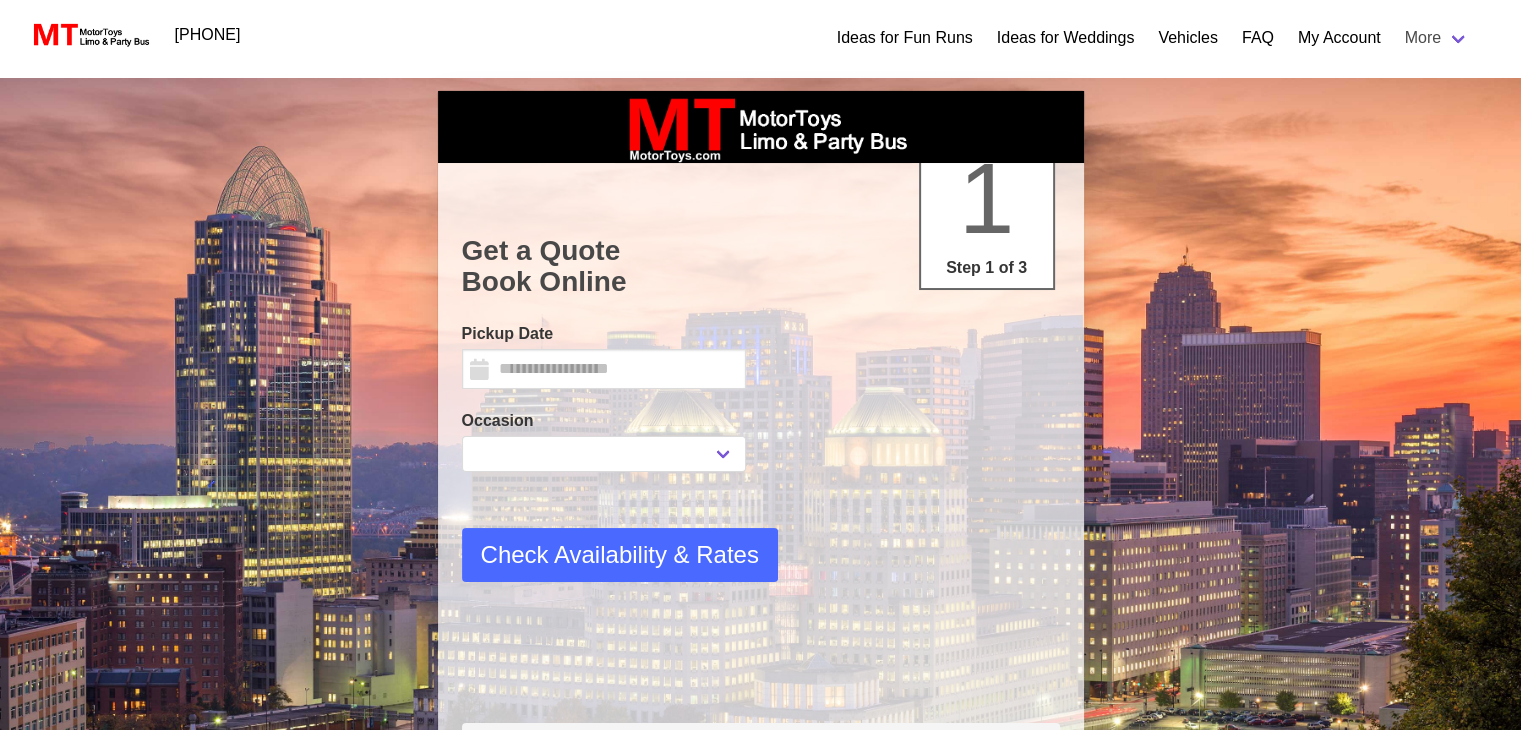 type on "*********" 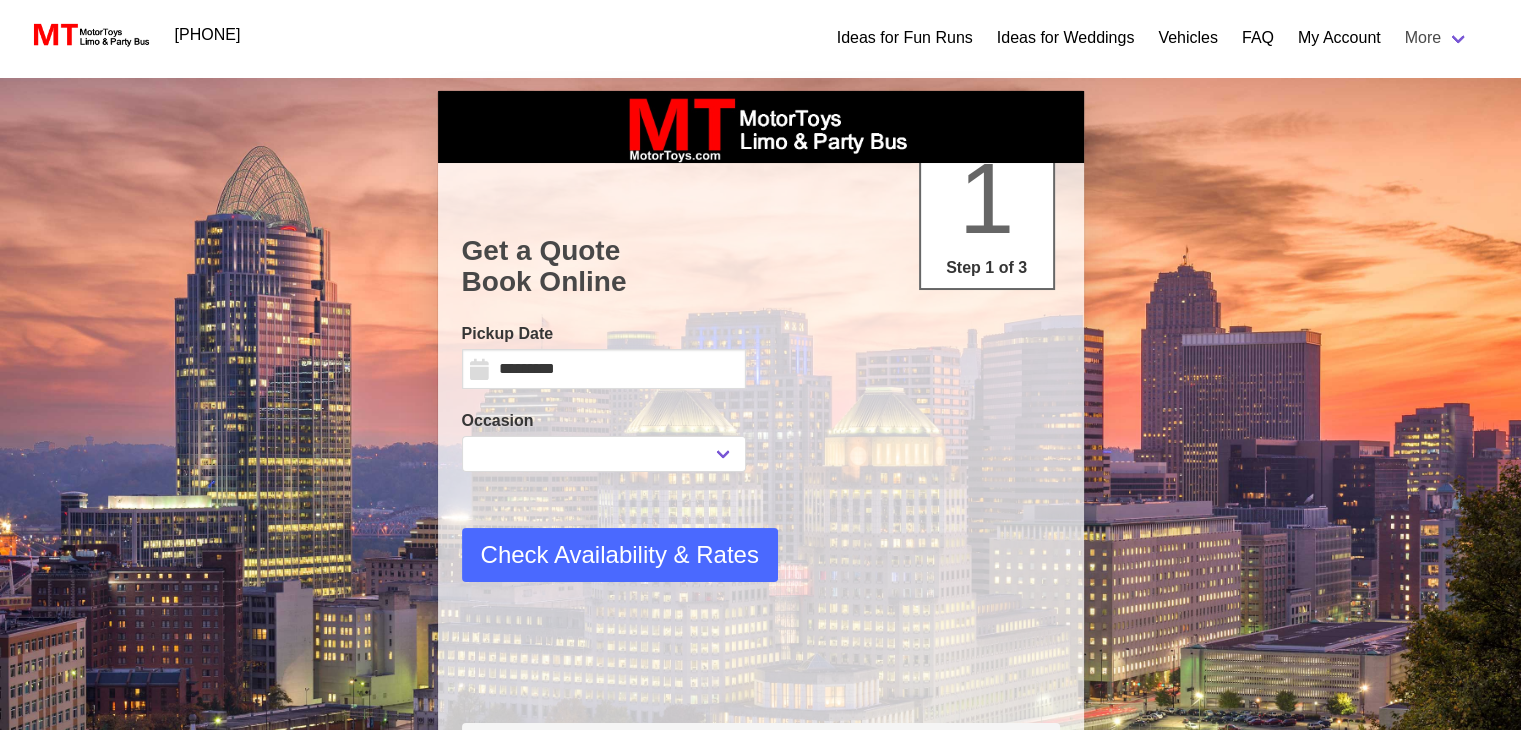 scroll, scrollTop: 0, scrollLeft: 0, axis: both 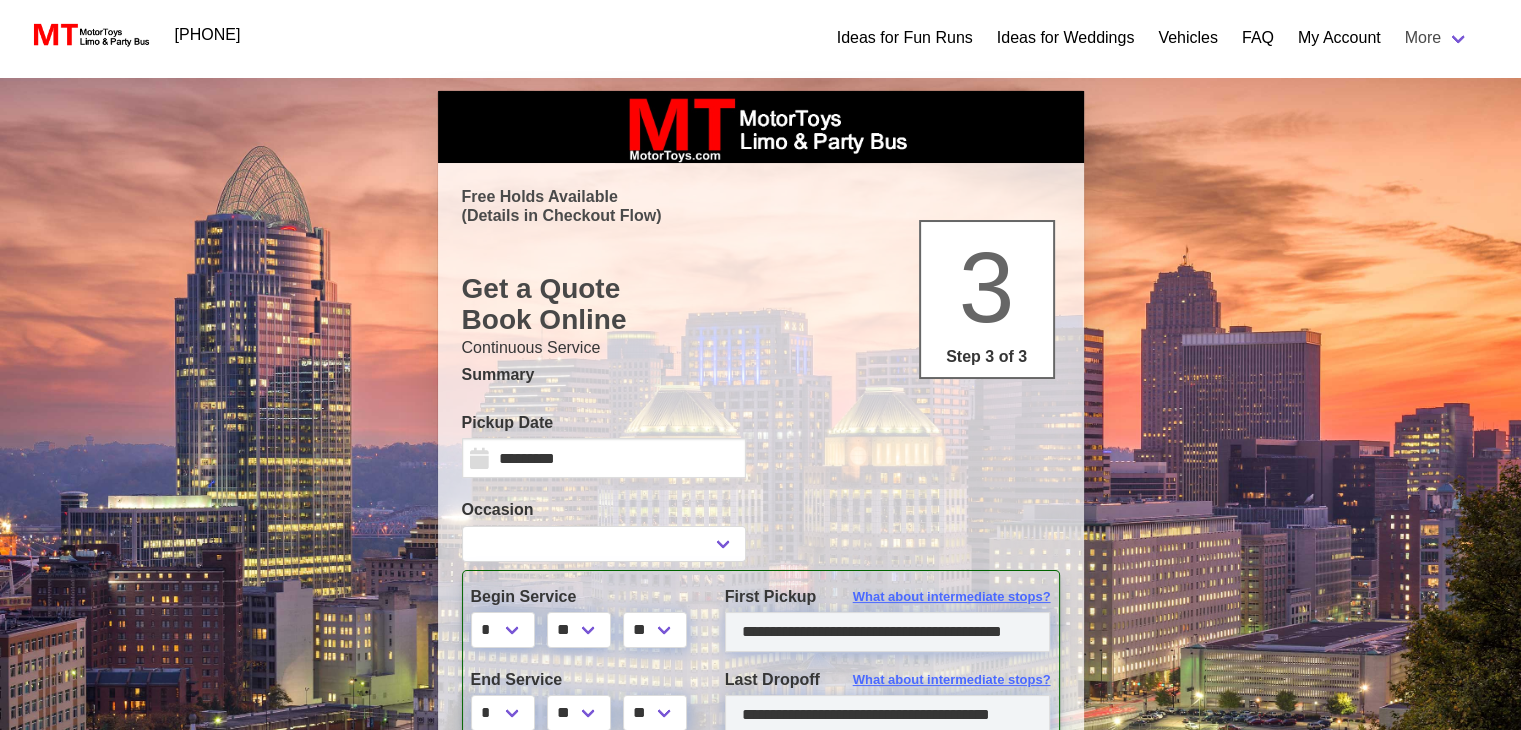 select 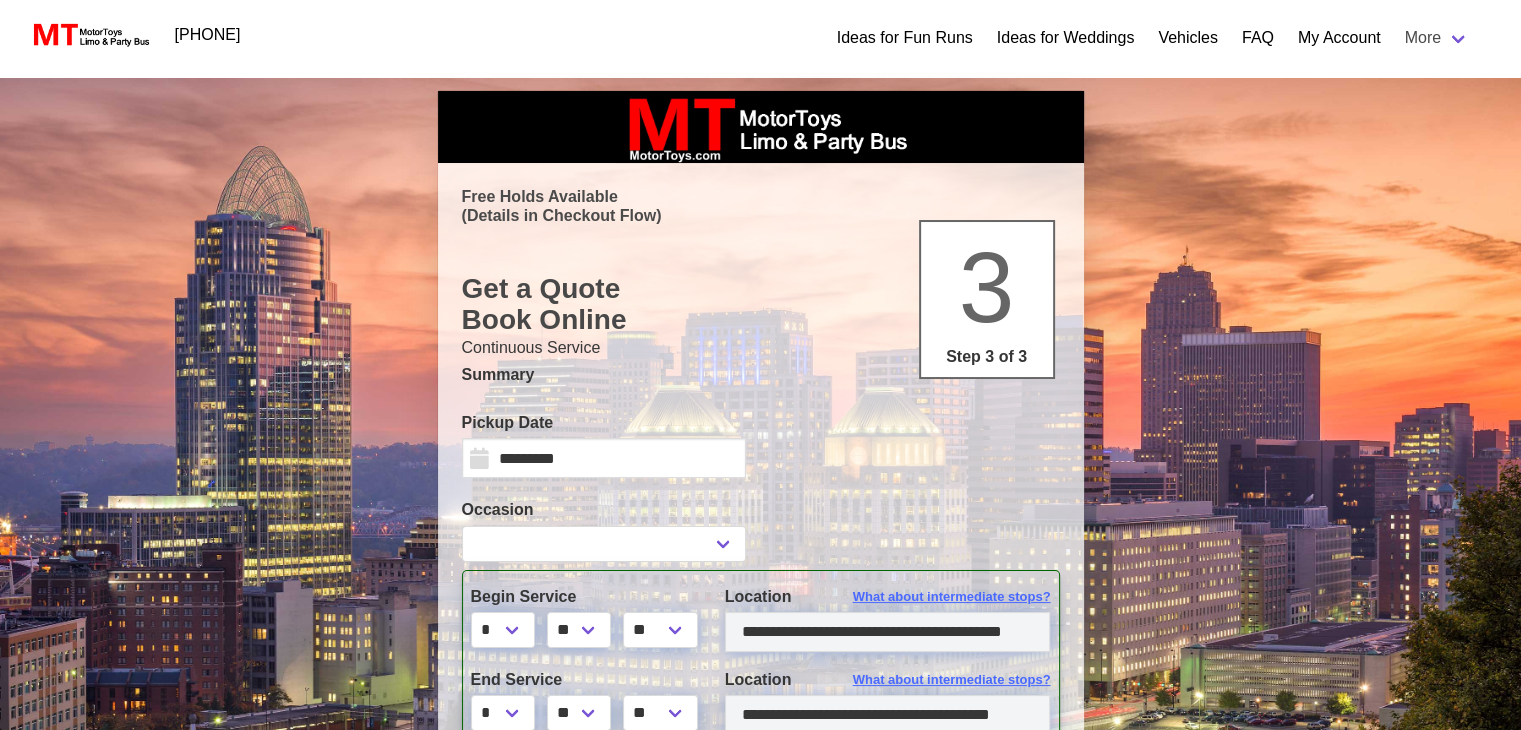 type on "**********" 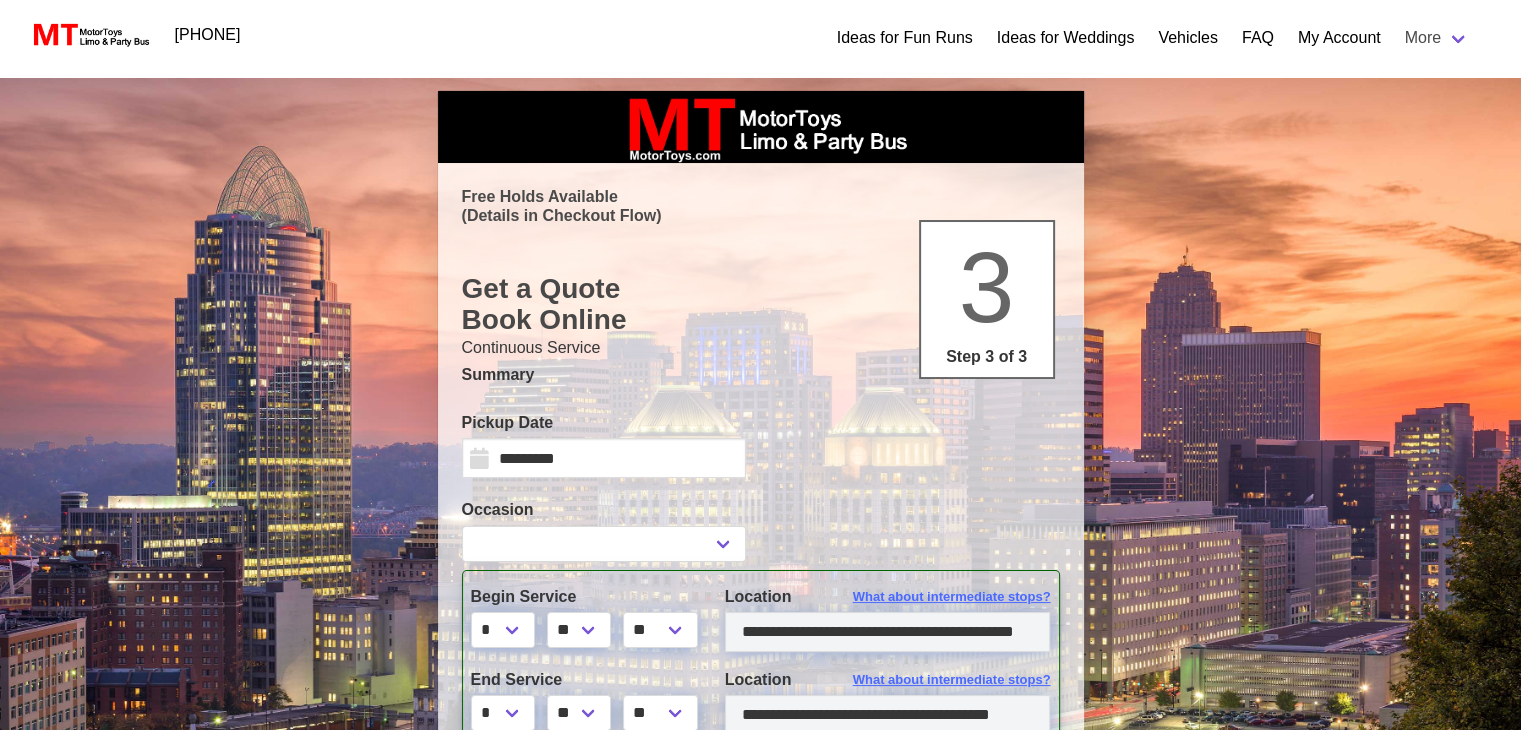 type on "**********" 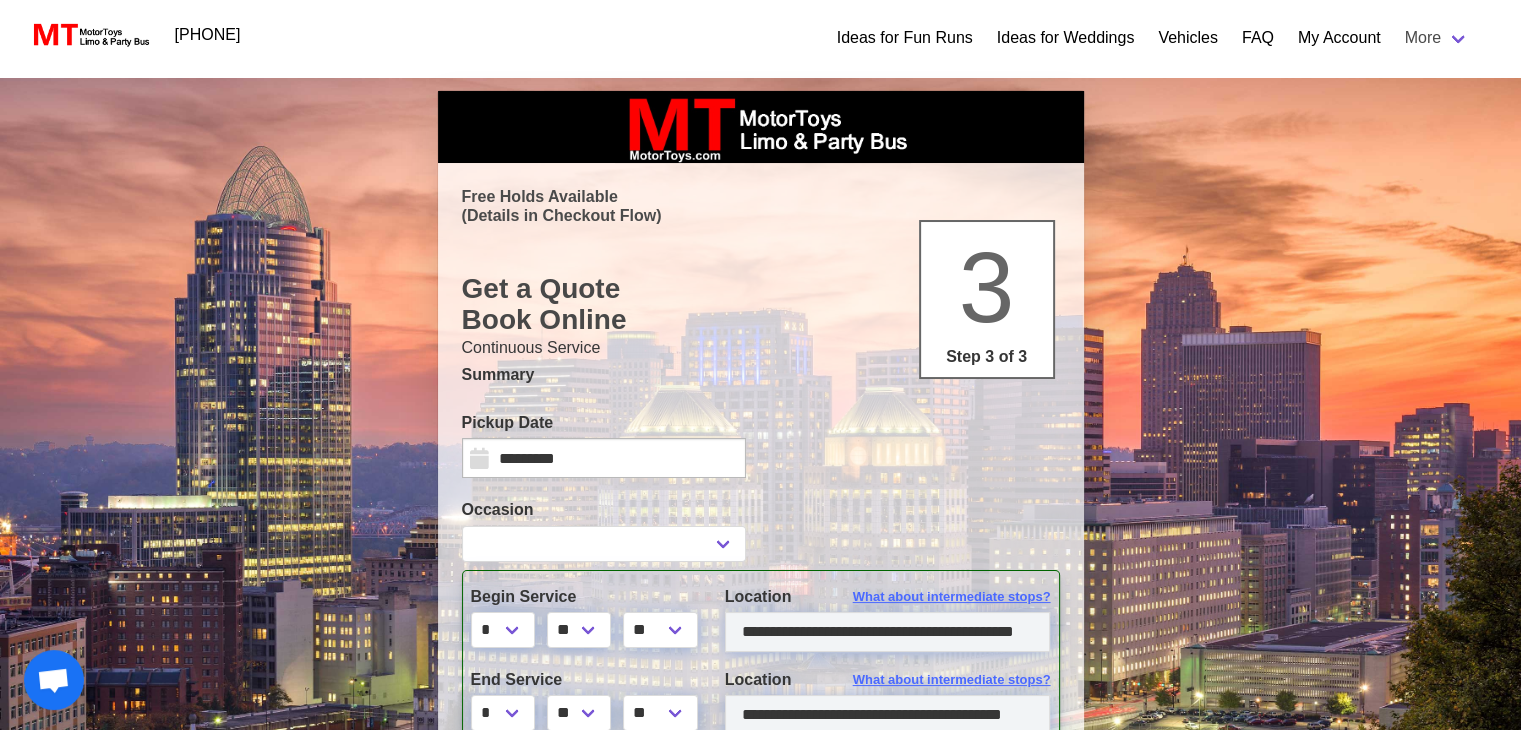 select 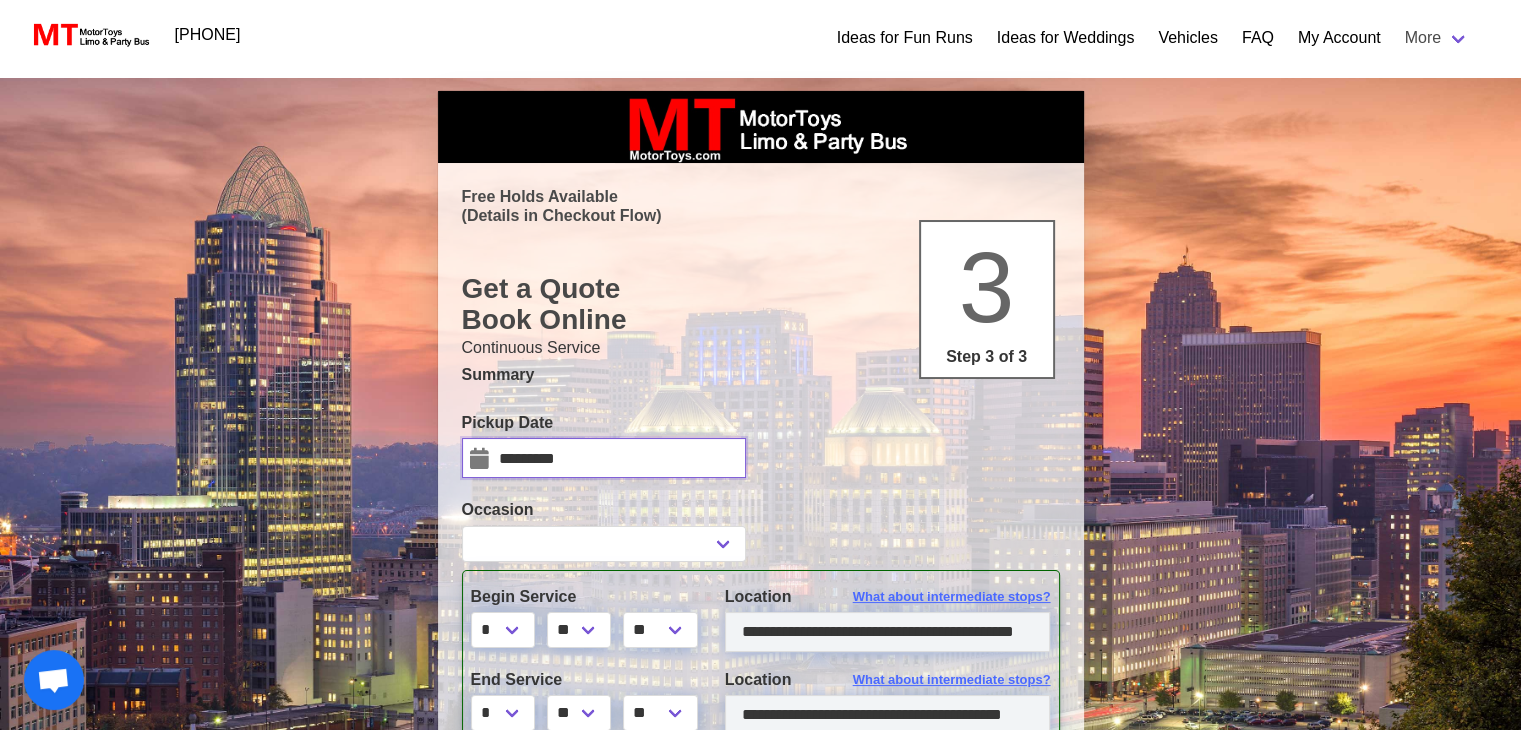 click on "*********" at bounding box center (604, 458) 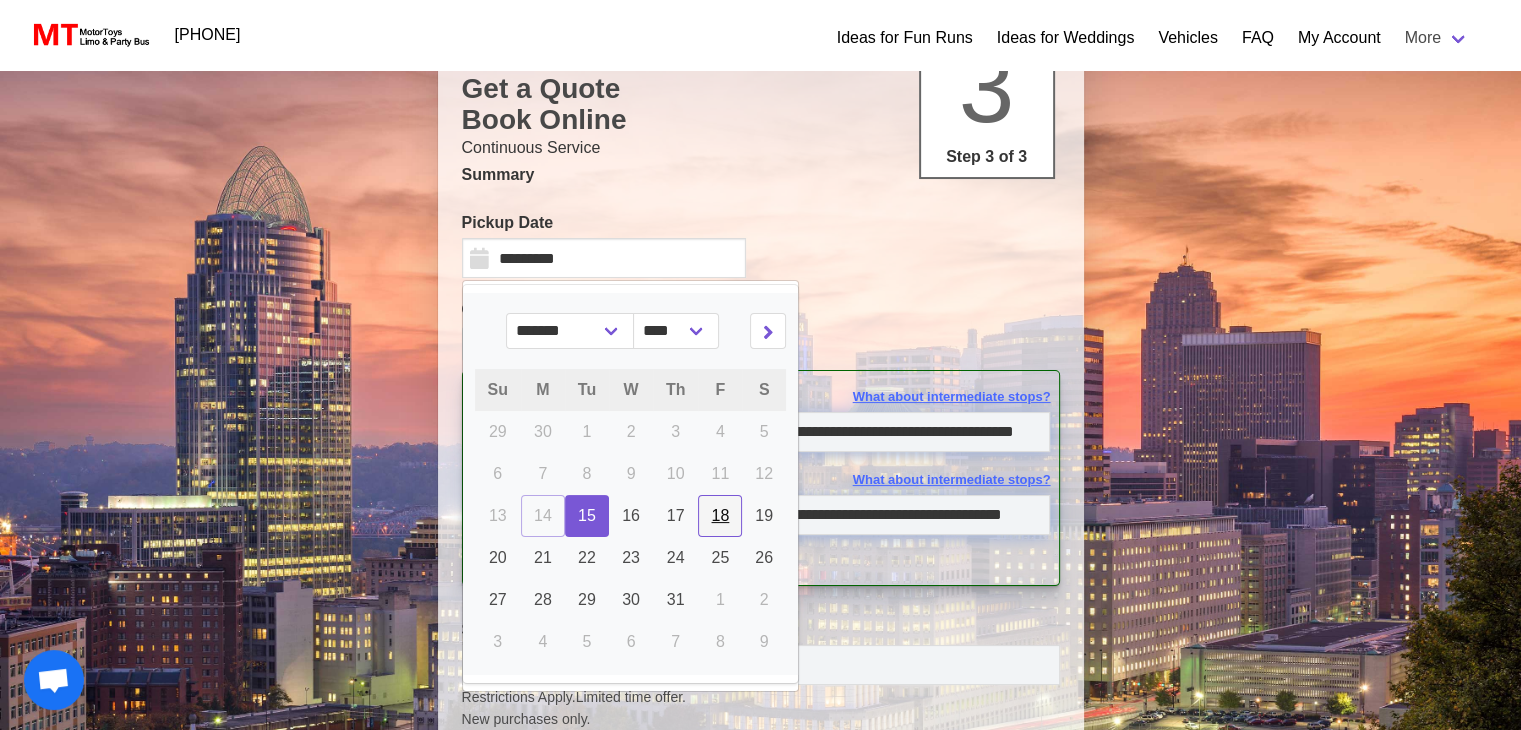 click on "18" at bounding box center (720, 515) 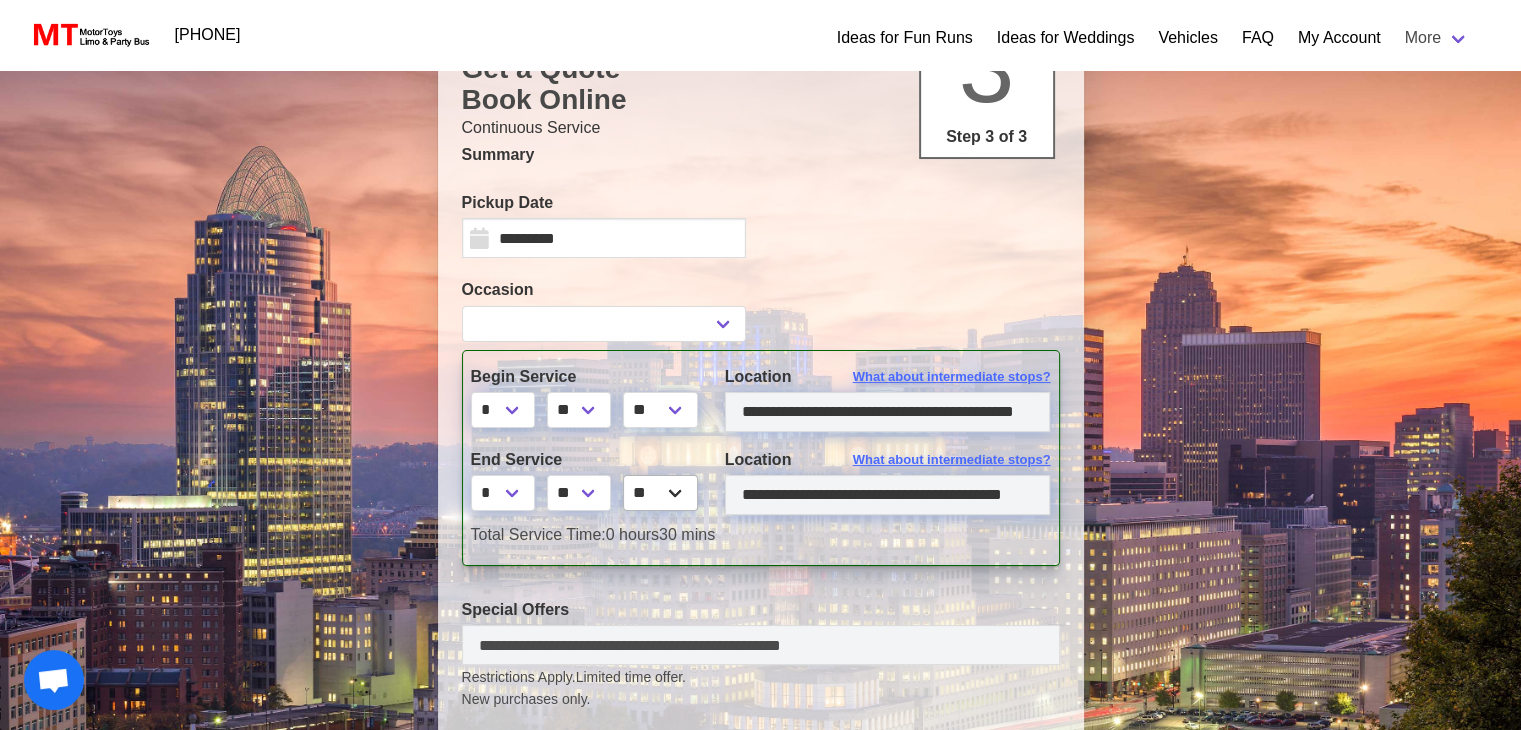 scroll, scrollTop: 224, scrollLeft: 0, axis: vertical 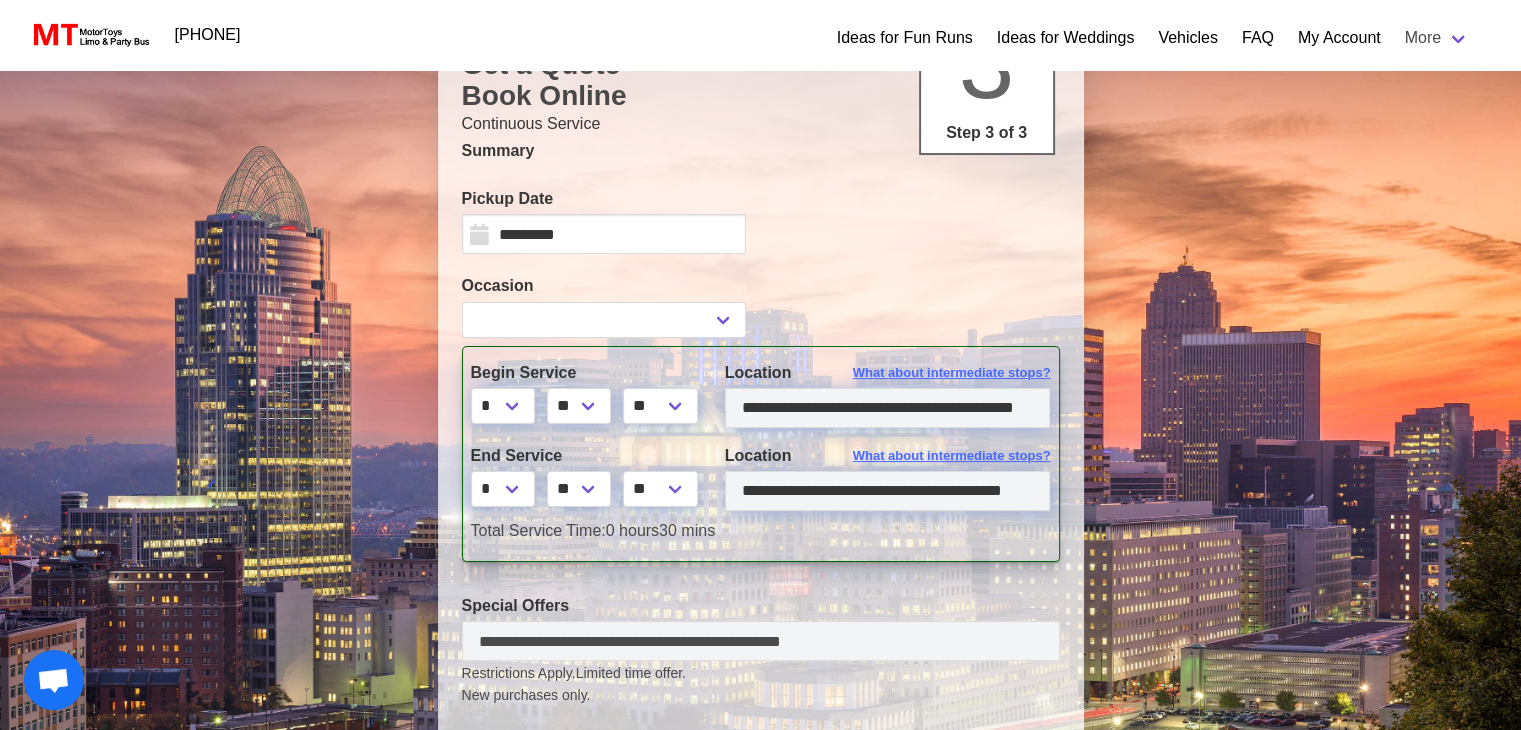 select 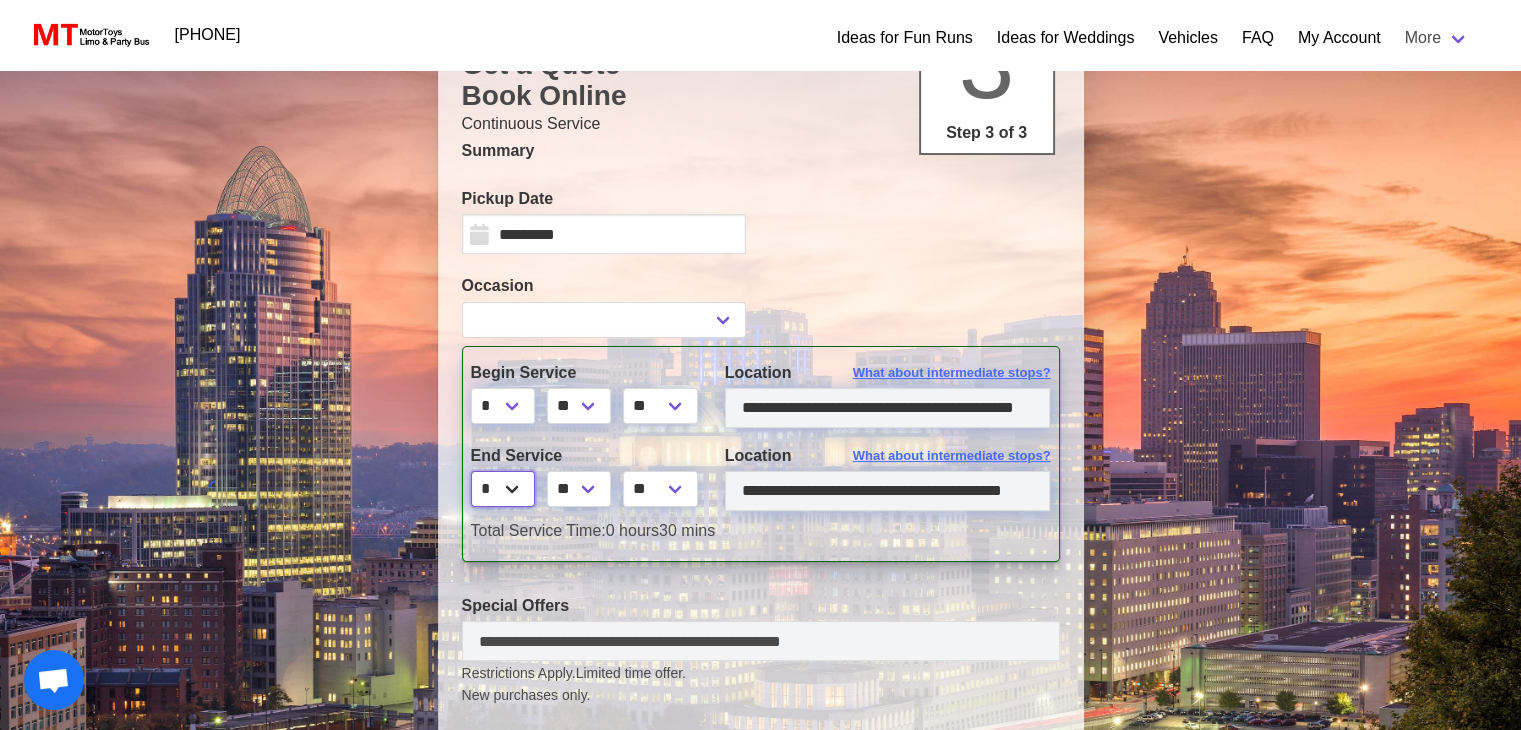 click on "* * * * * * * * * ** ** **" at bounding box center (503, 489) 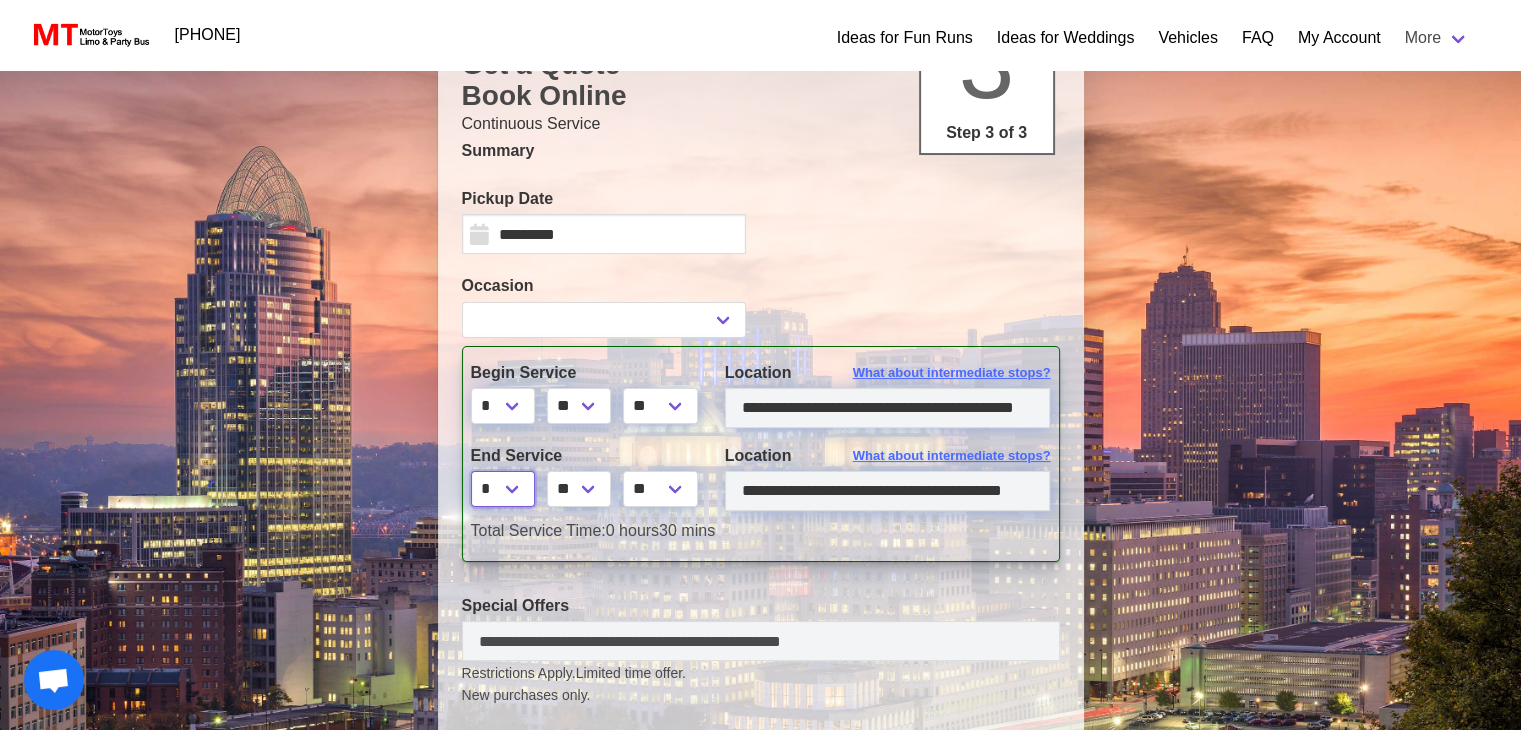select on "*" 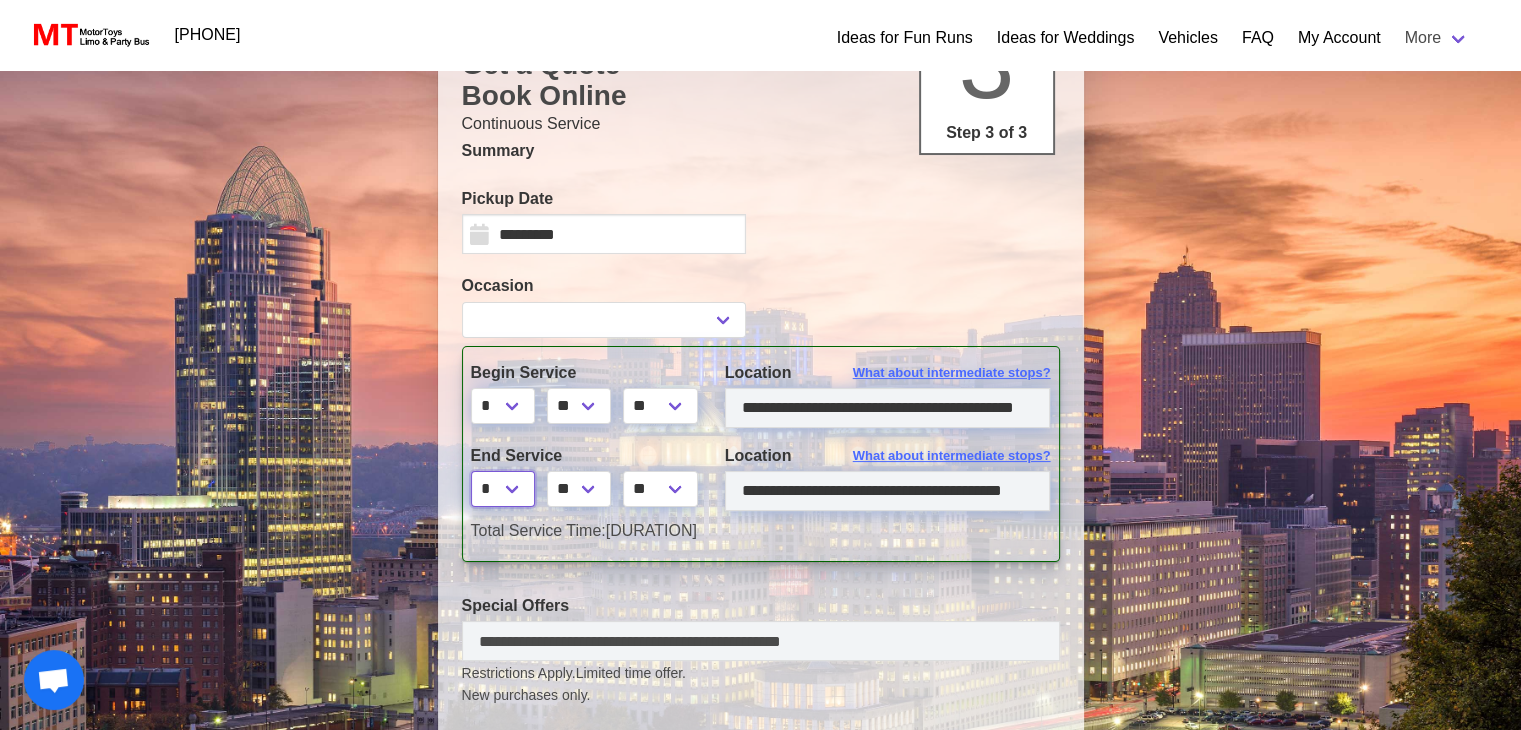 select 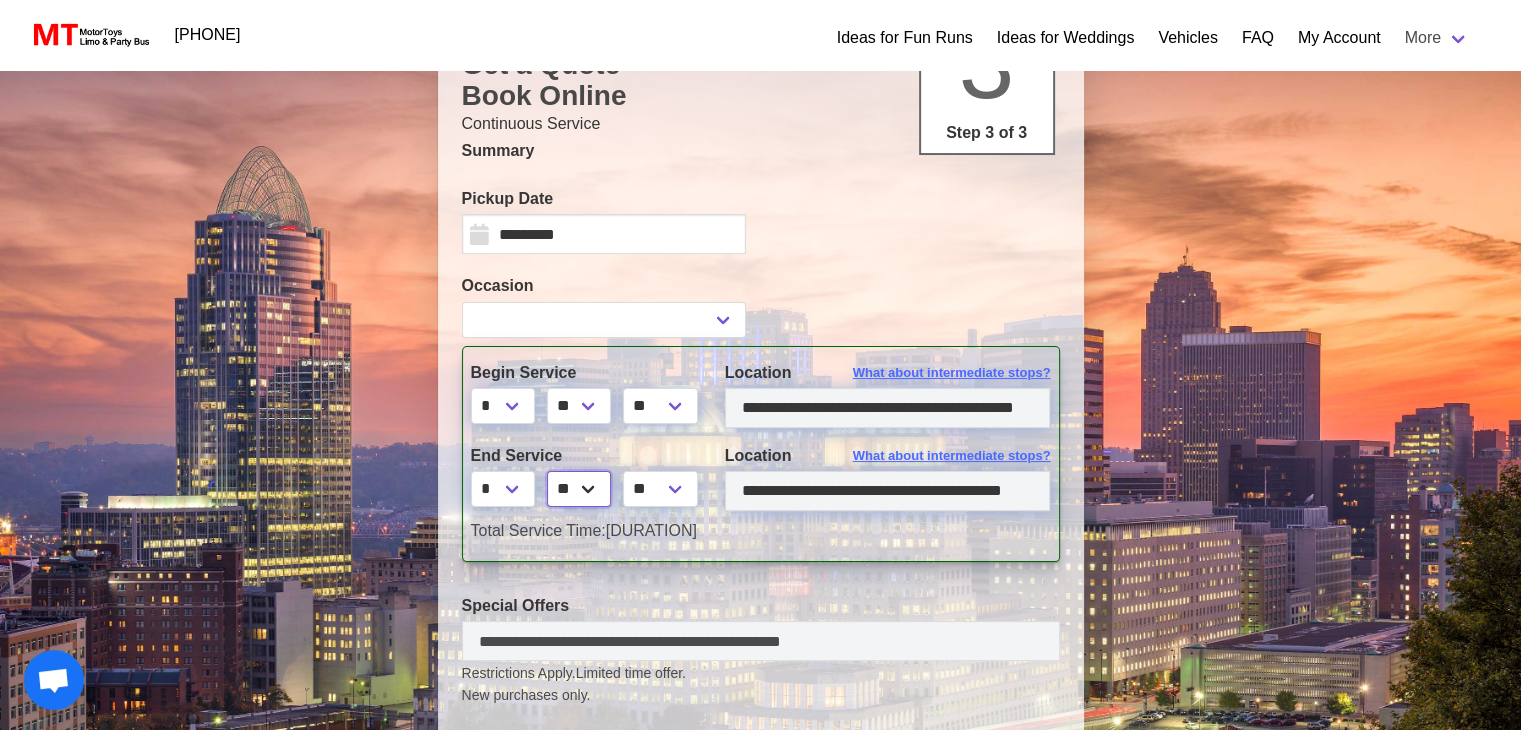 click on "** ** ** **" at bounding box center [579, 489] 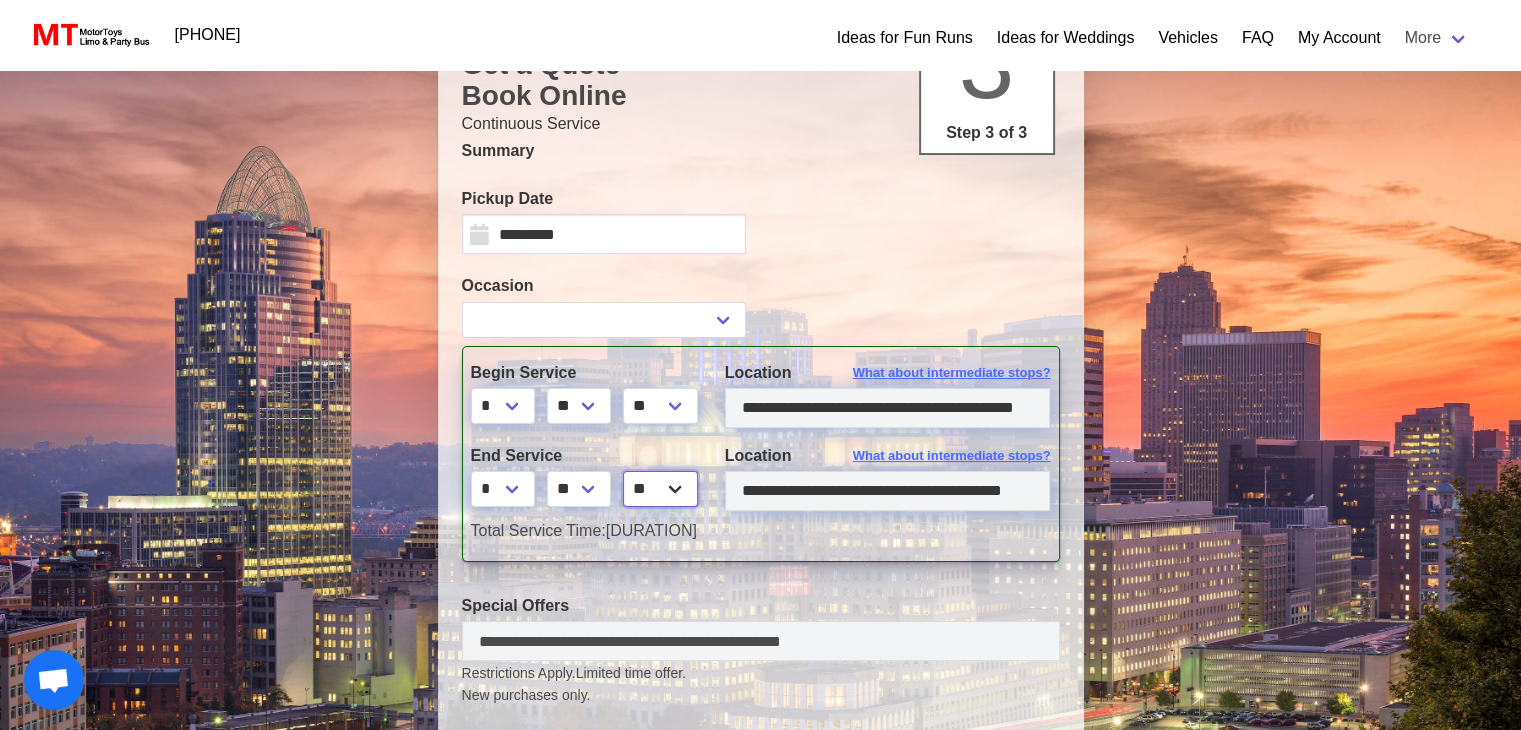 click on "**   **" at bounding box center (660, 489) 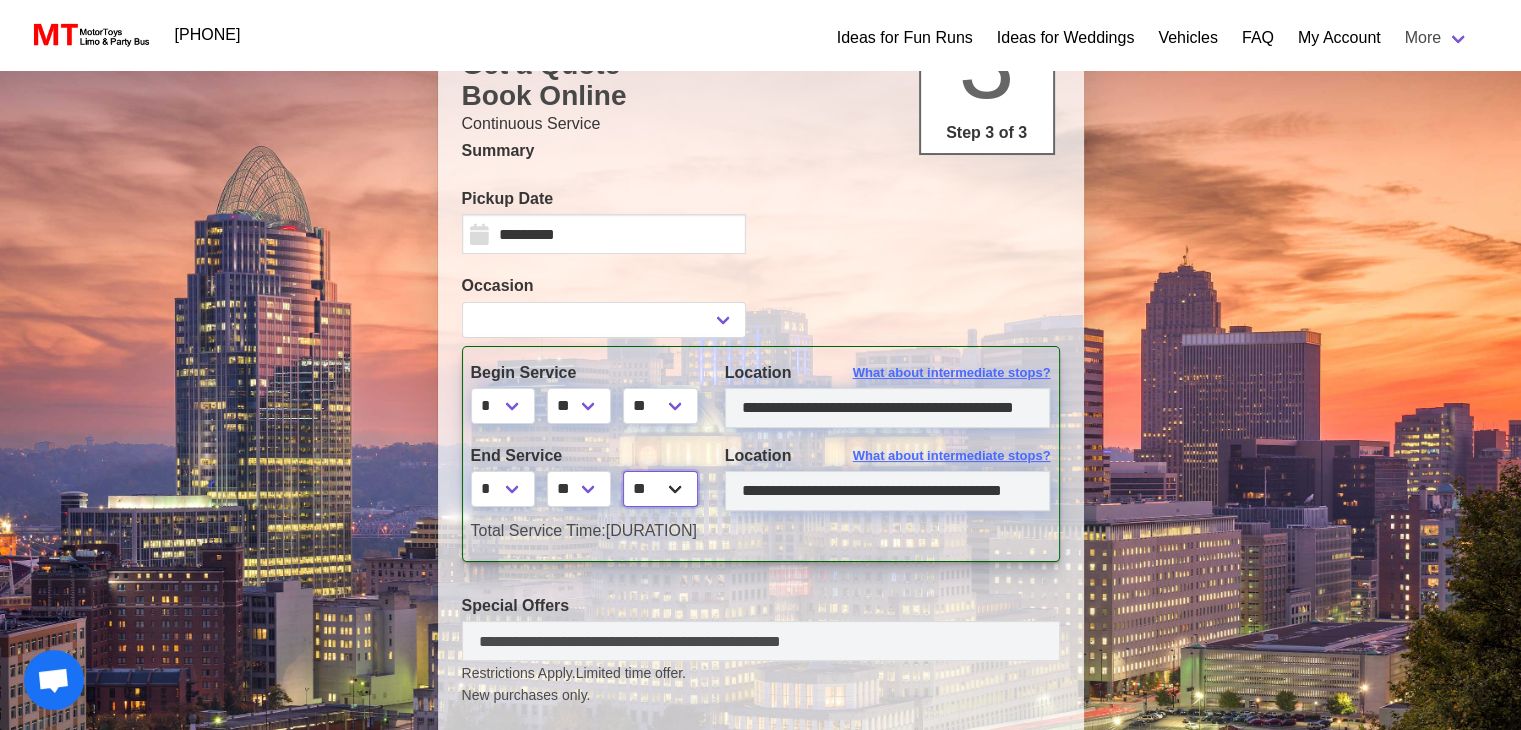 select on "*****" 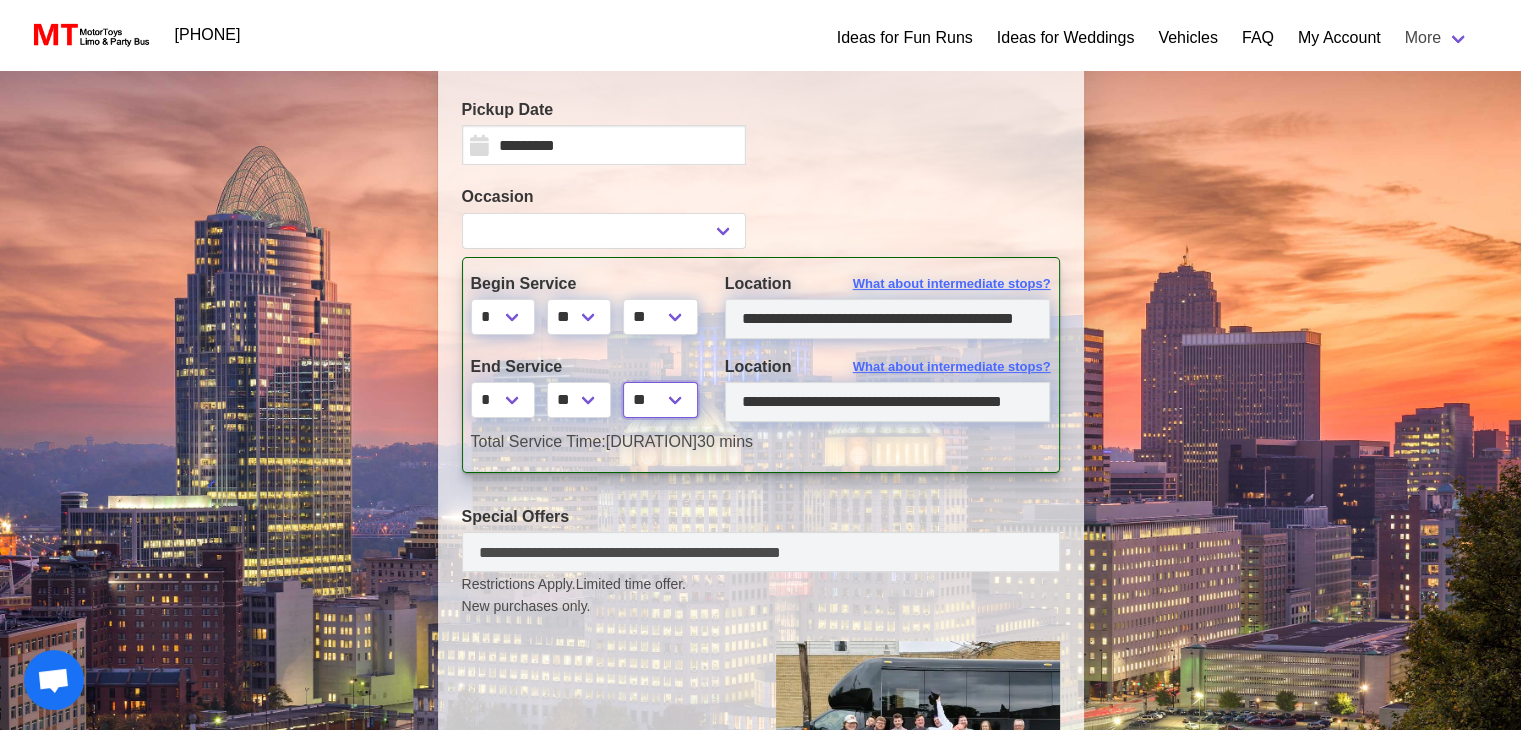 scroll, scrollTop: 375, scrollLeft: 0, axis: vertical 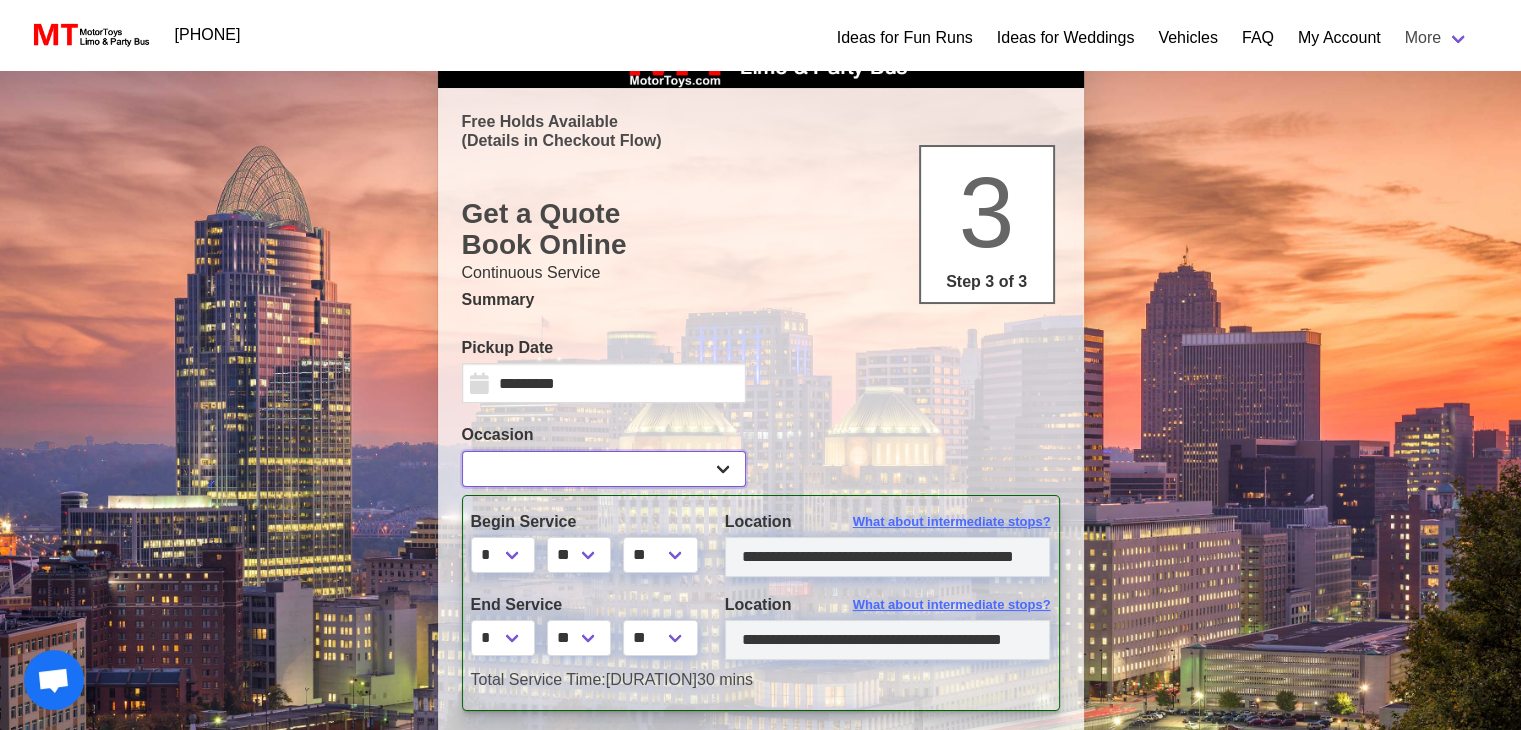 click on "**********" at bounding box center [604, 469] 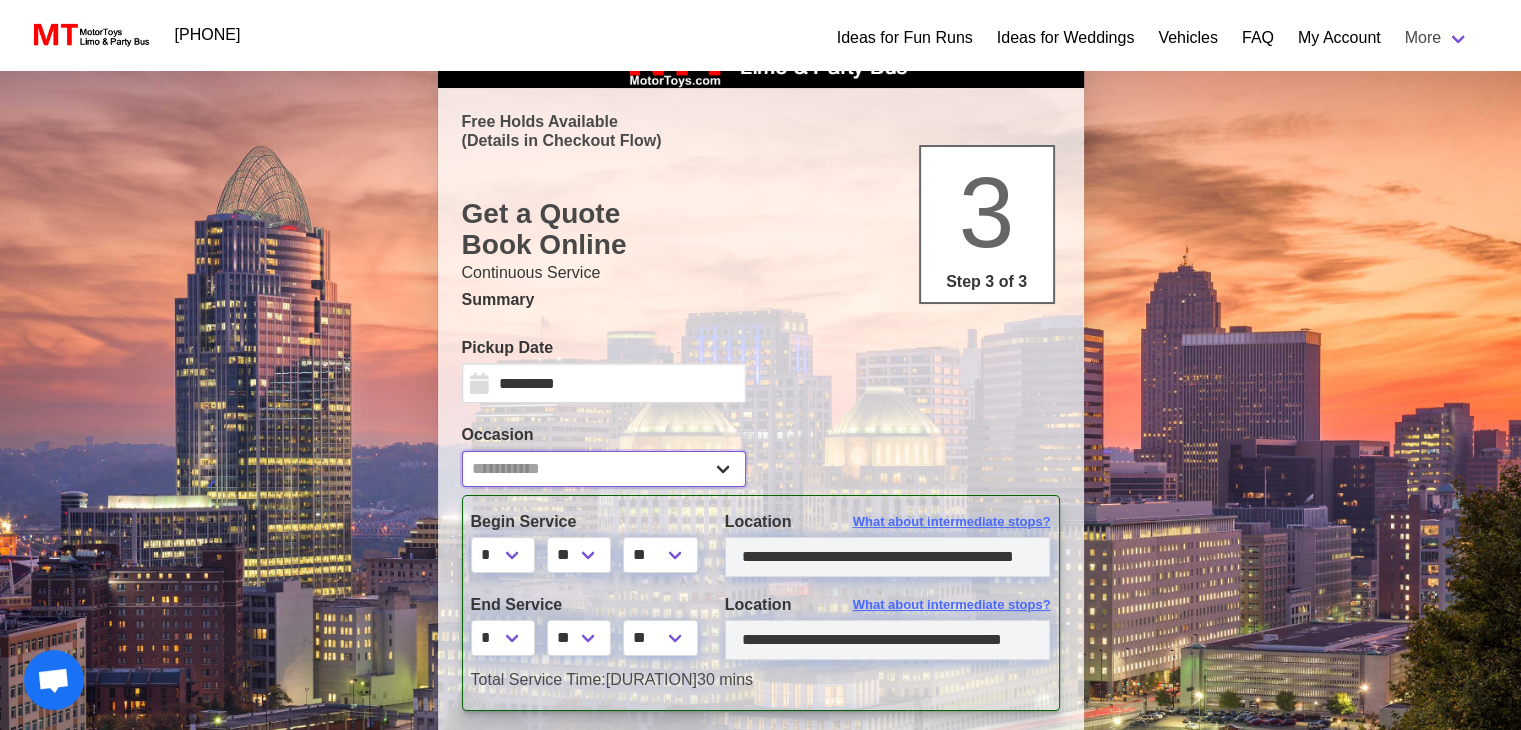 click on "**********" at bounding box center (604, 469) 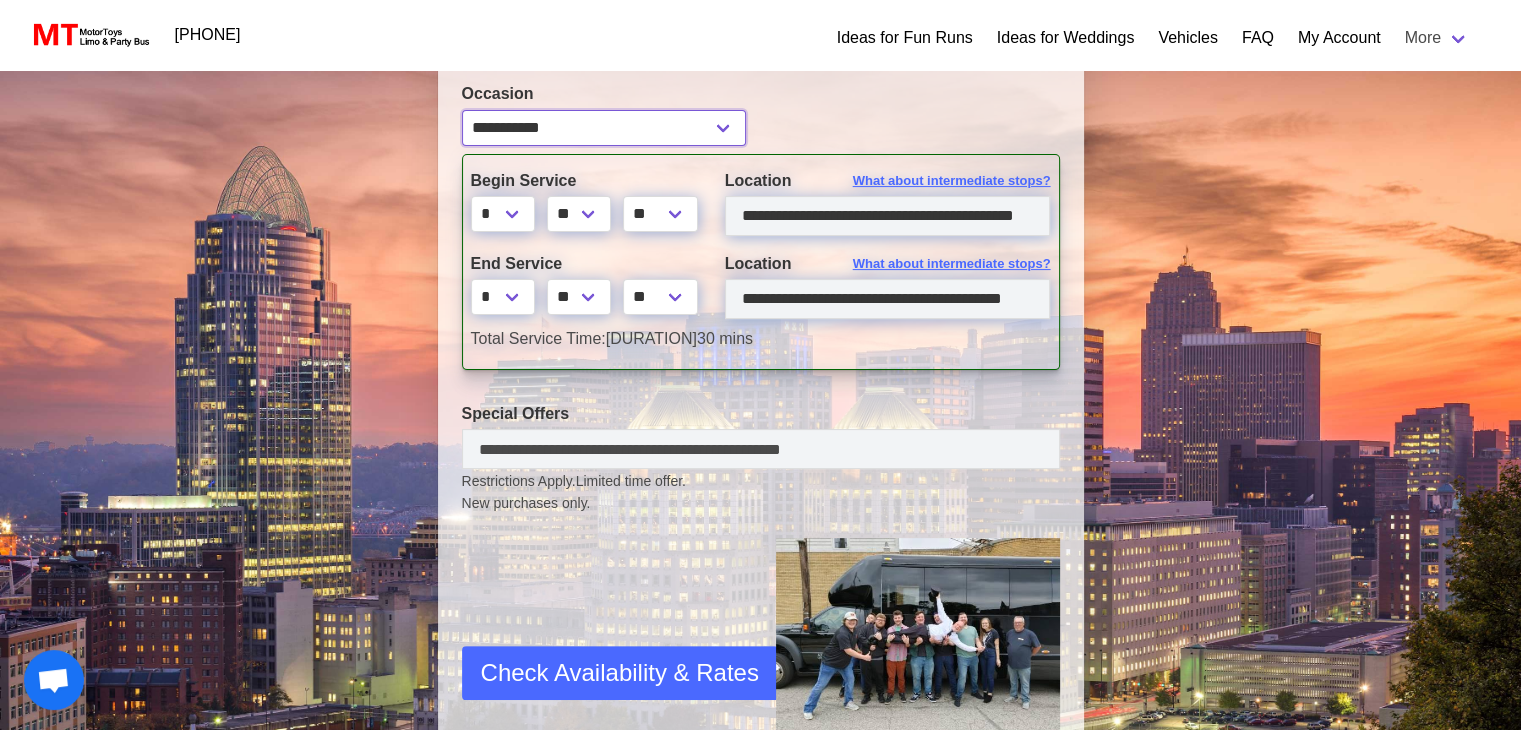 scroll, scrollTop: 424, scrollLeft: 0, axis: vertical 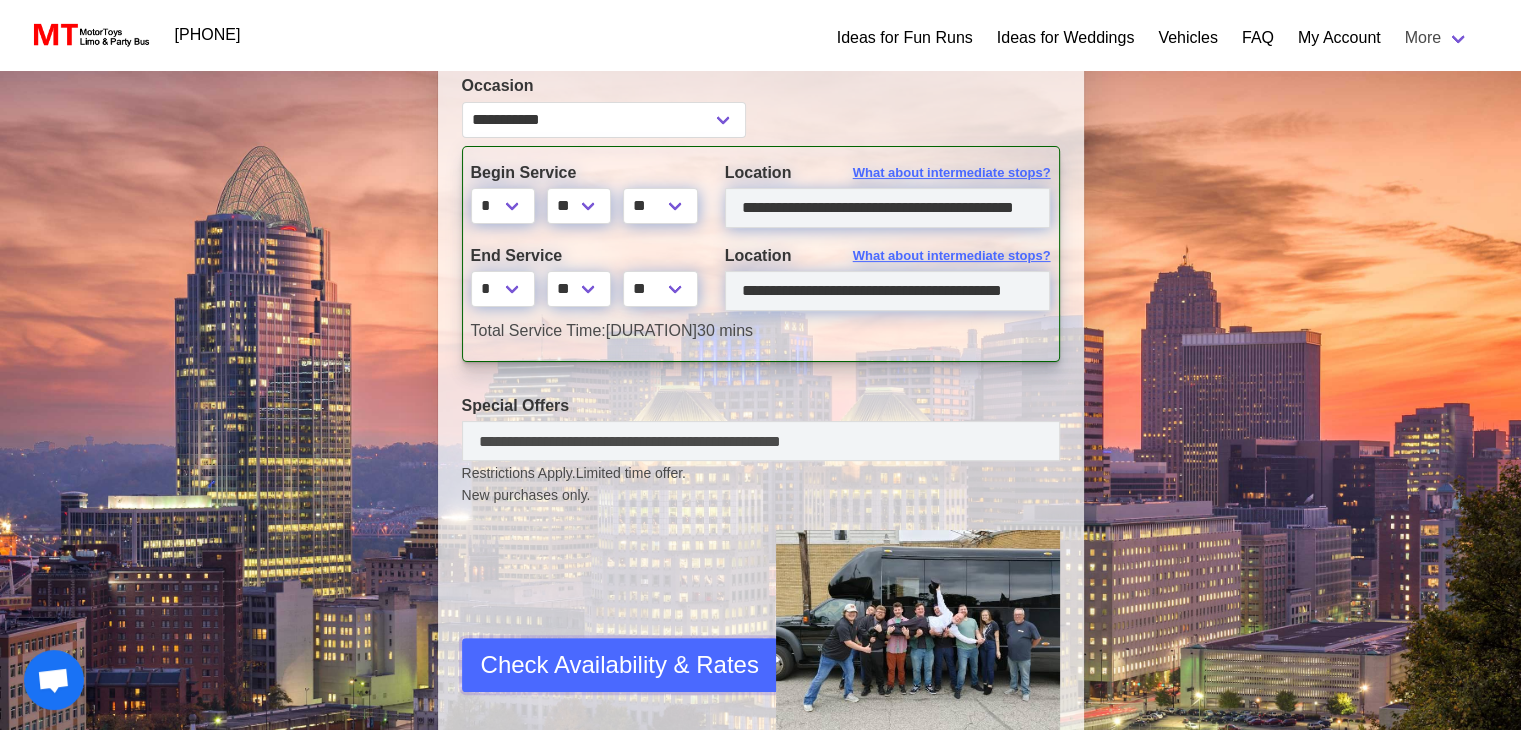 click on "Check Availability & Rates" at bounding box center (620, 665) 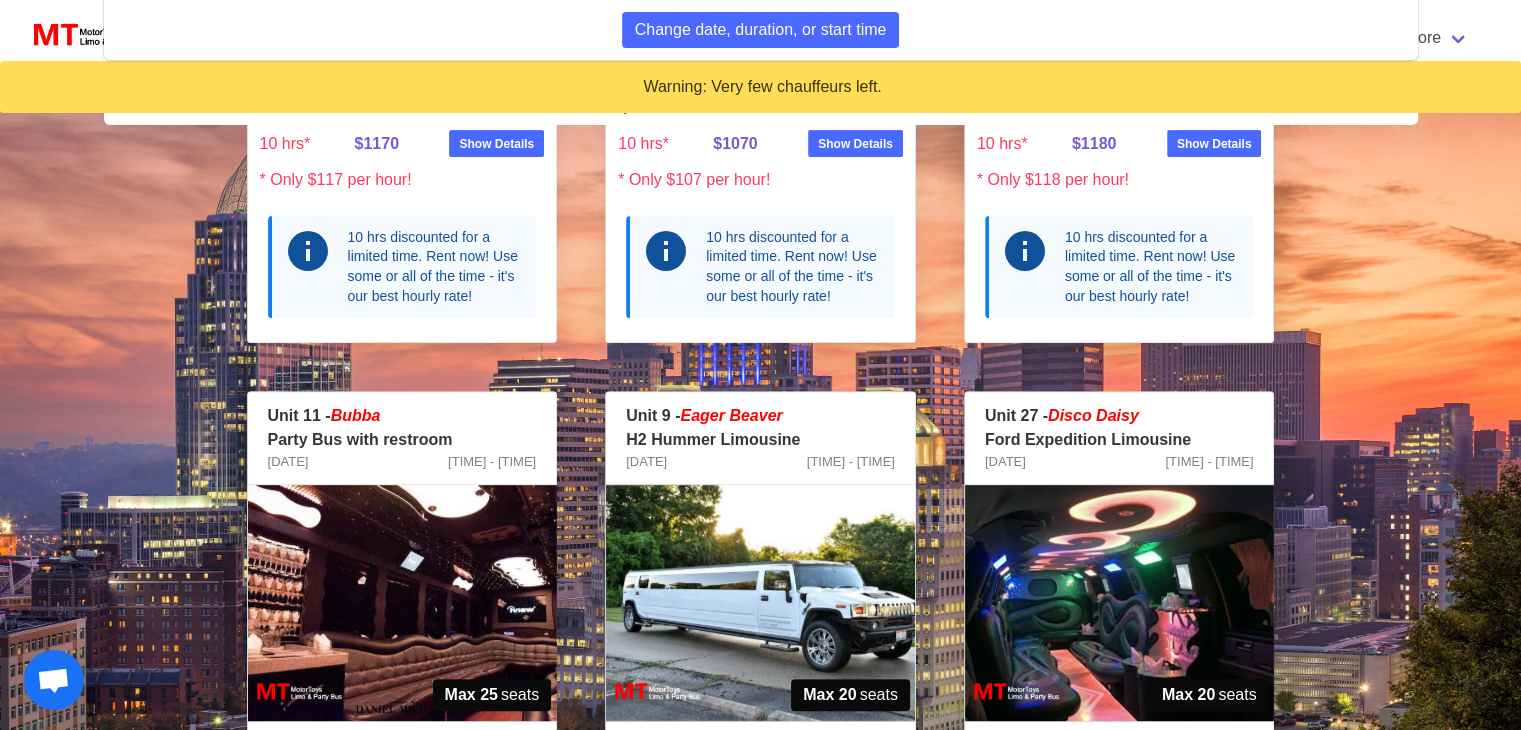 scroll, scrollTop: 677, scrollLeft: 0, axis: vertical 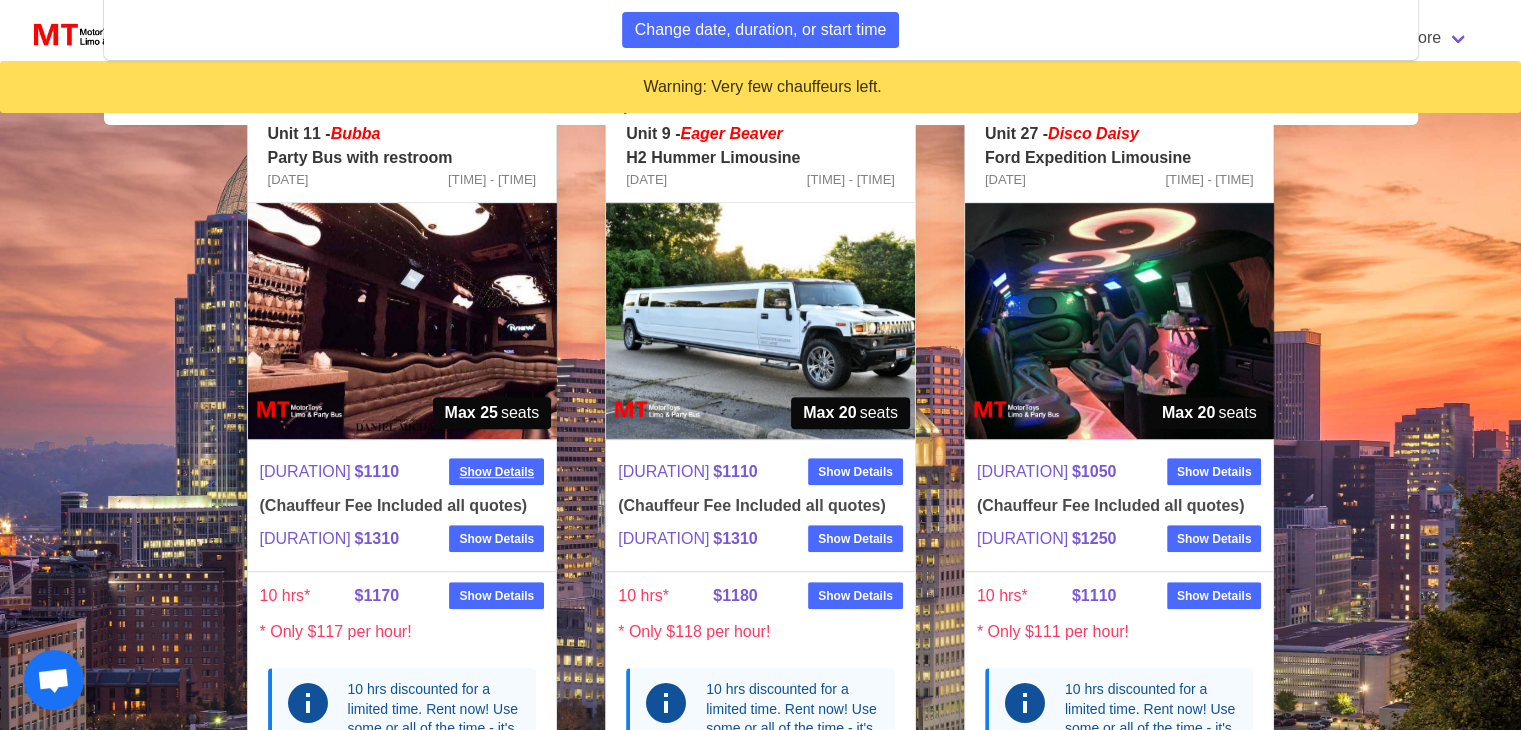 click on "8.5 hrs   $131/hr     $1110   Show Details" at bounding box center [402, 472] 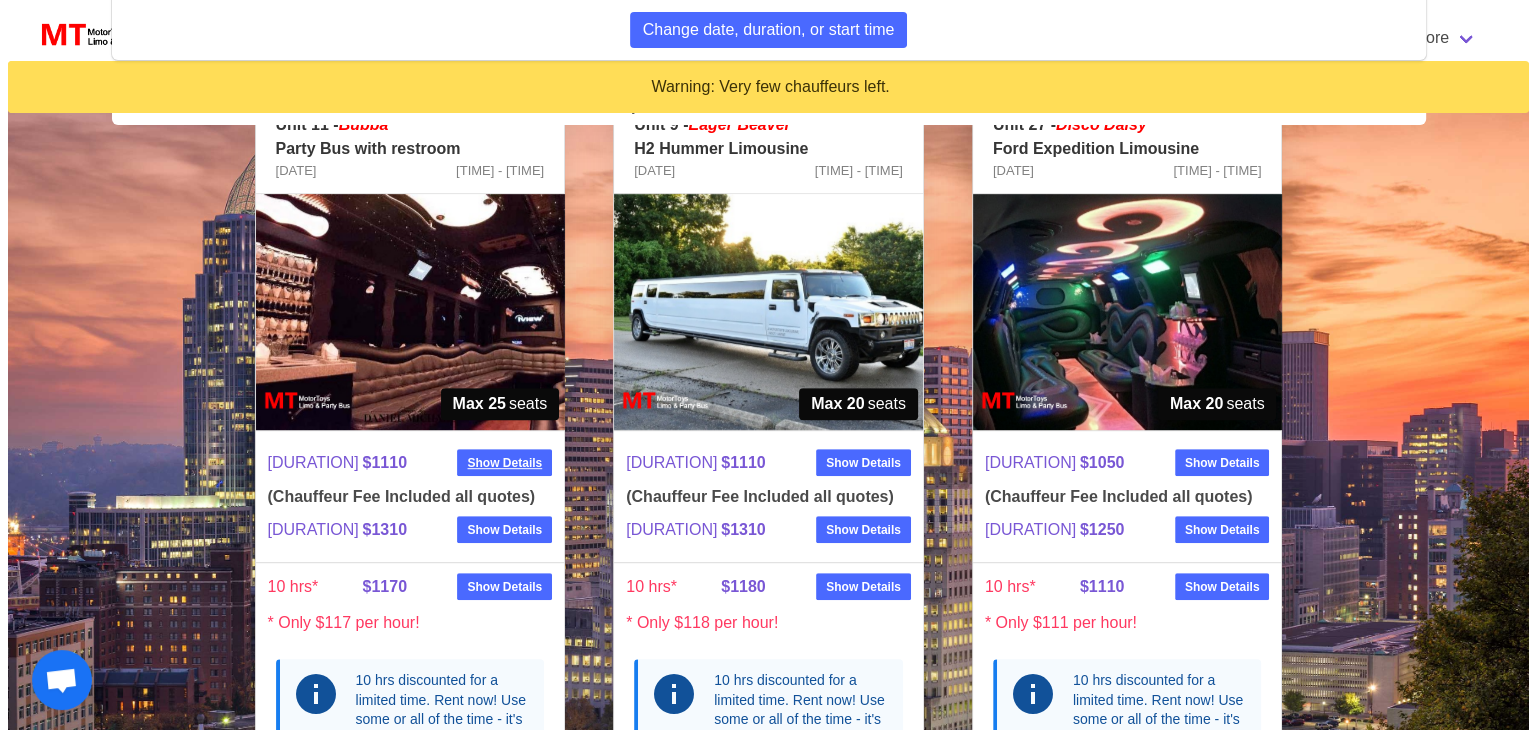 scroll, scrollTop: 952, scrollLeft: 0, axis: vertical 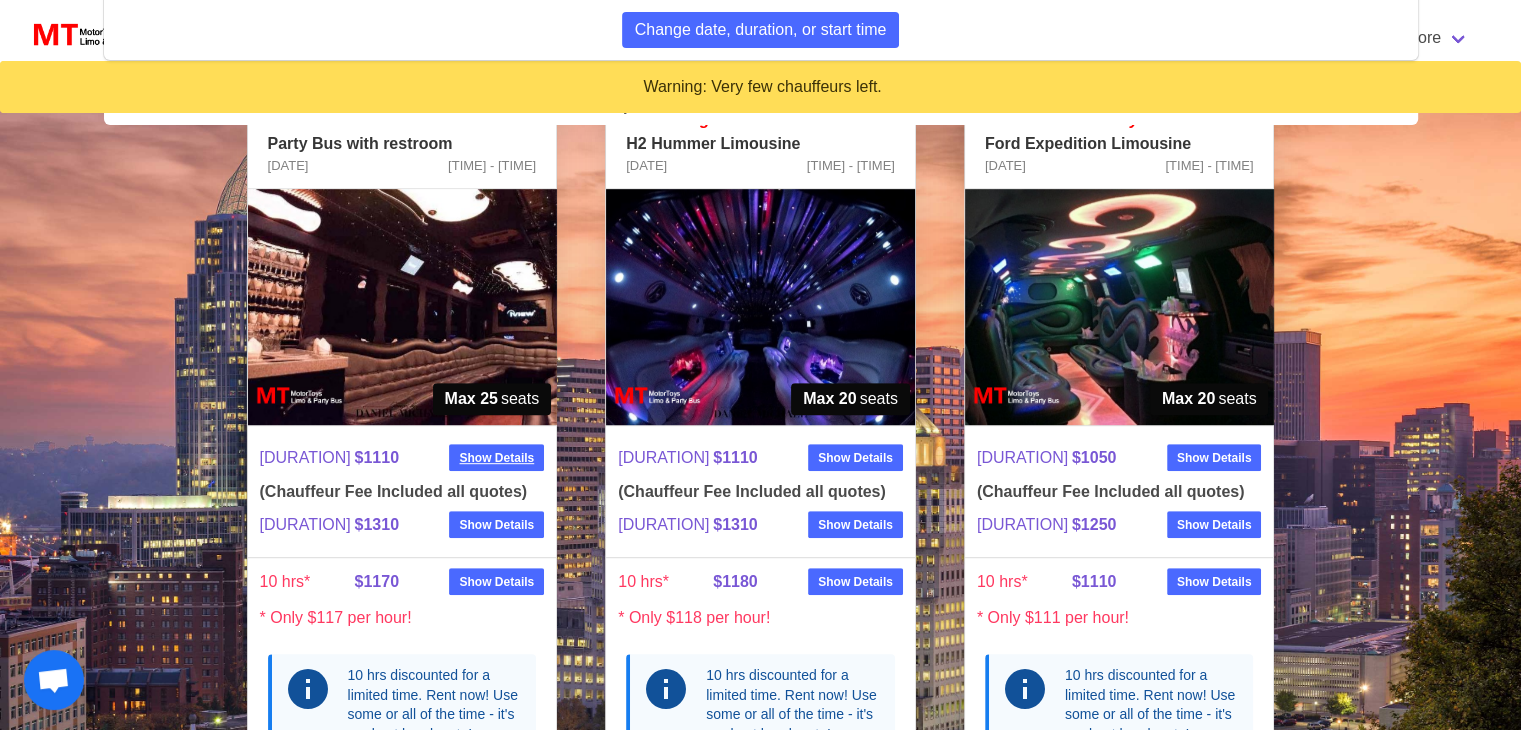 click on "Show Details" at bounding box center [496, 458] 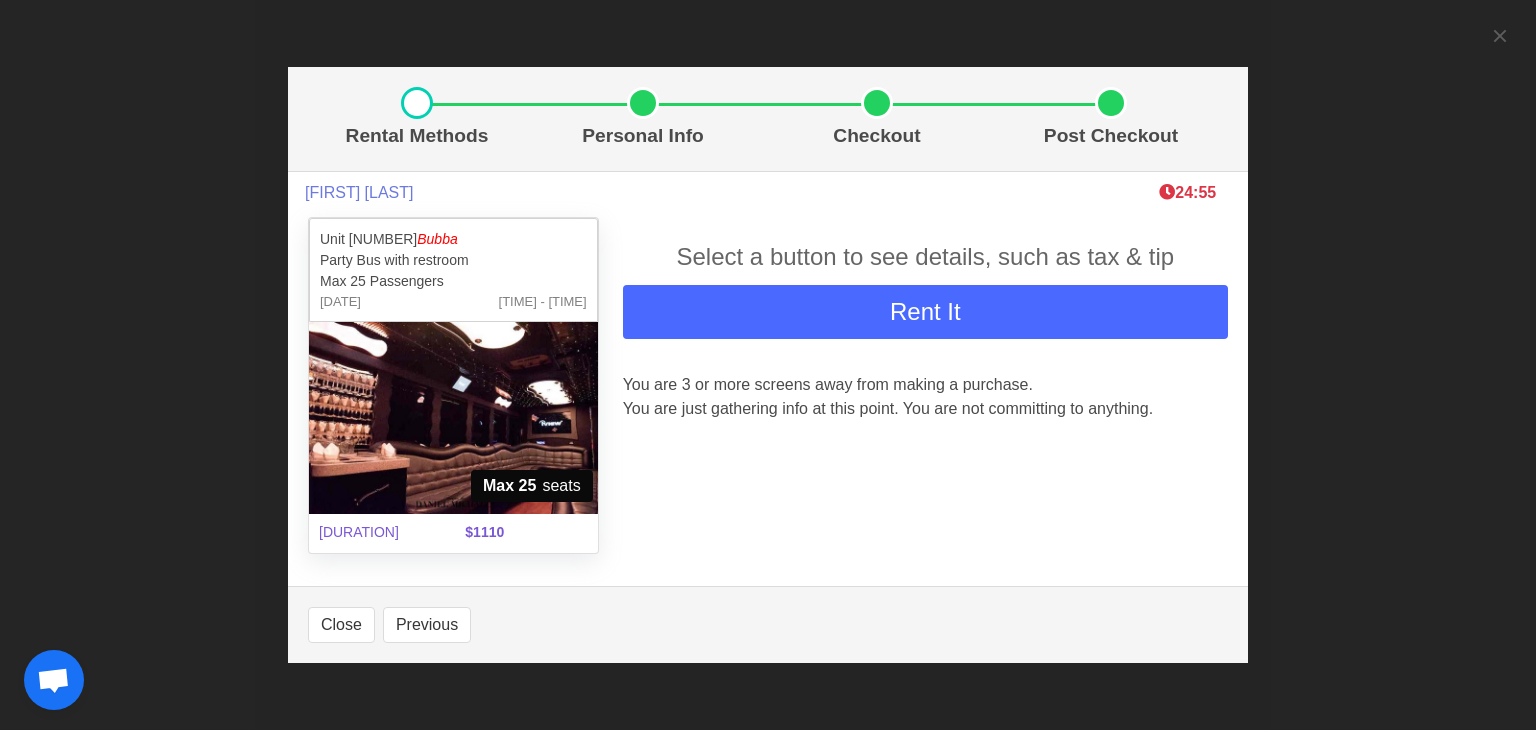 click on "Max 25 Passengers" at bounding box center (453, 281) 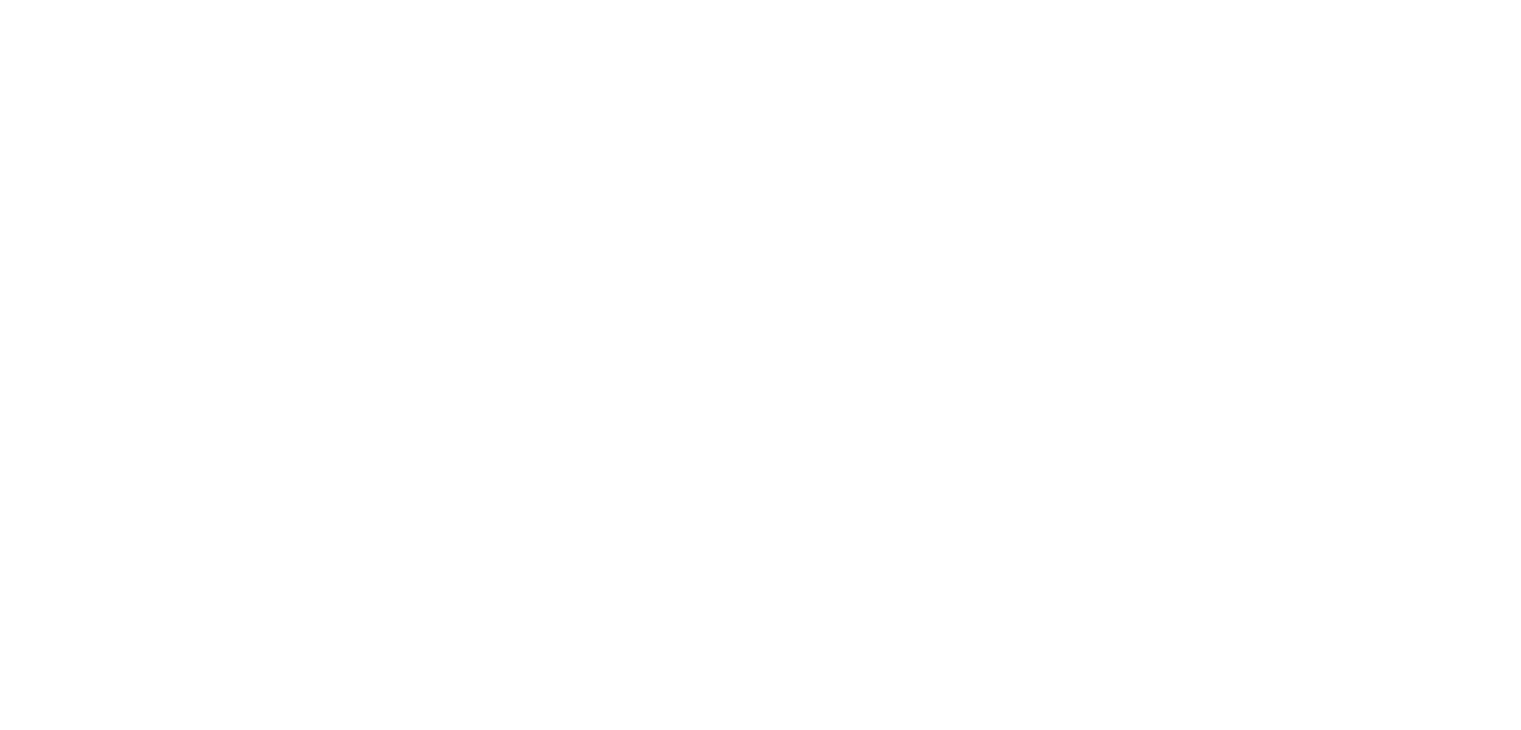 scroll, scrollTop: 0, scrollLeft: 0, axis: both 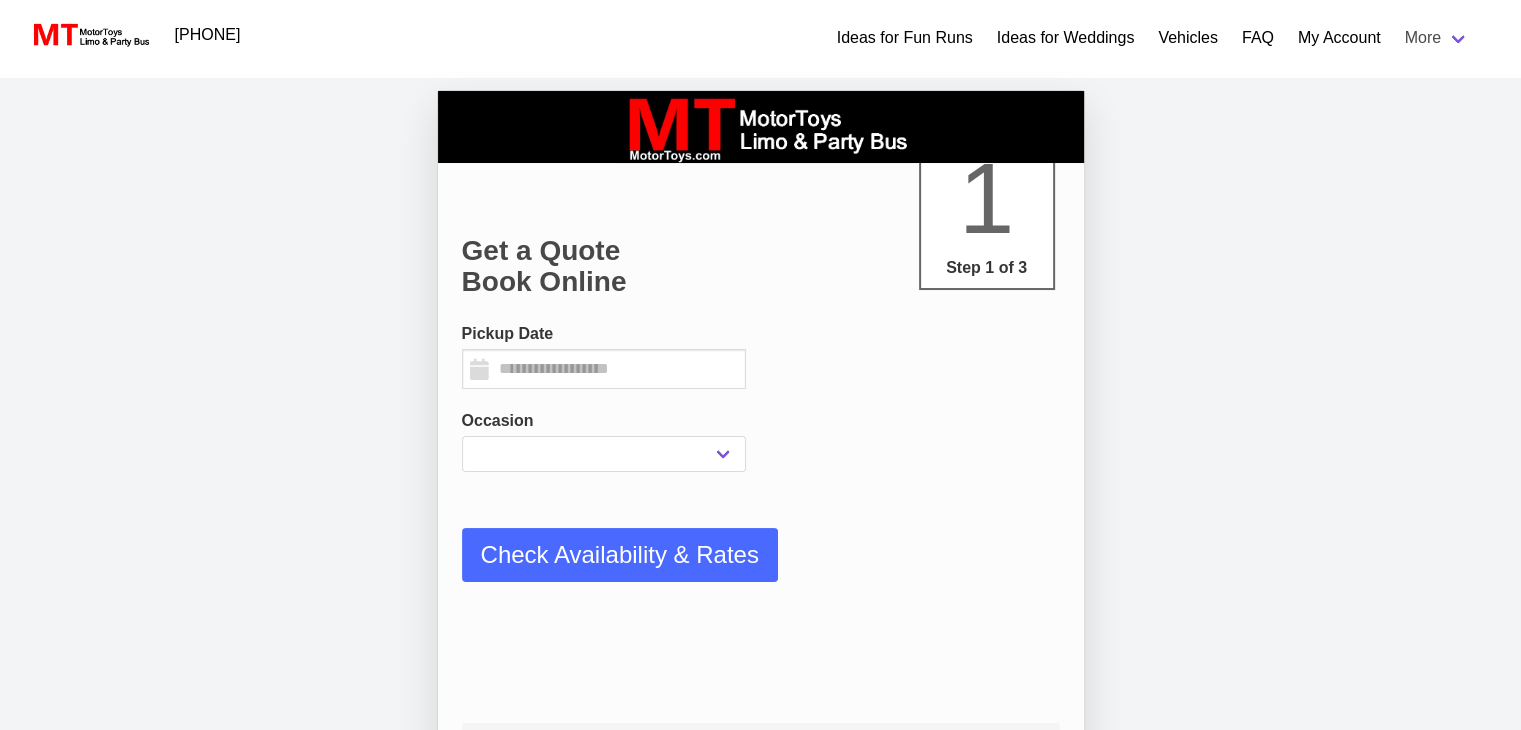 select 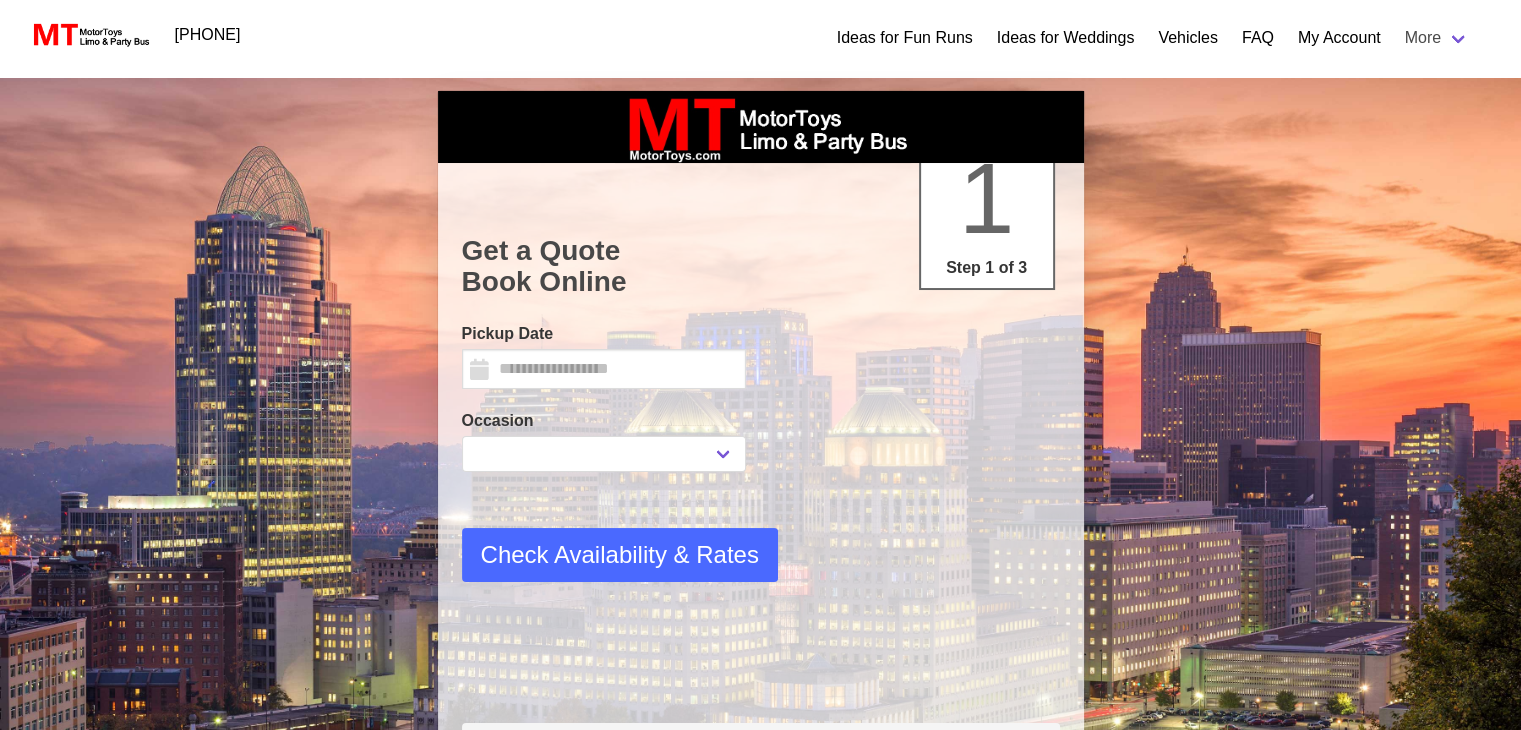 type on "*********" 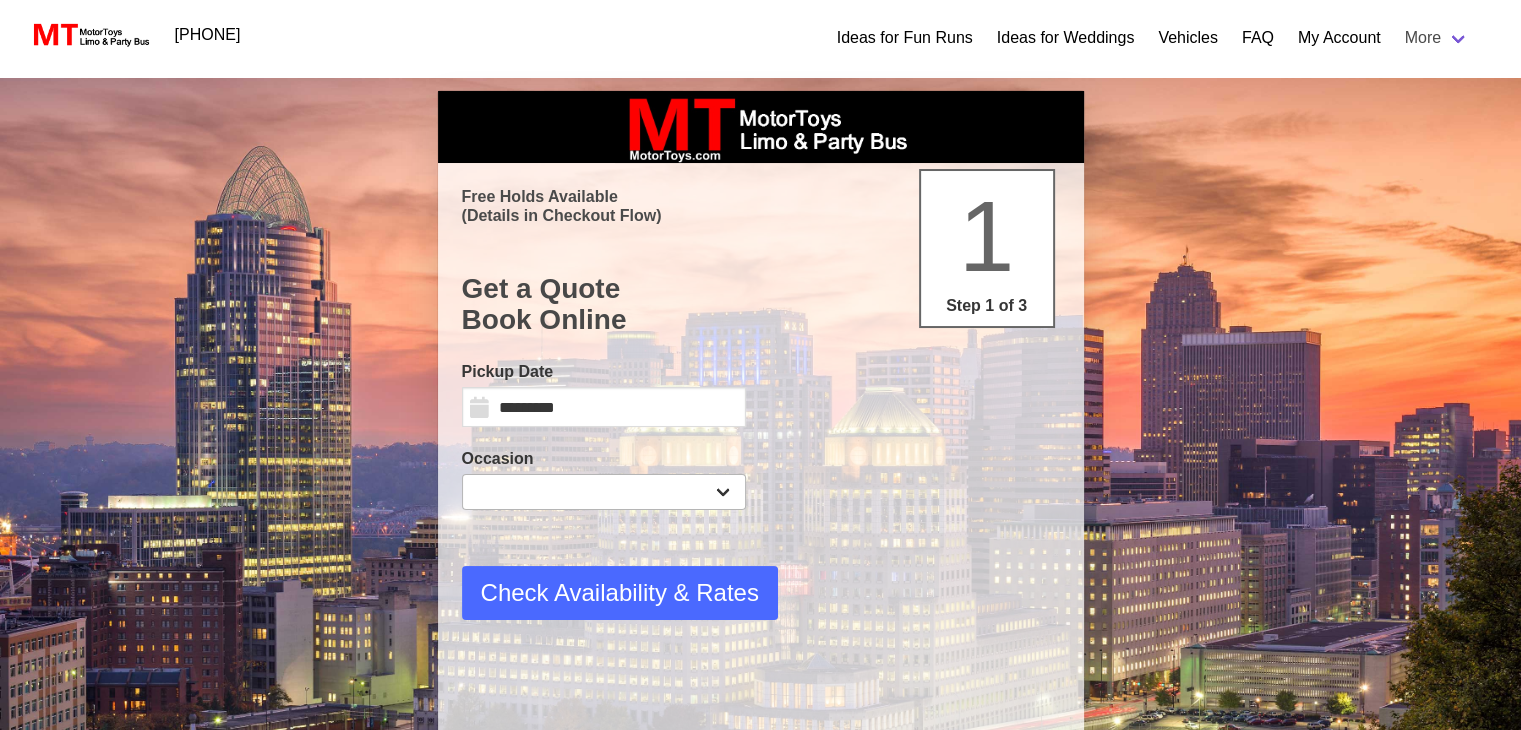 scroll, scrollTop: 0, scrollLeft: 0, axis: both 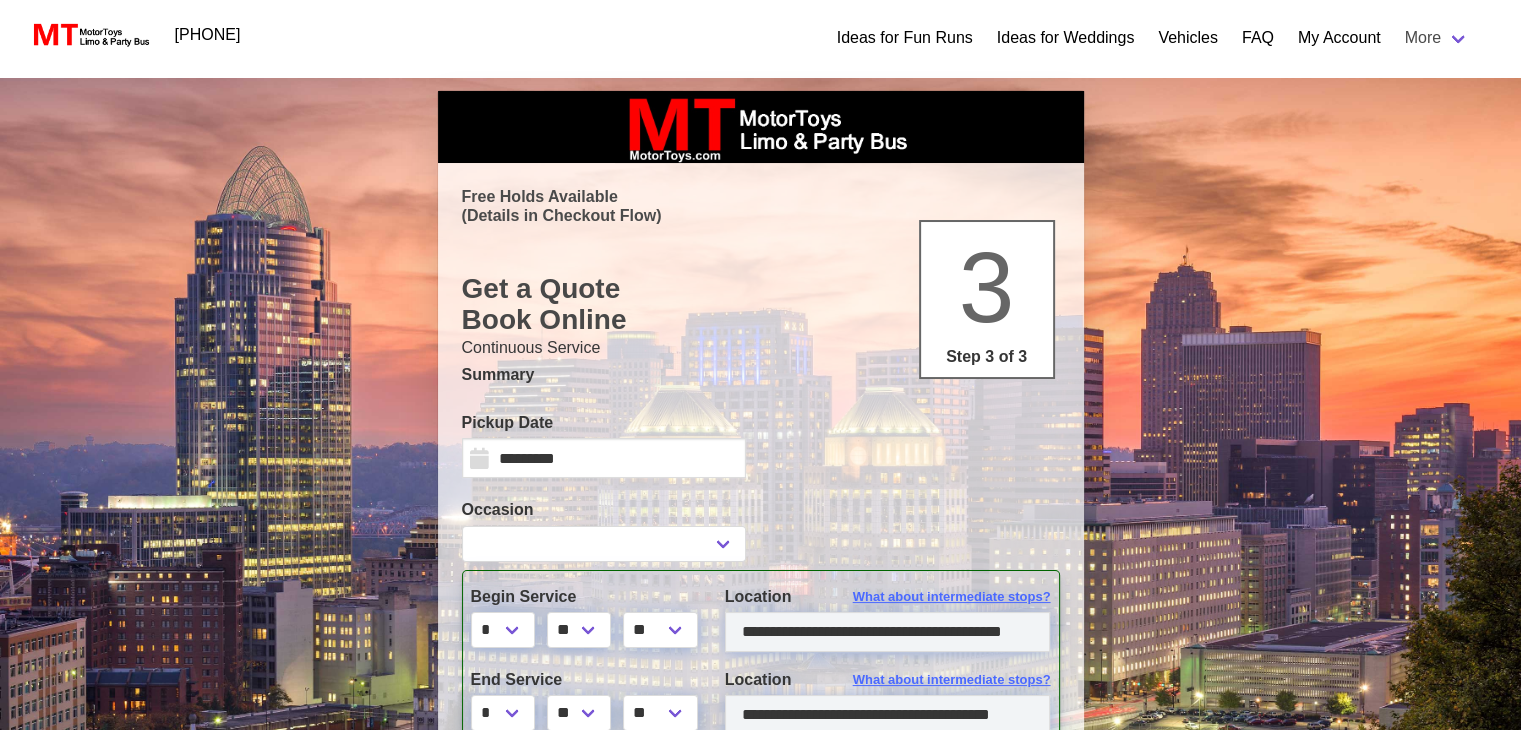 type on "**********" 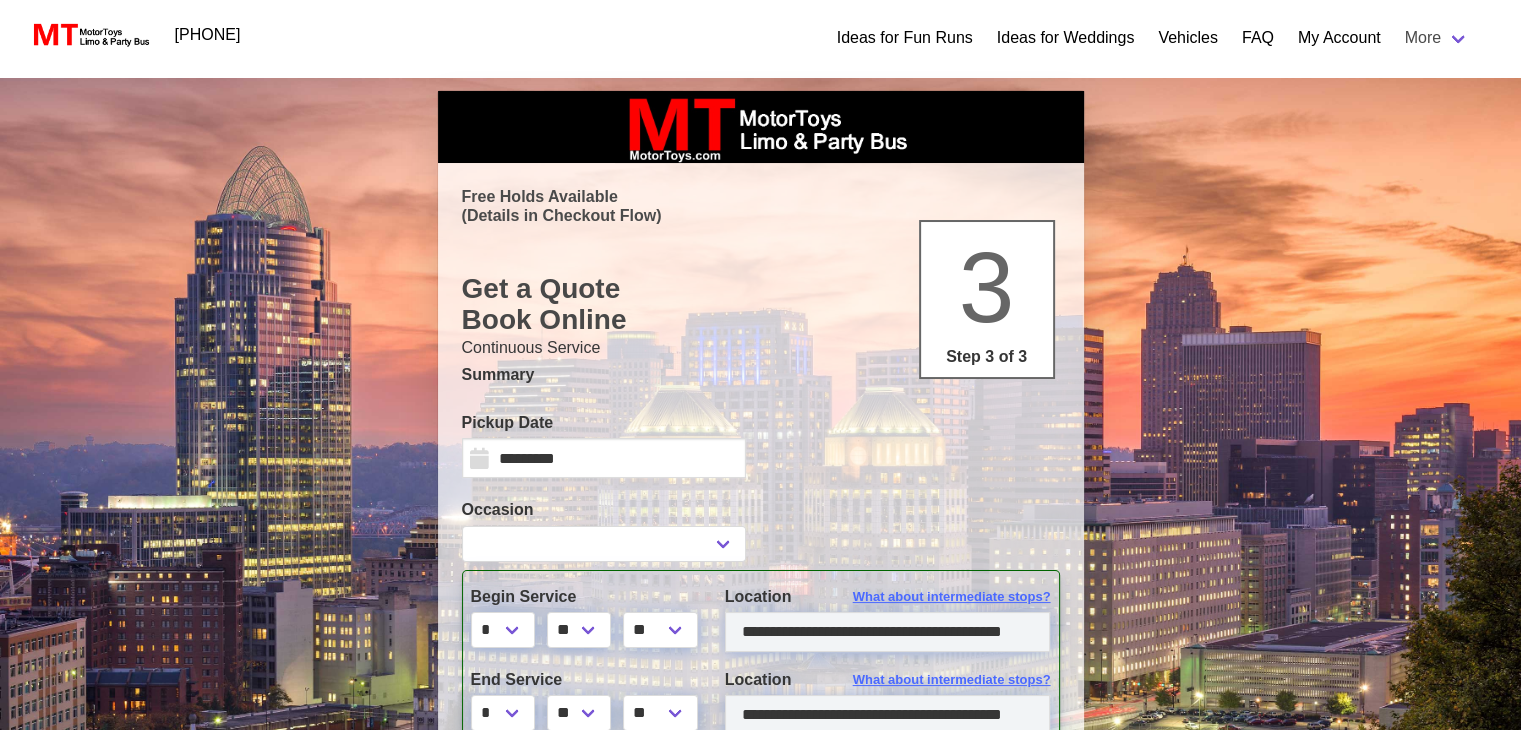 type on "**********" 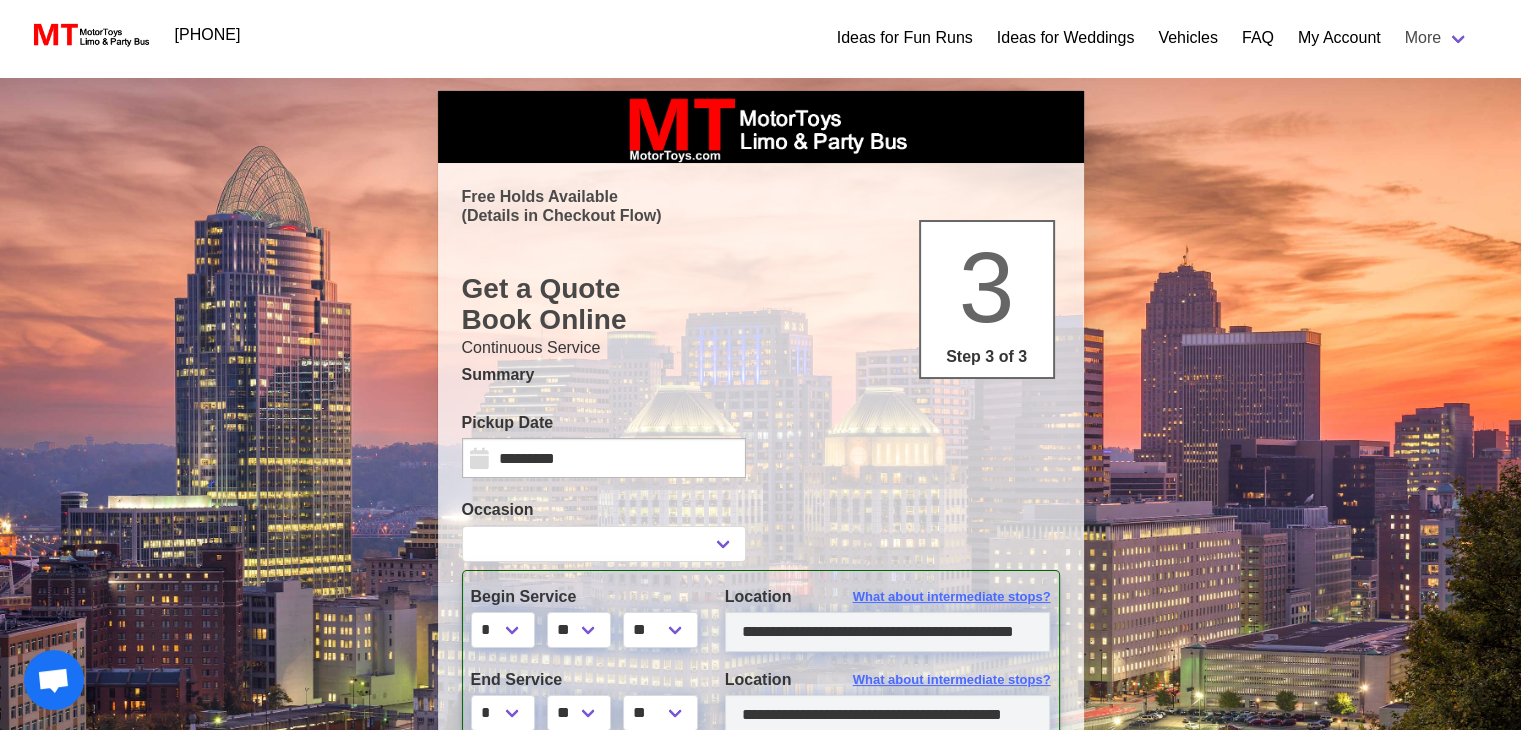 select 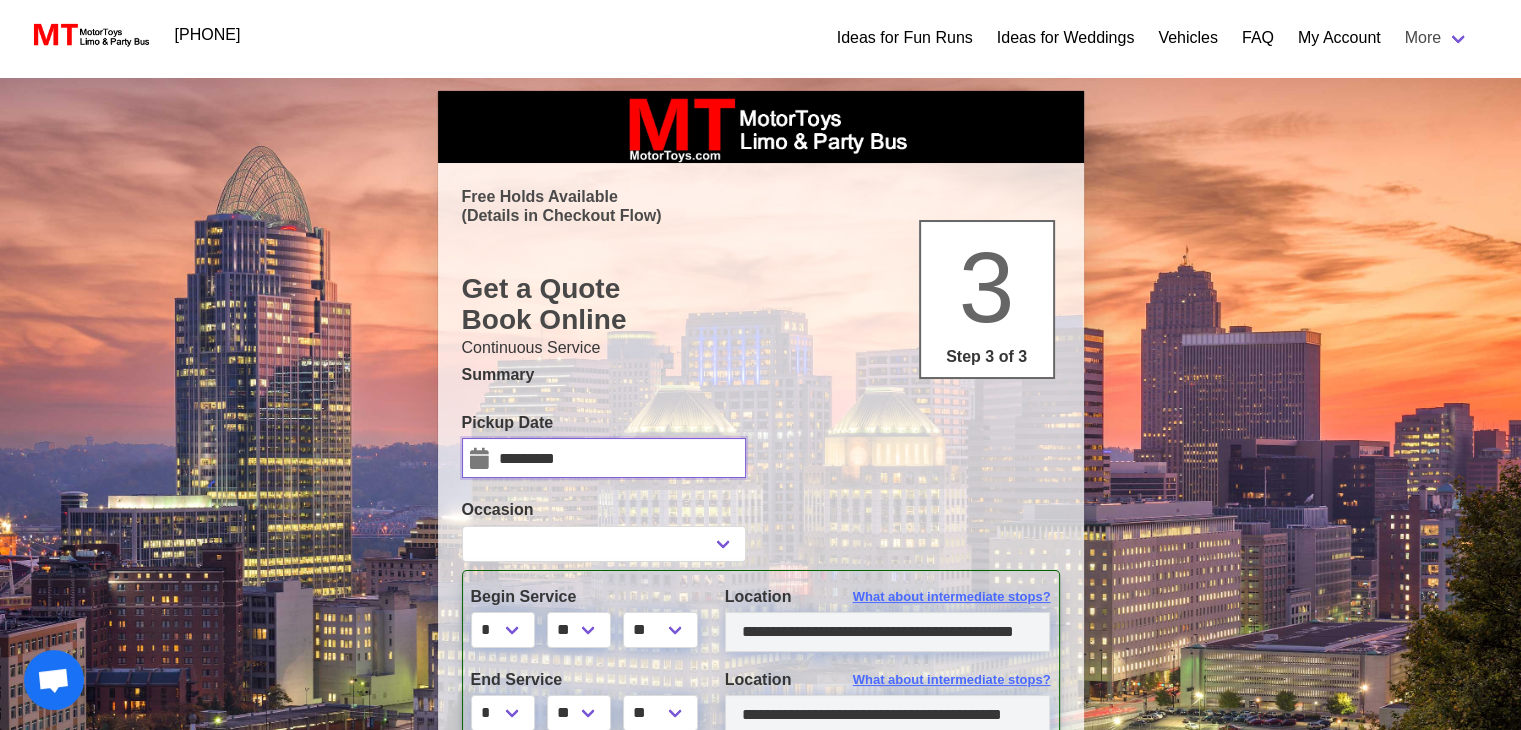 click on "*********" at bounding box center [604, 458] 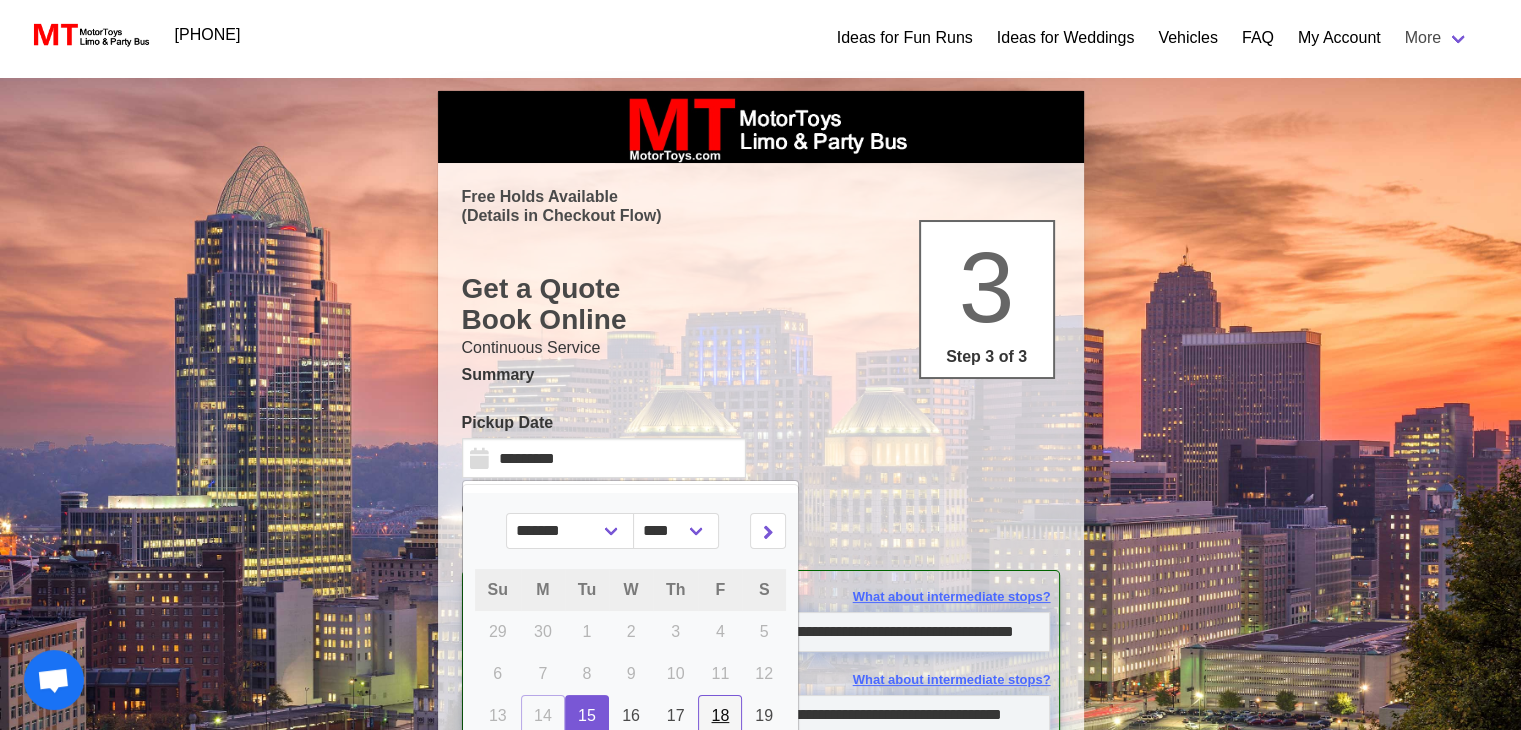 click on "18" at bounding box center [720, 716] 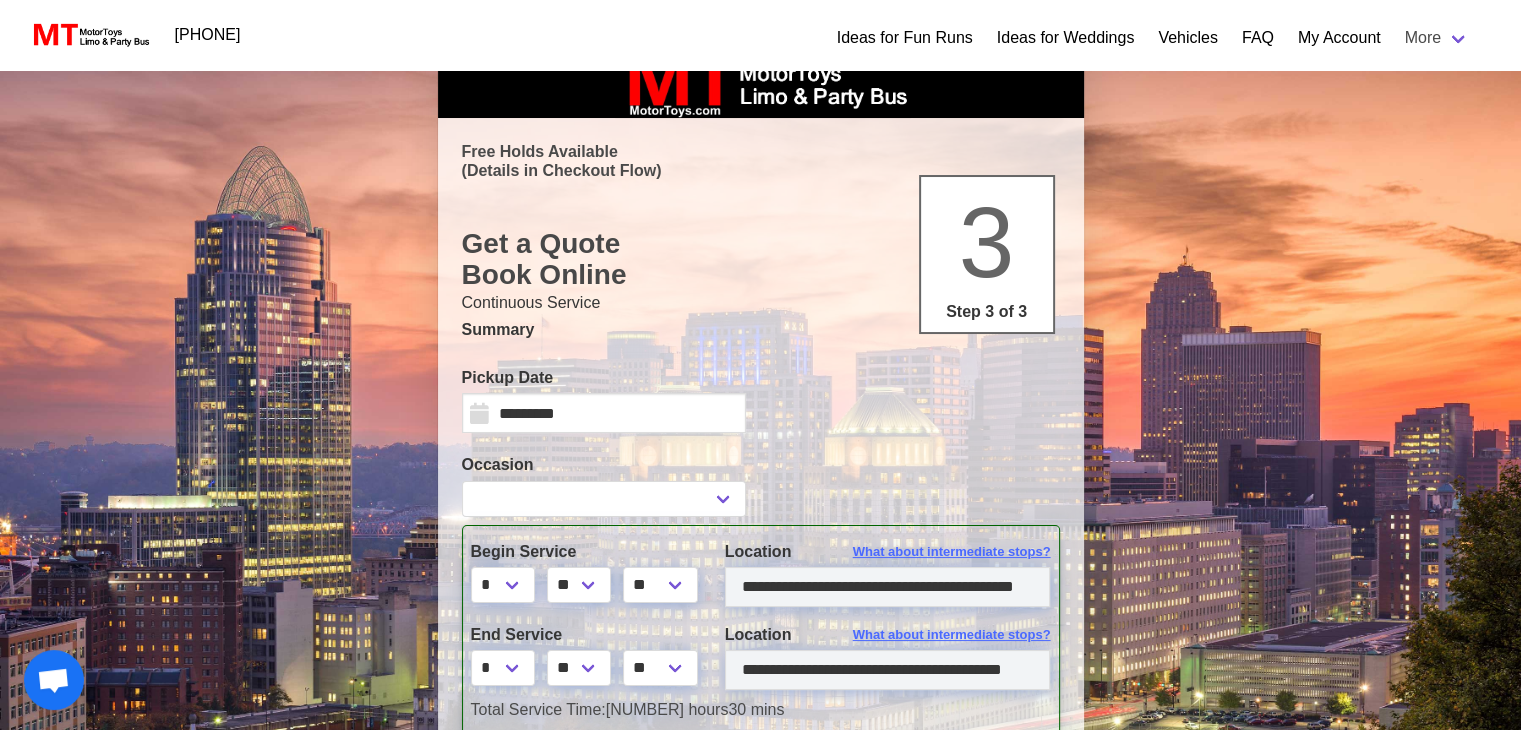 select 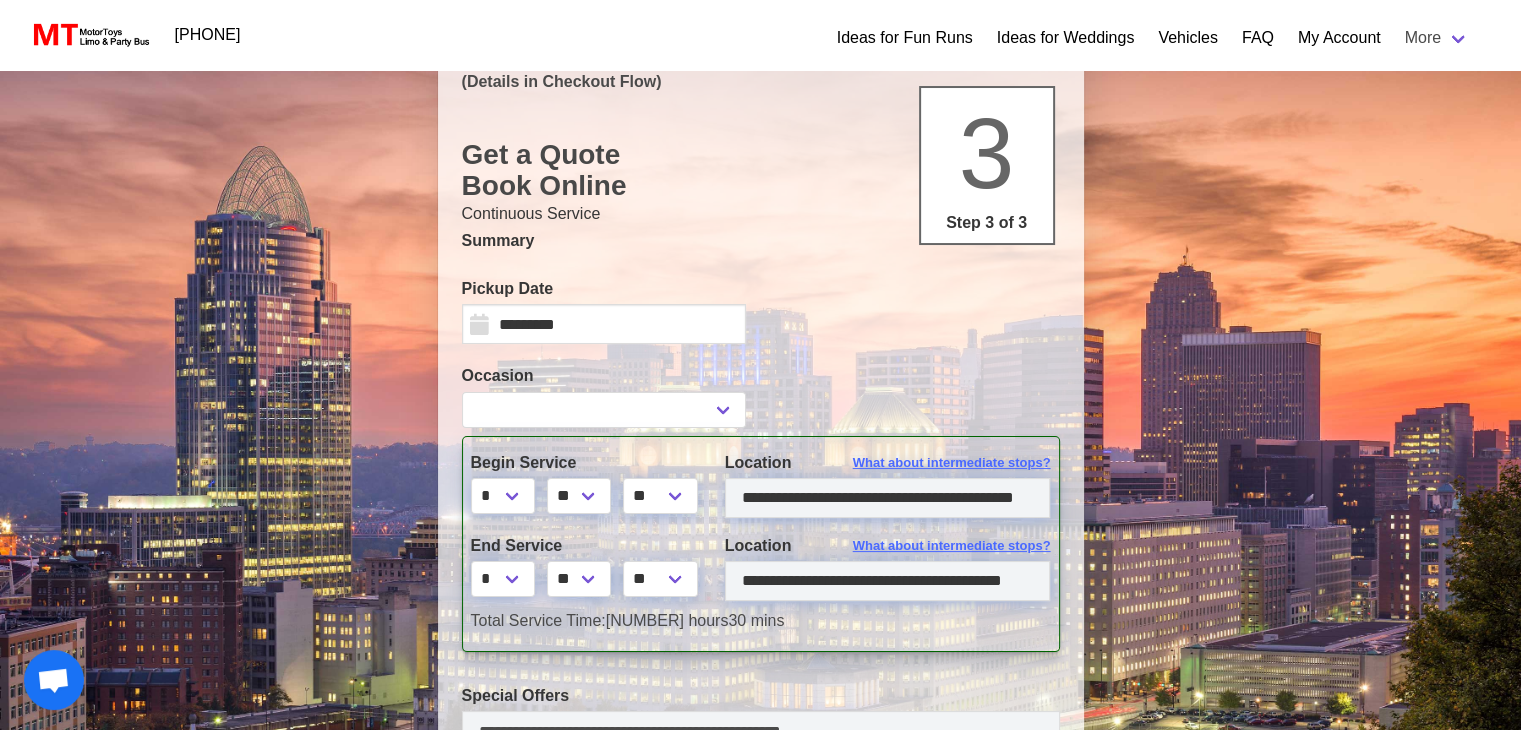 scroll, scrollTop: 150, scrollLeft: 0, axis: vertical 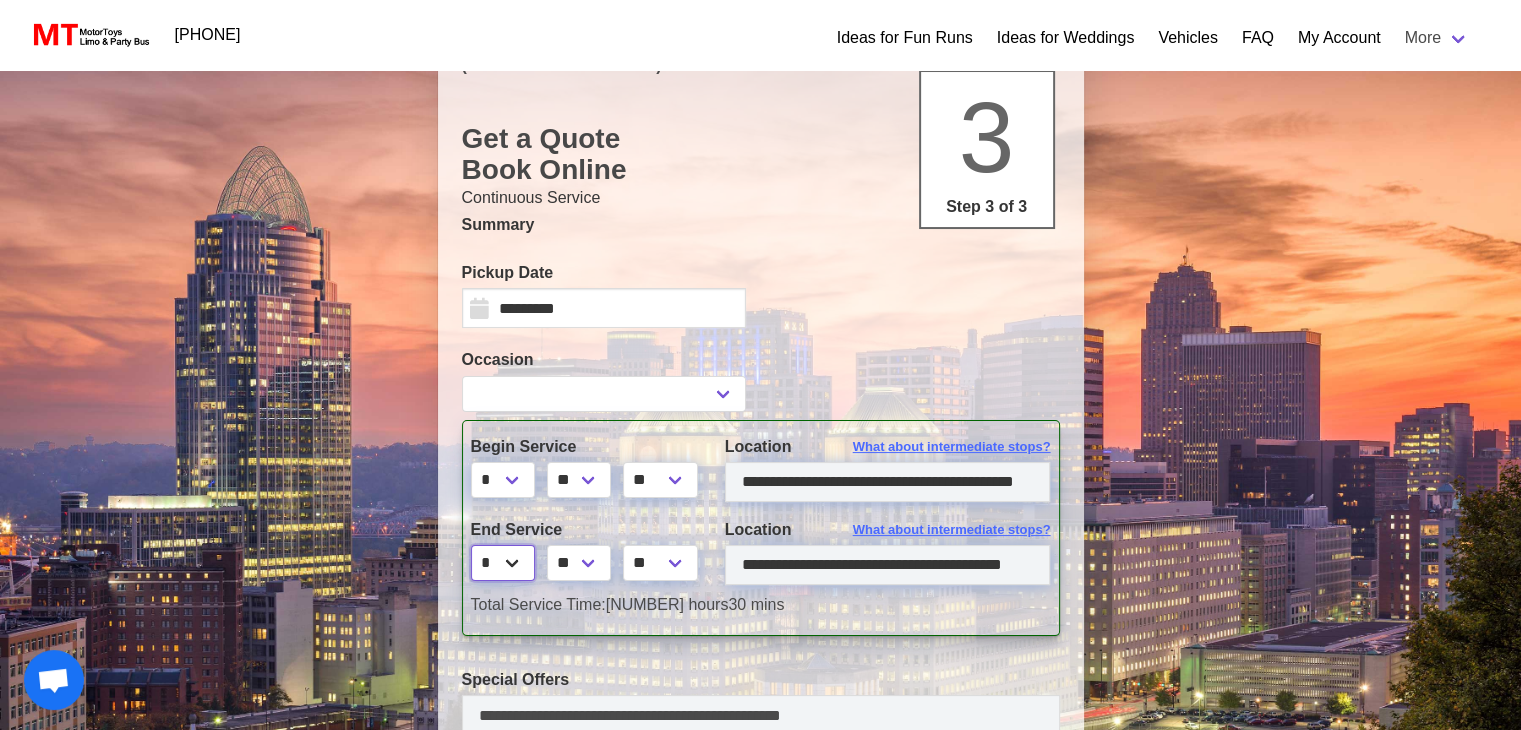 click on "* * * * * * * * * ** ** **" at bounding box center (503, 563) 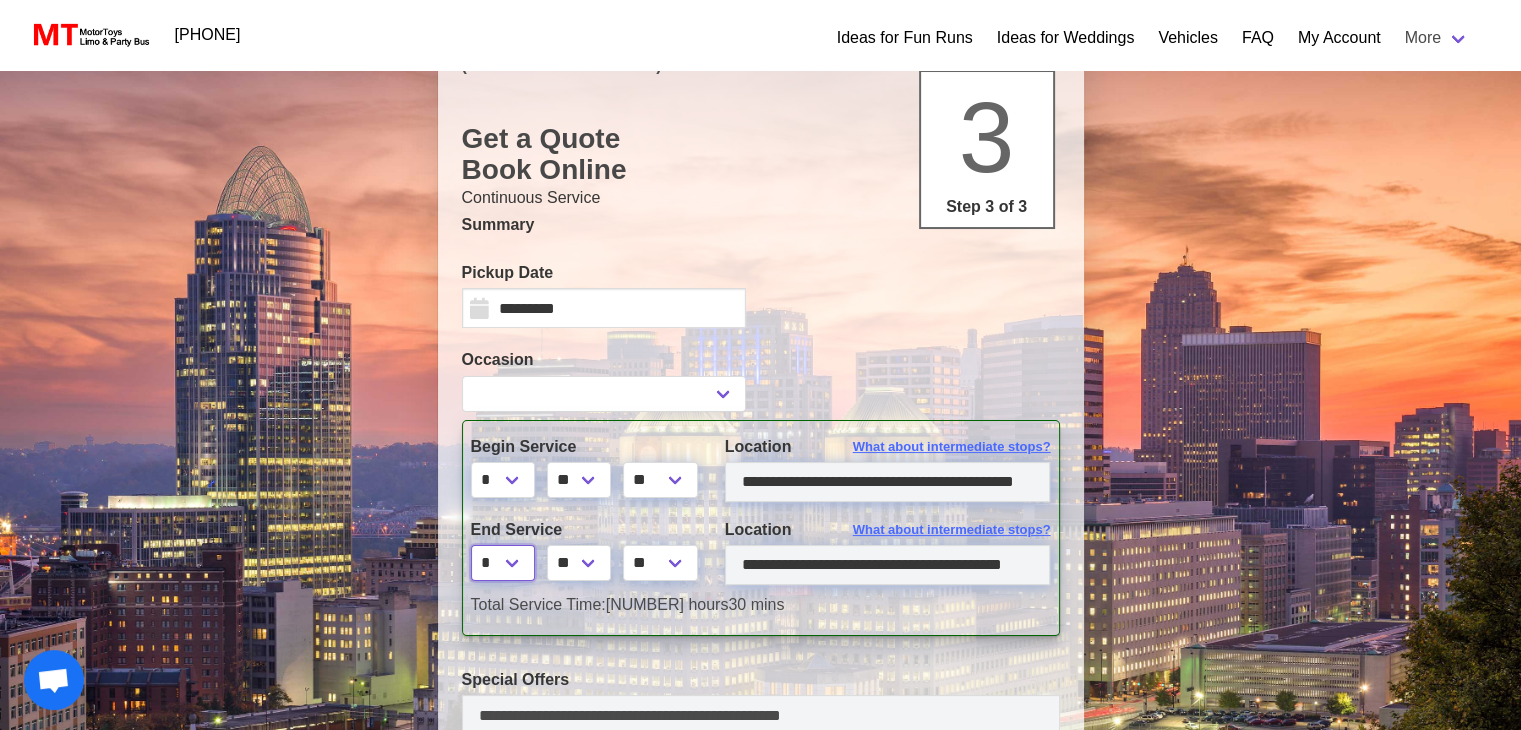 select on "*" 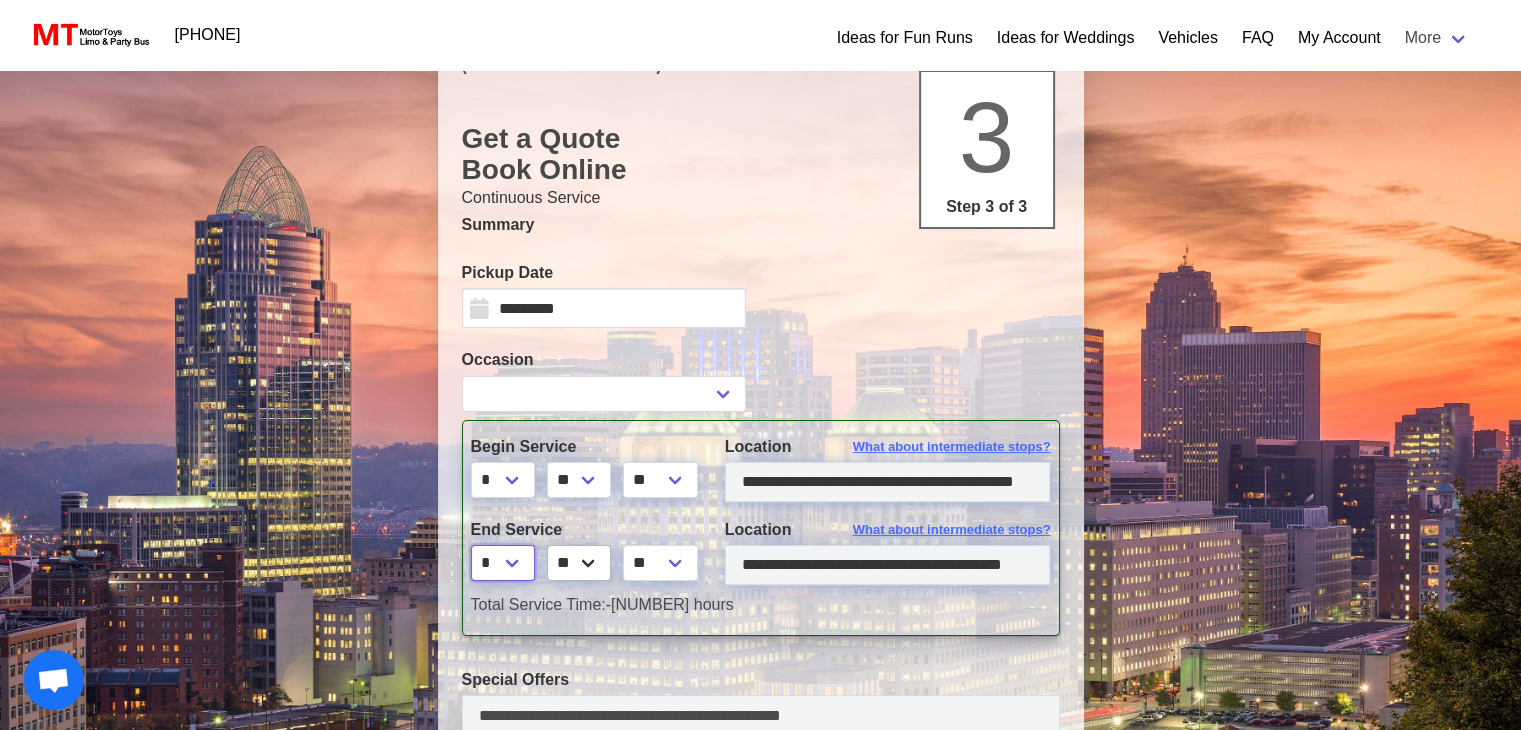 select 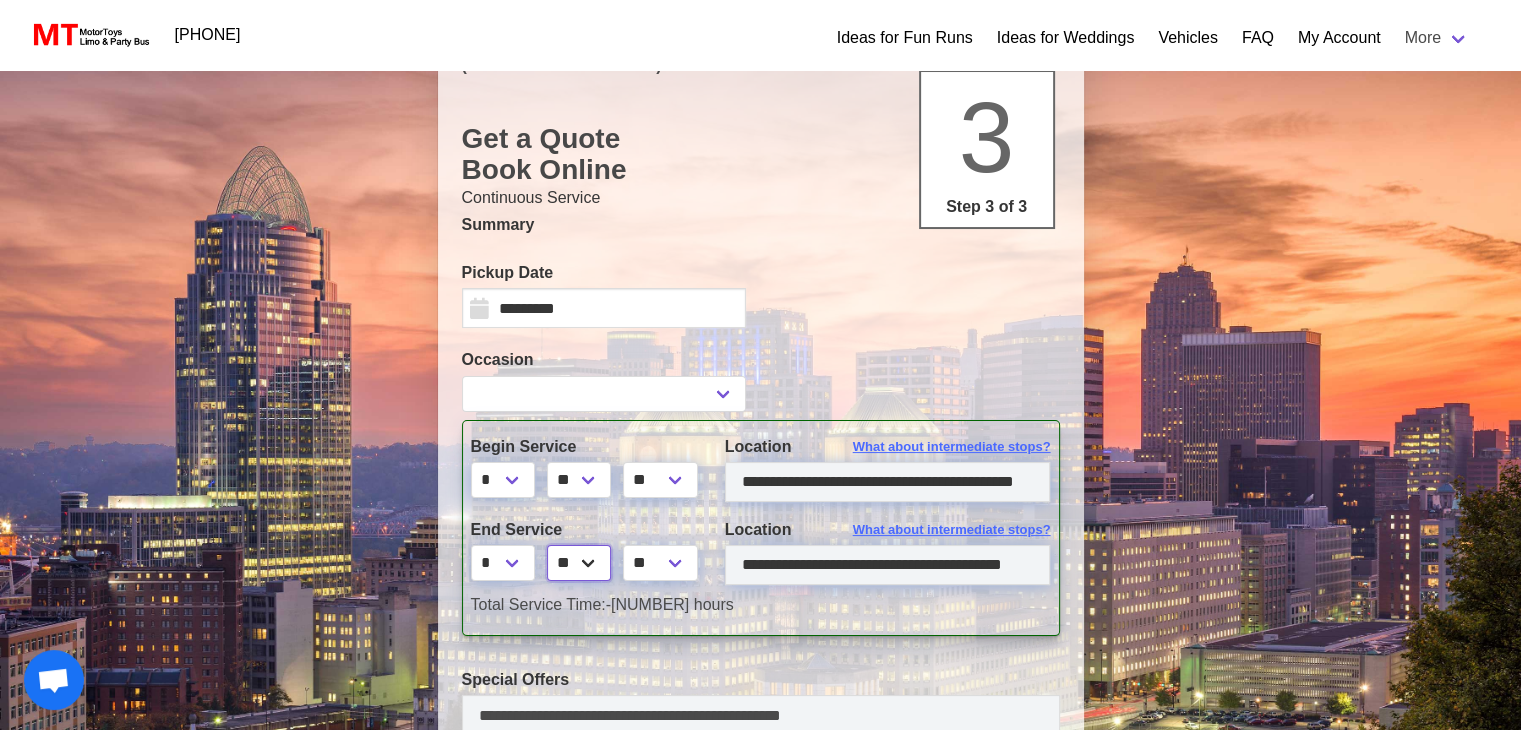 click on "** ** ** **" at bounding box center (579, 563) 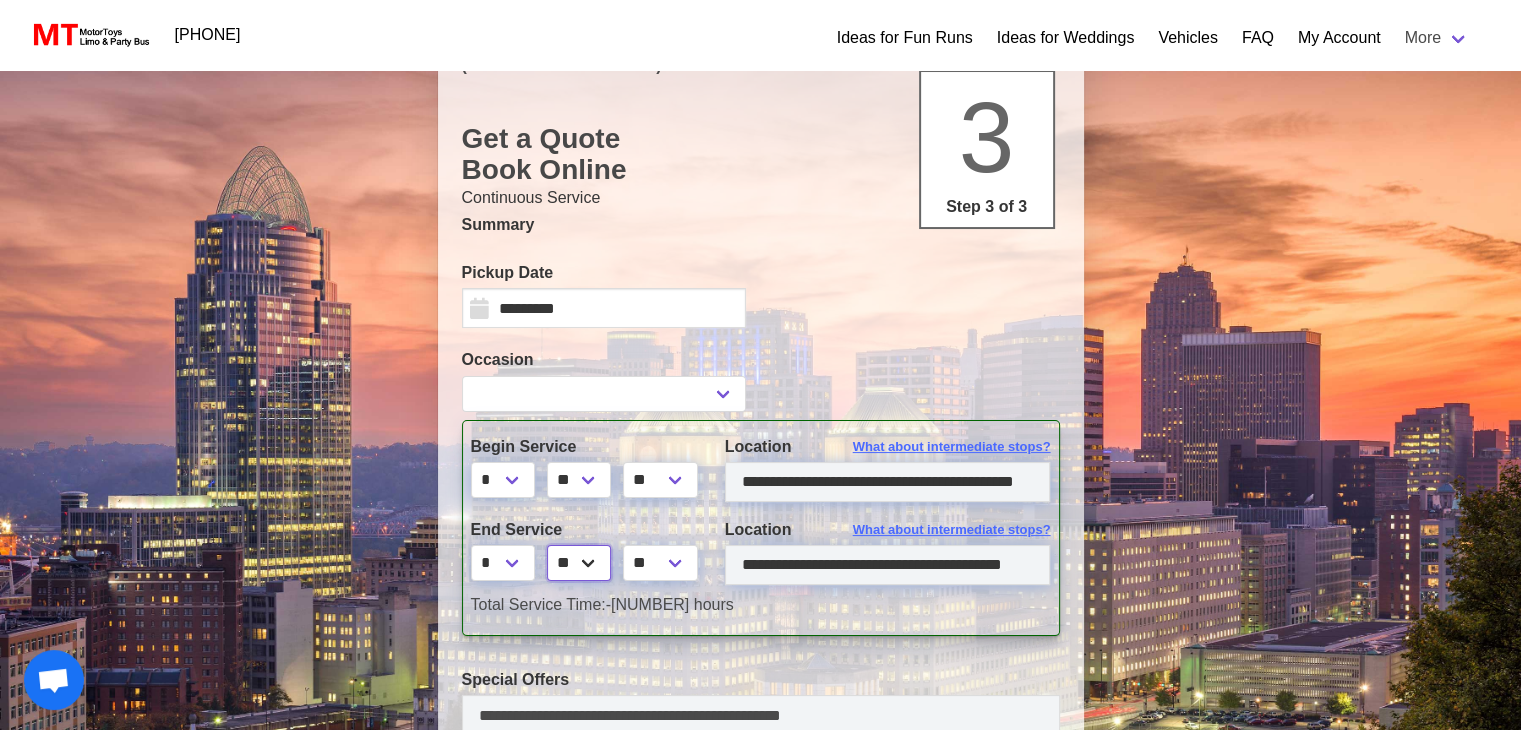 click on "** ** ** **" at bounding box center (579, 563) 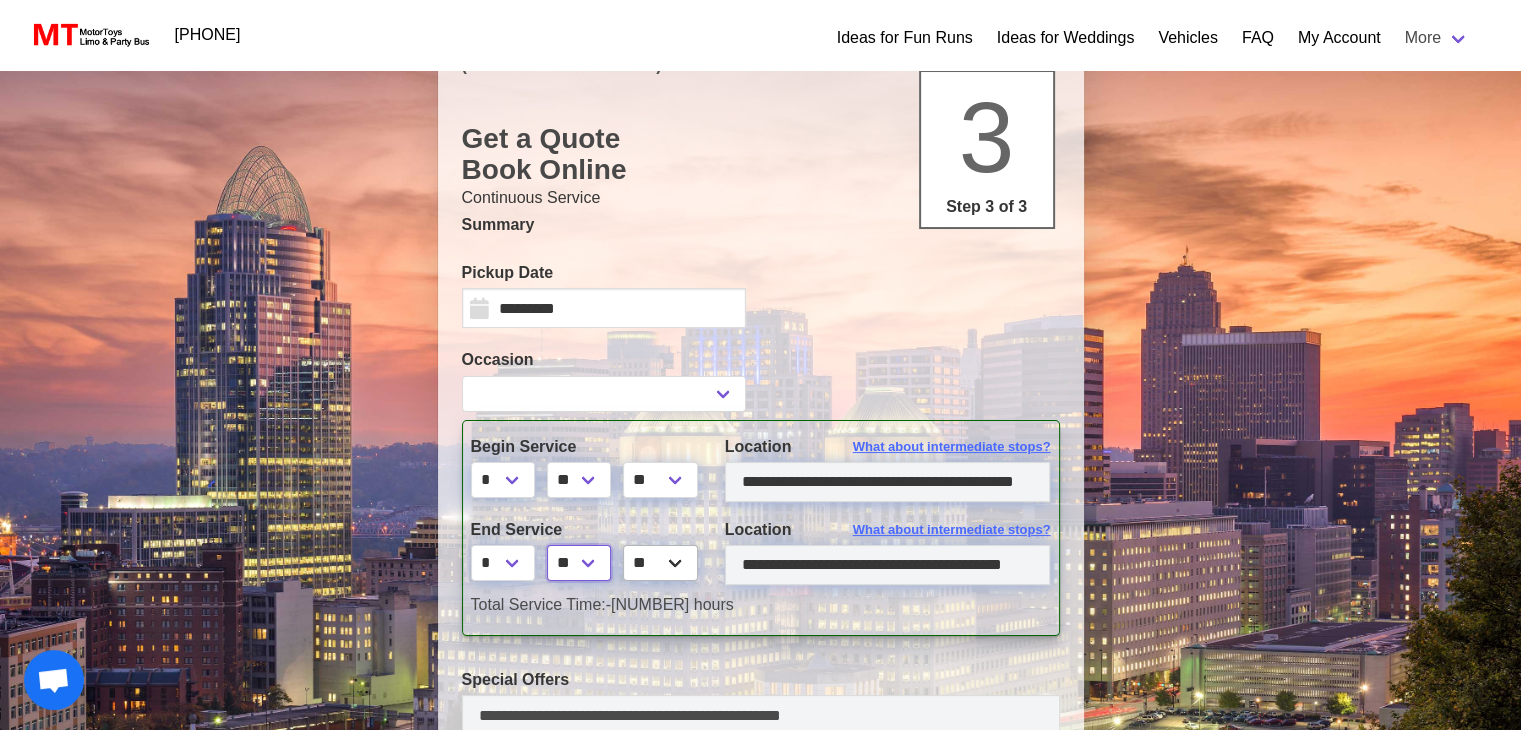 select 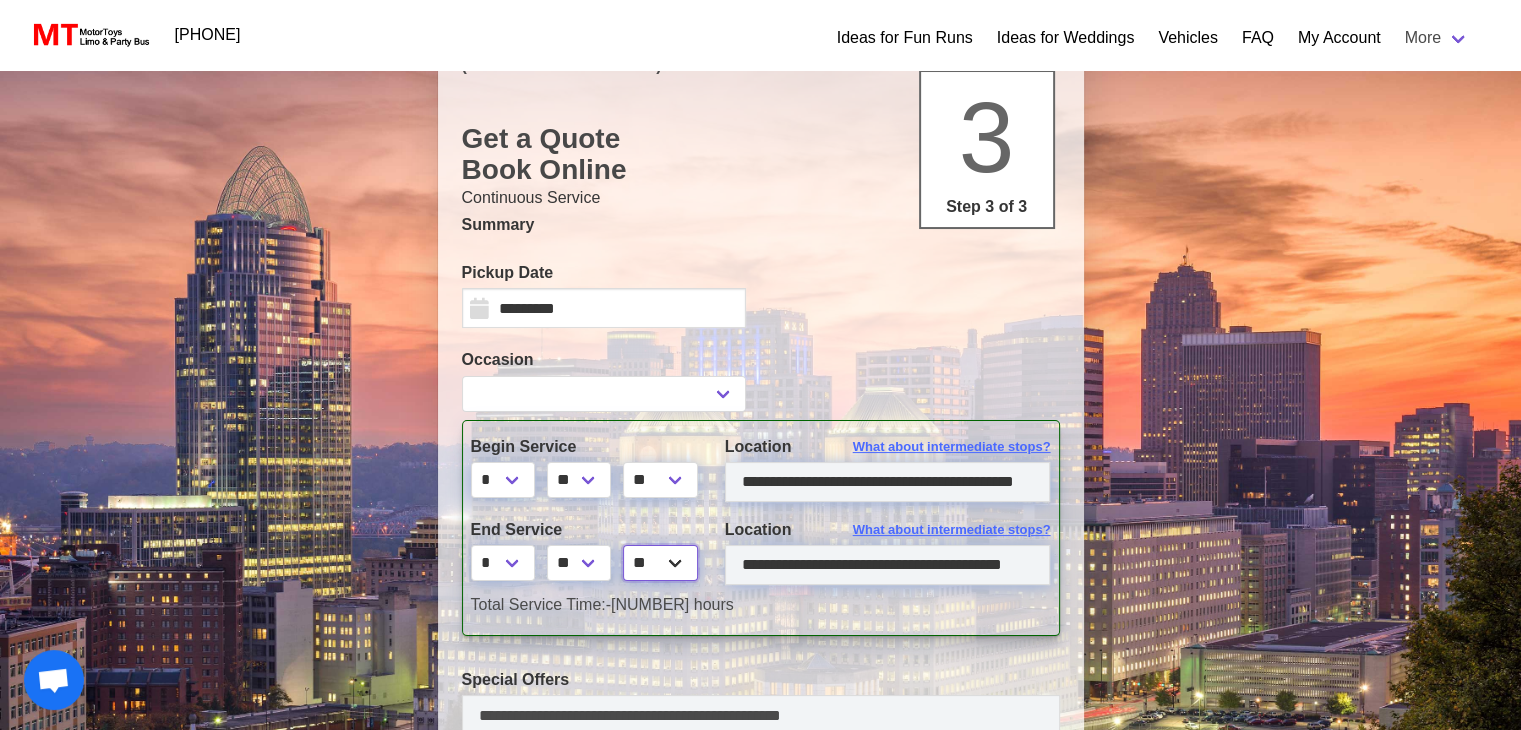 click on "**   **" at bounding box center (660, 563) 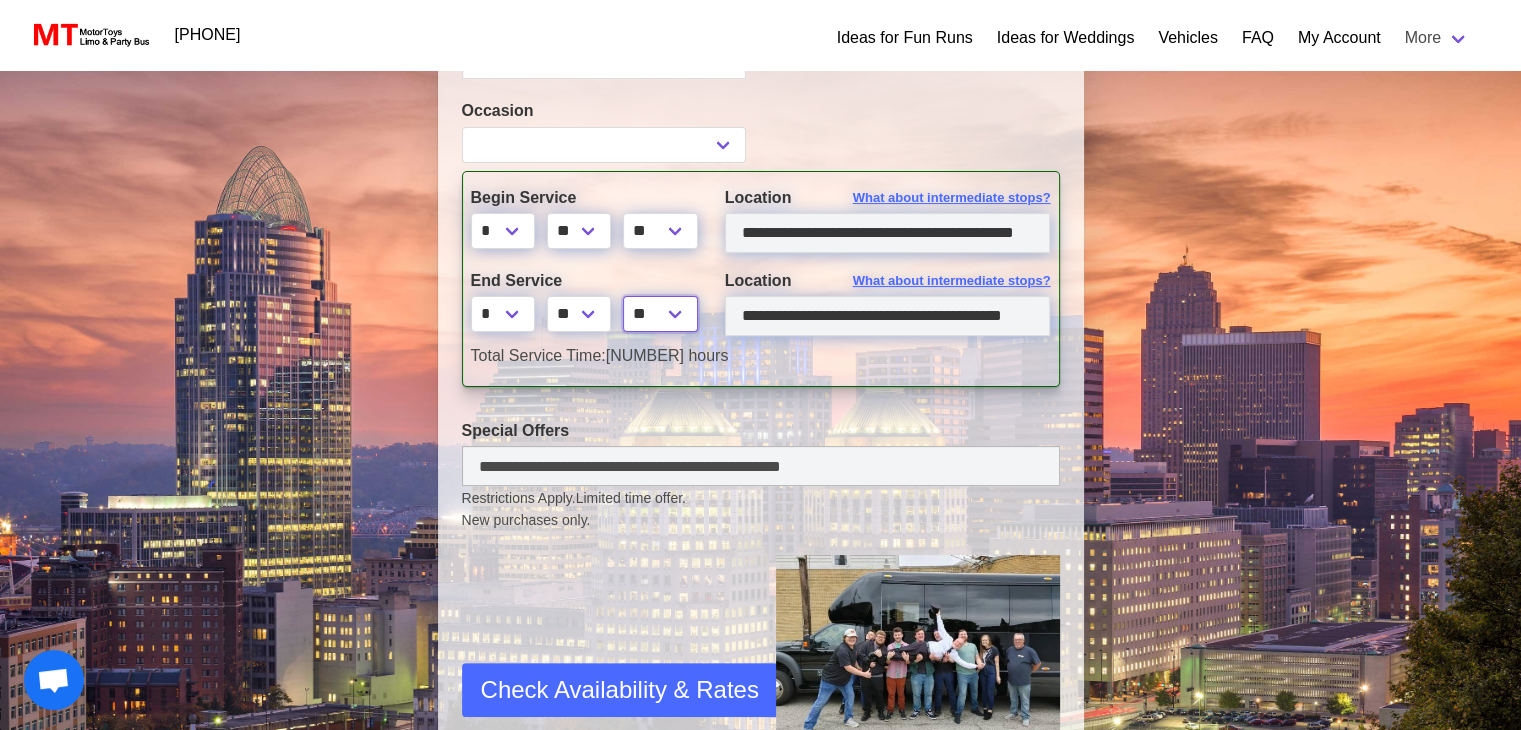scroll, scrollTop: 400, scrollLeft: 0, axis: vertical 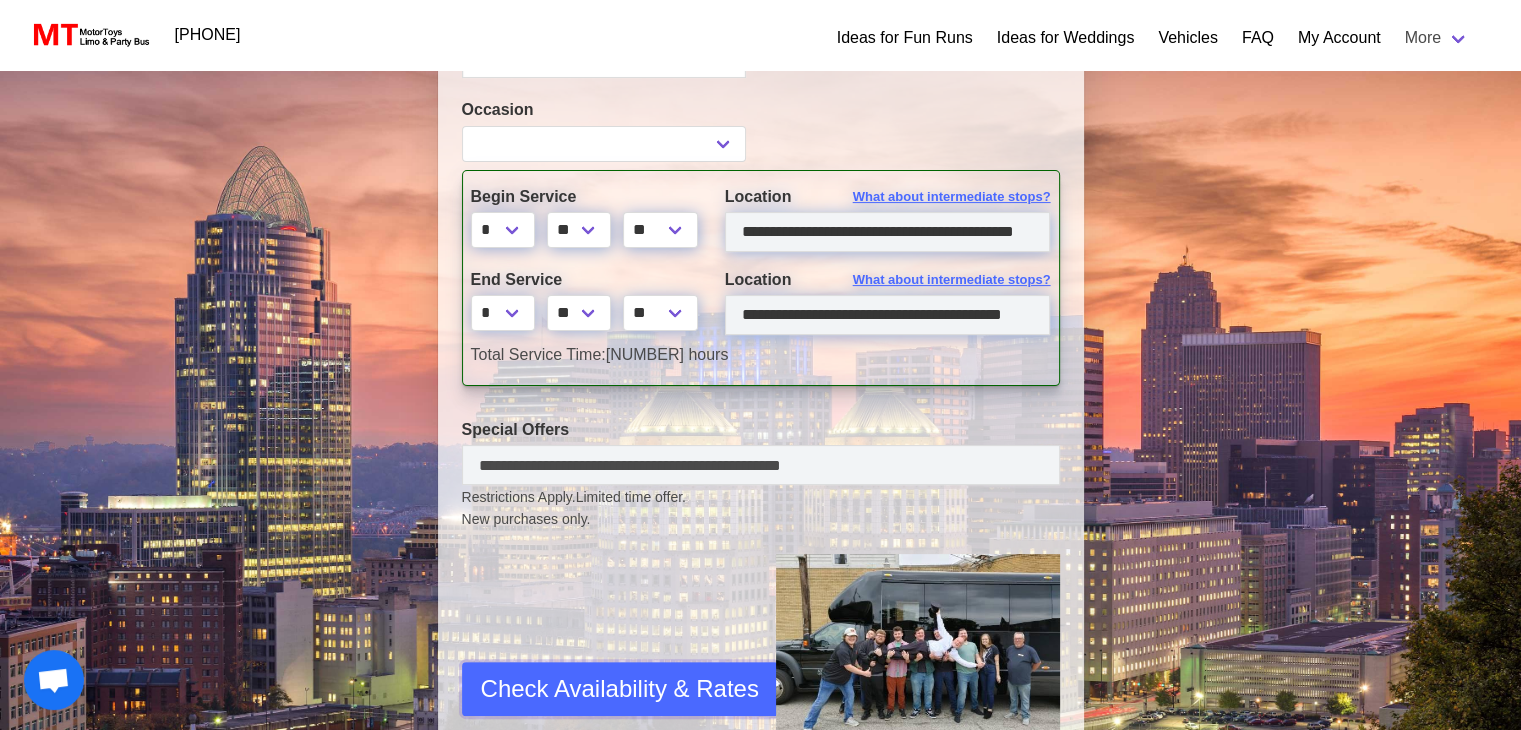 click on "Check Availability & Rates" at bounding box center (620, 689) 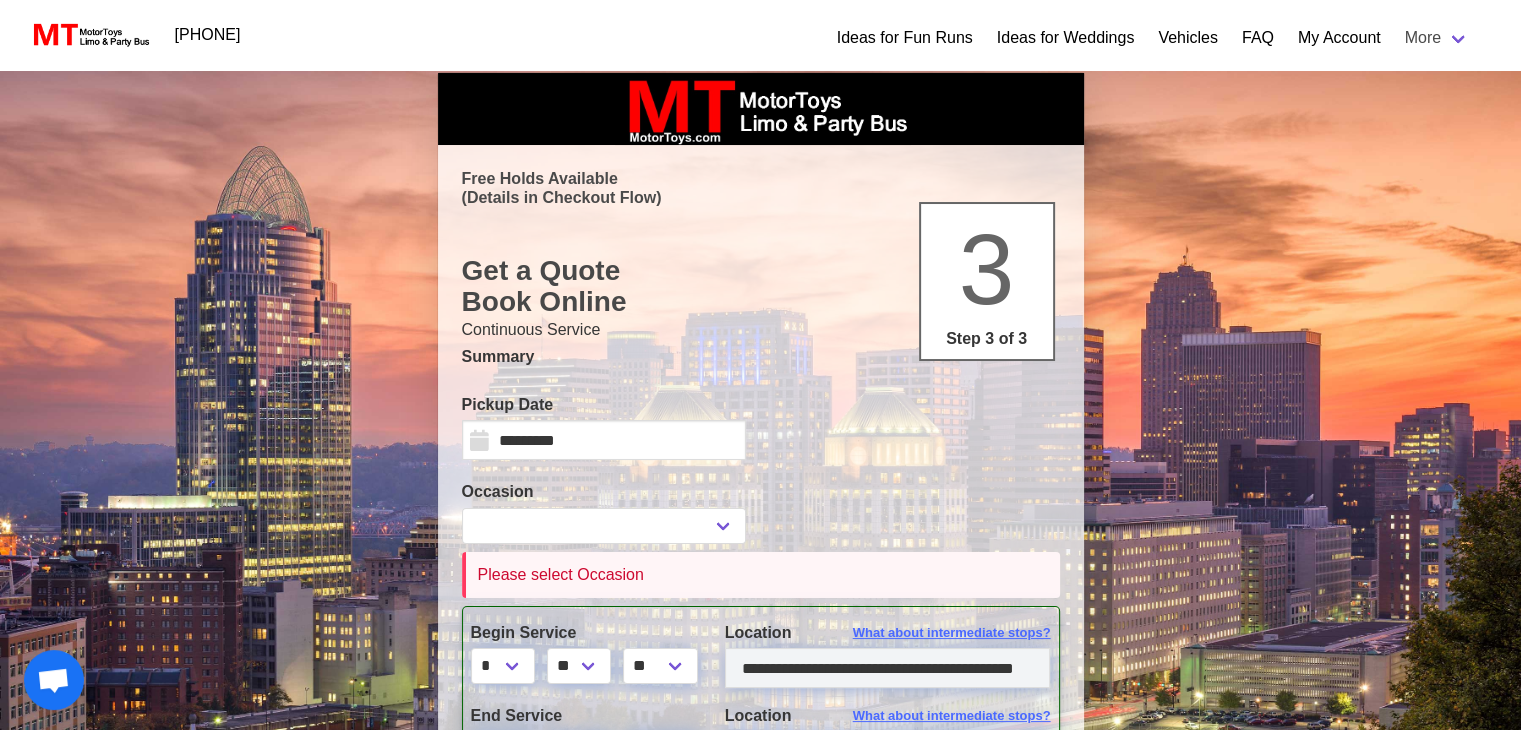 scroll, scrollTop: 0, scrollLeft: 0, axis: both 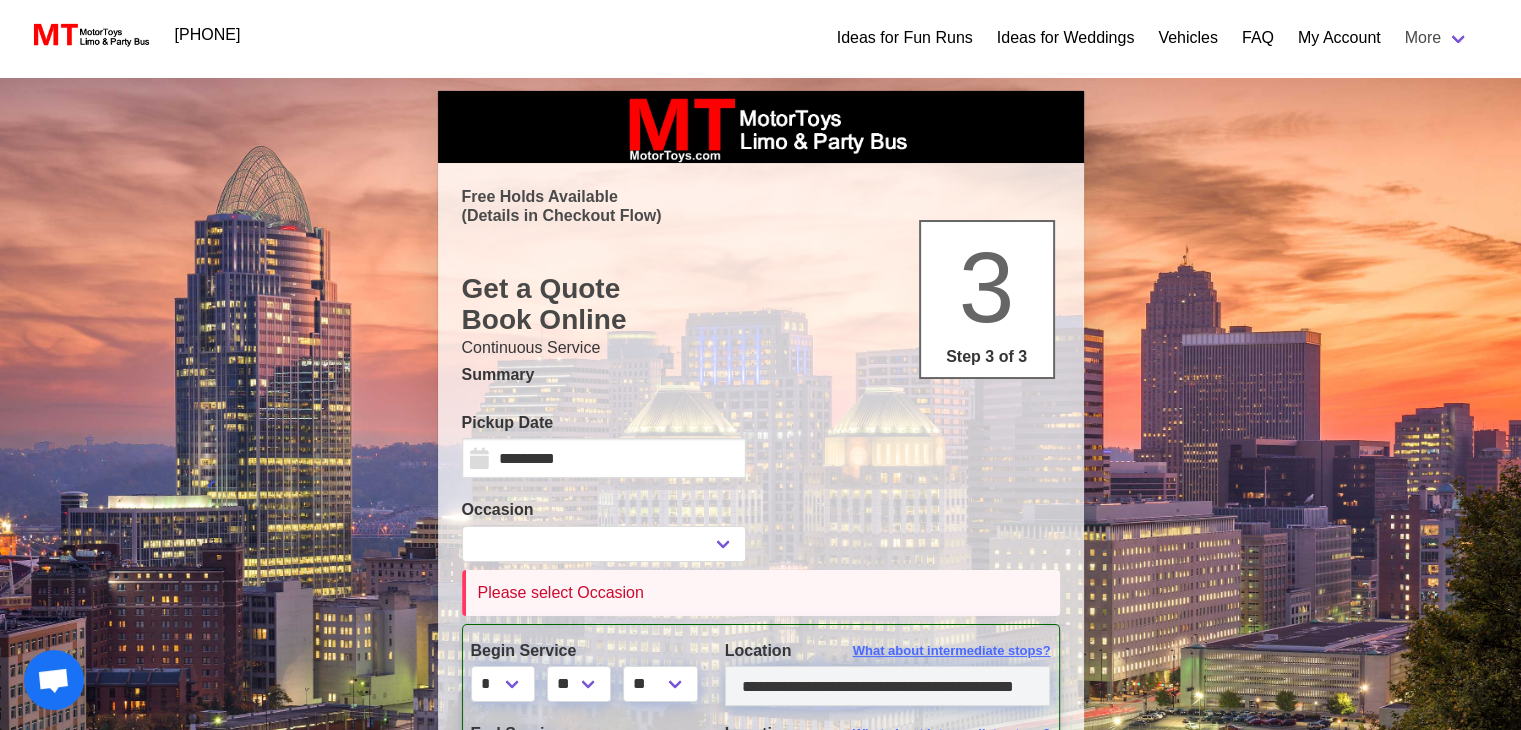 click on "Please select Occasion" at bounding box center [763, 593] 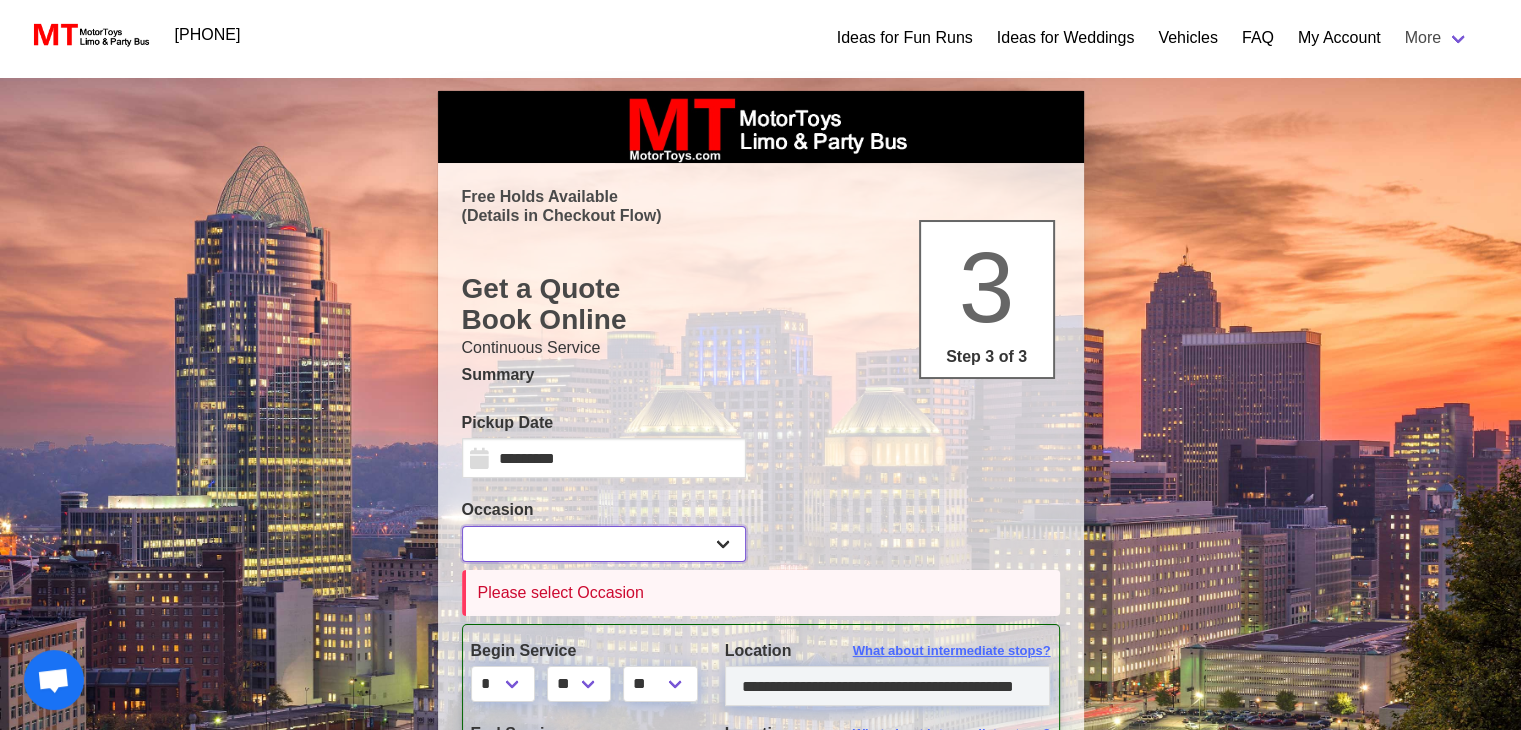 click on "**********" at bounding box center [604, 544] 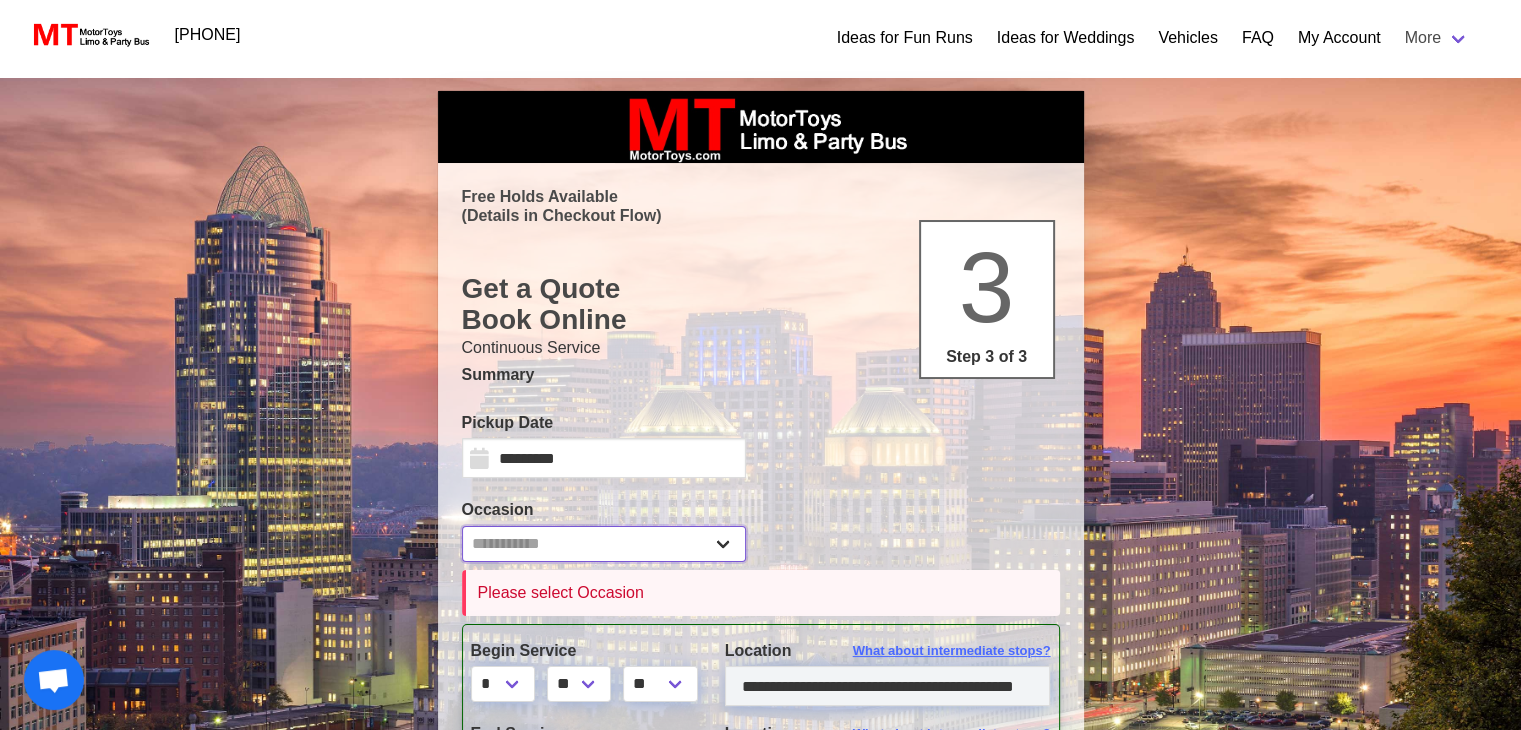 click on "**********" at bounding box center [604, 544] 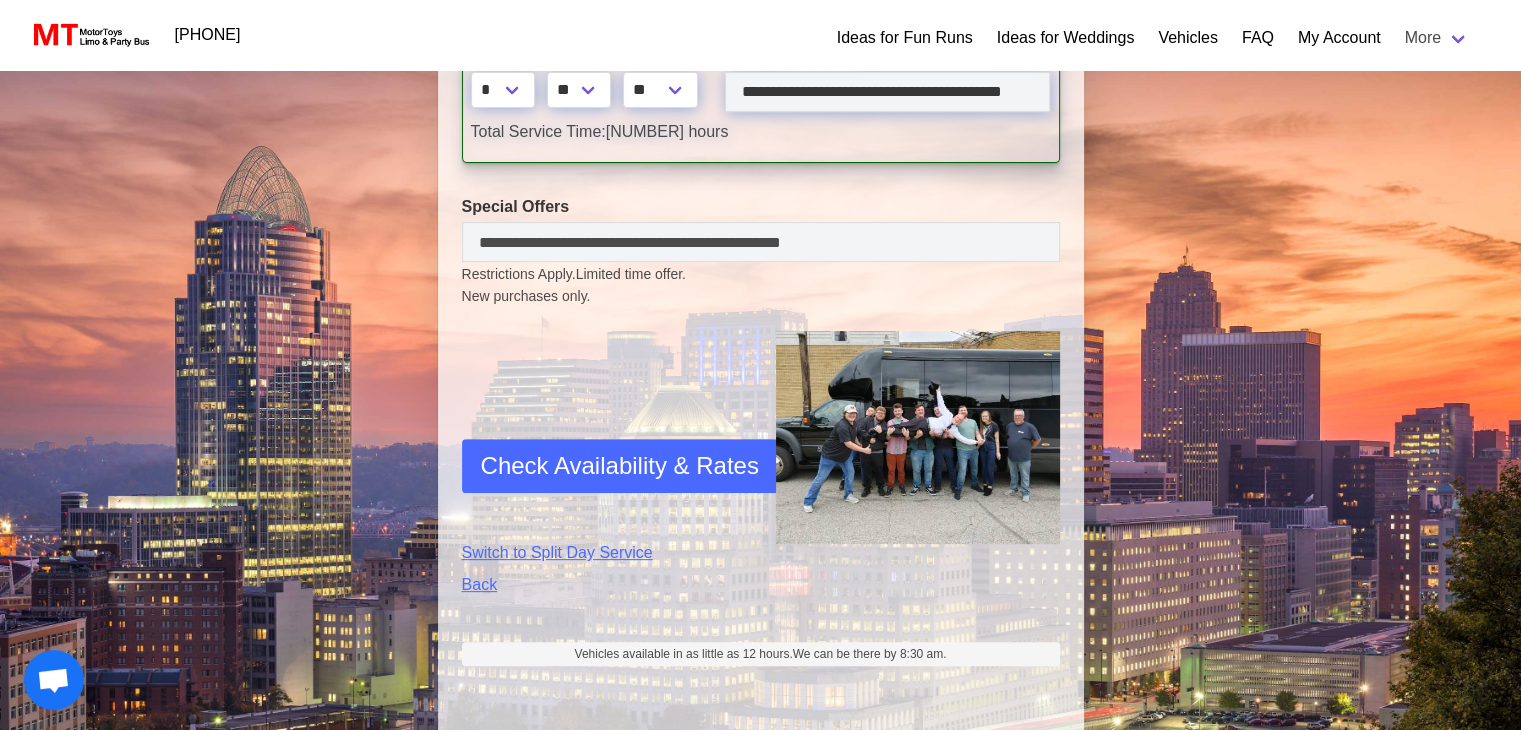 scroll, scrollTop: 668, scrollLeft: 0, axis: vertical 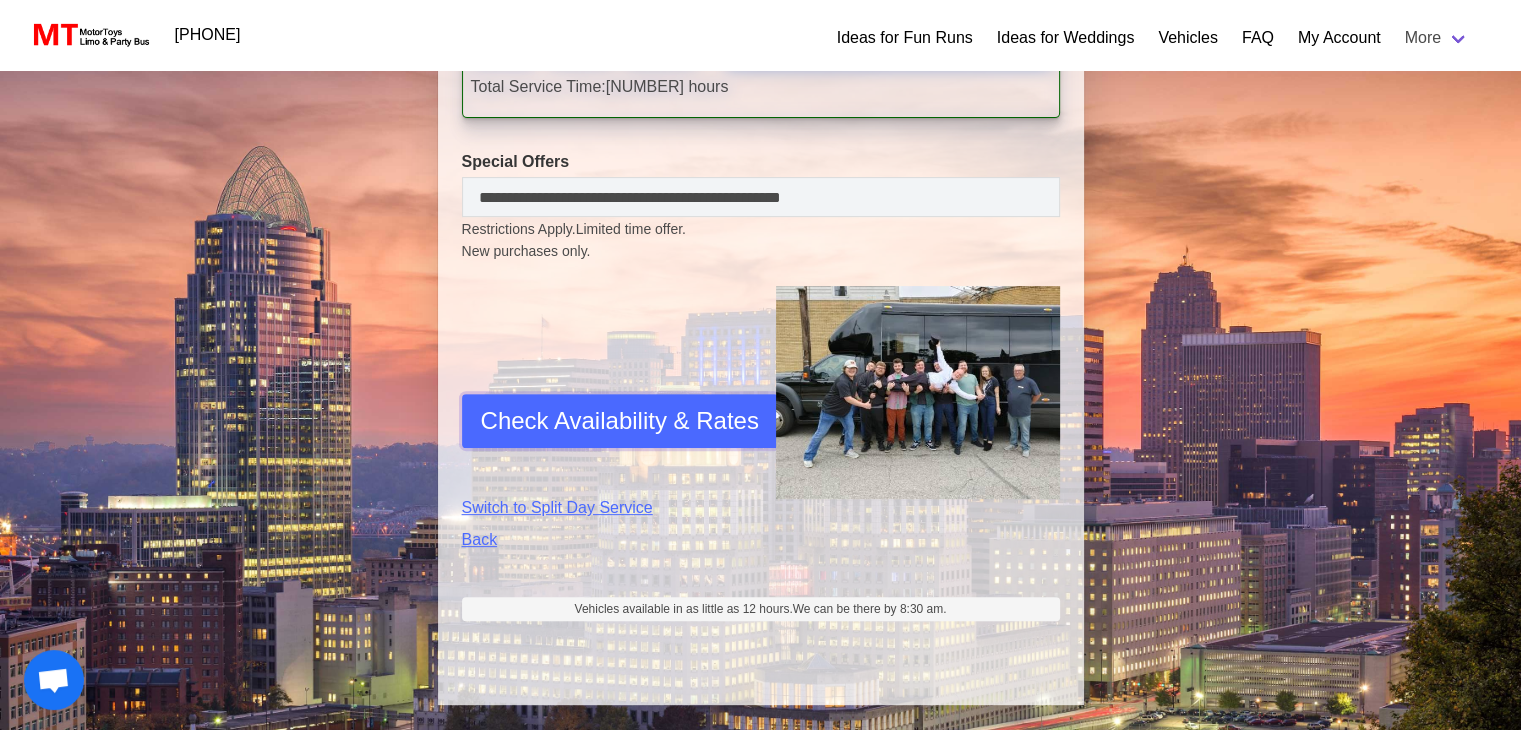 click on "Check Availability & Rates" at bounding box center (620, 421) 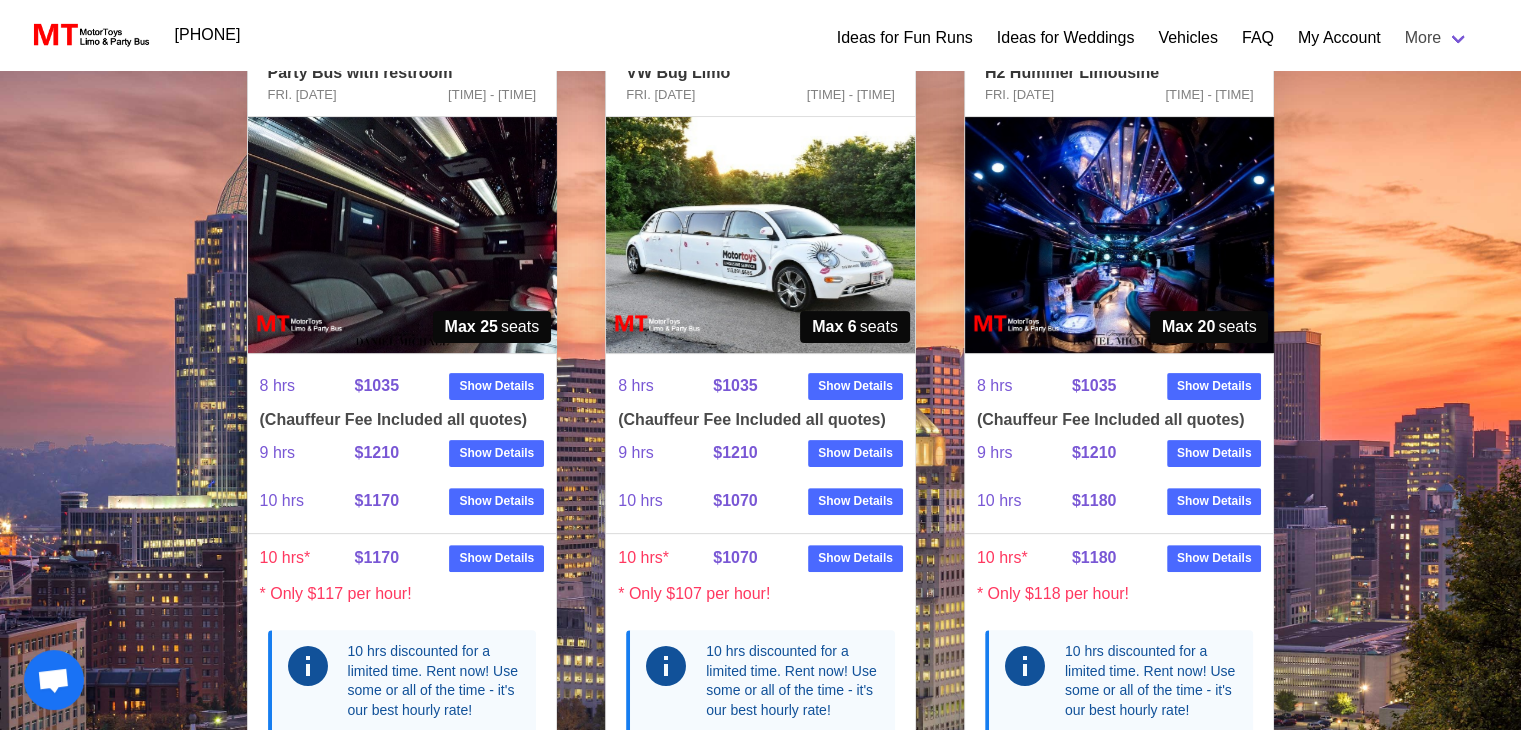 scroll, scrollTop: 124, scrollLeft: 0, axis: vertical 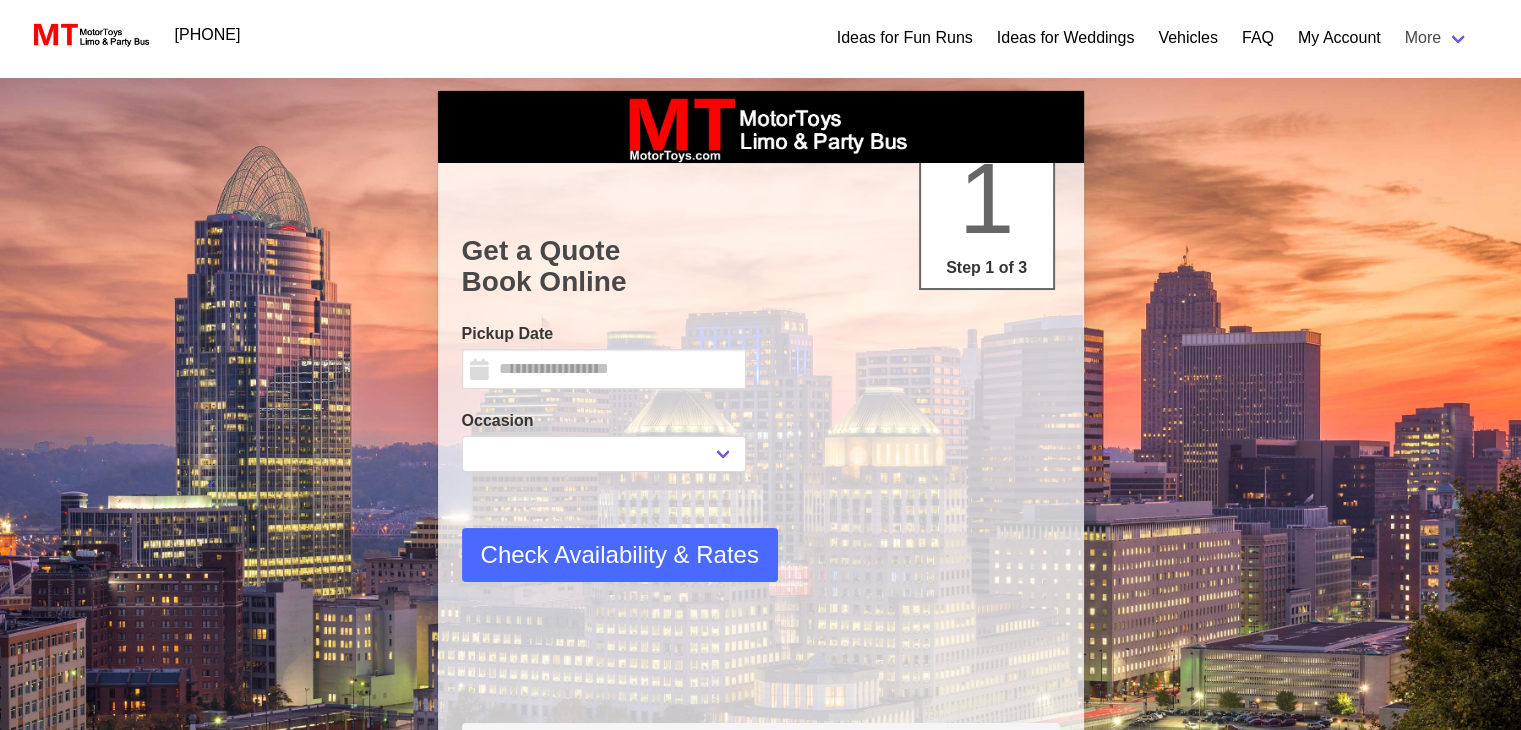 select 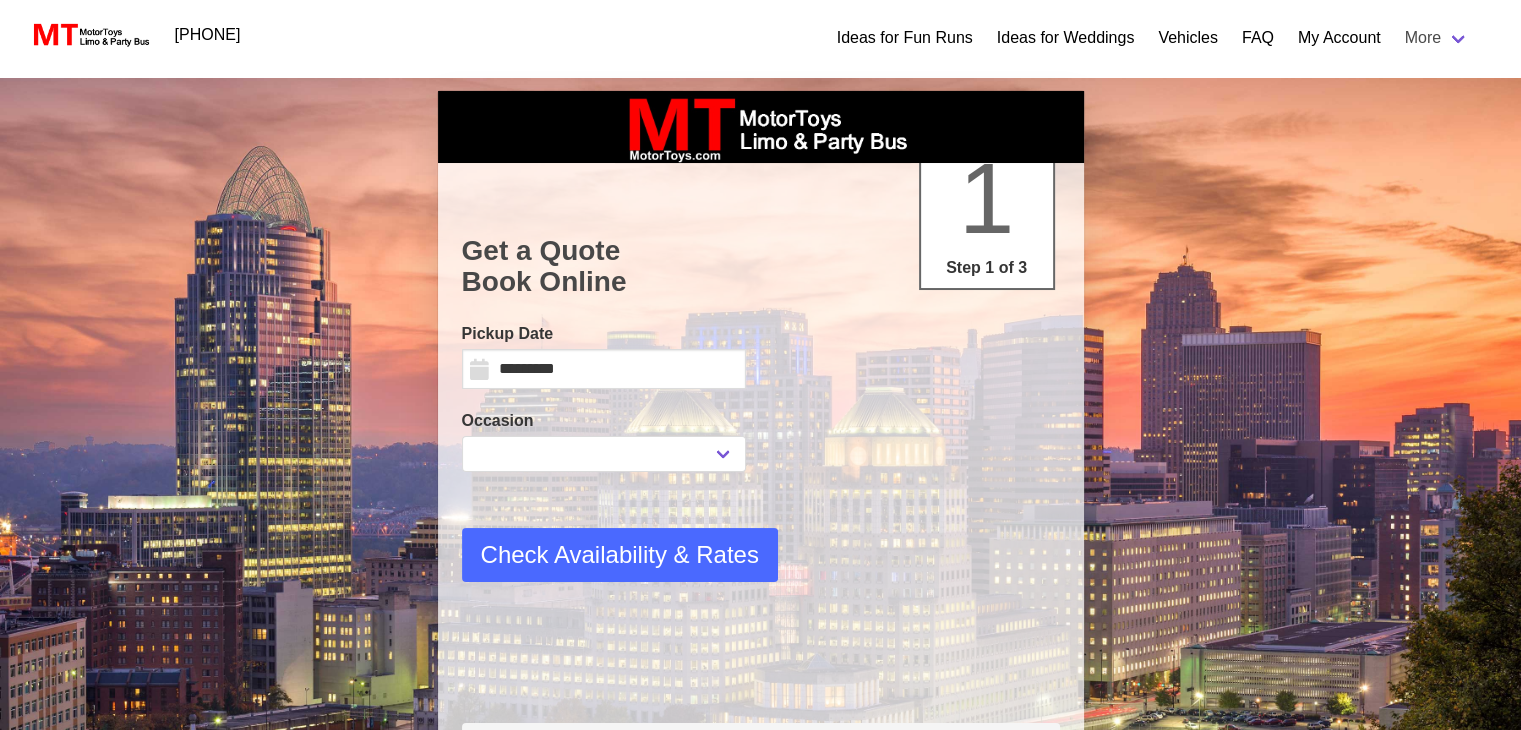 scroll, scrollTop: 0, scrollLeft: 0, axis: both 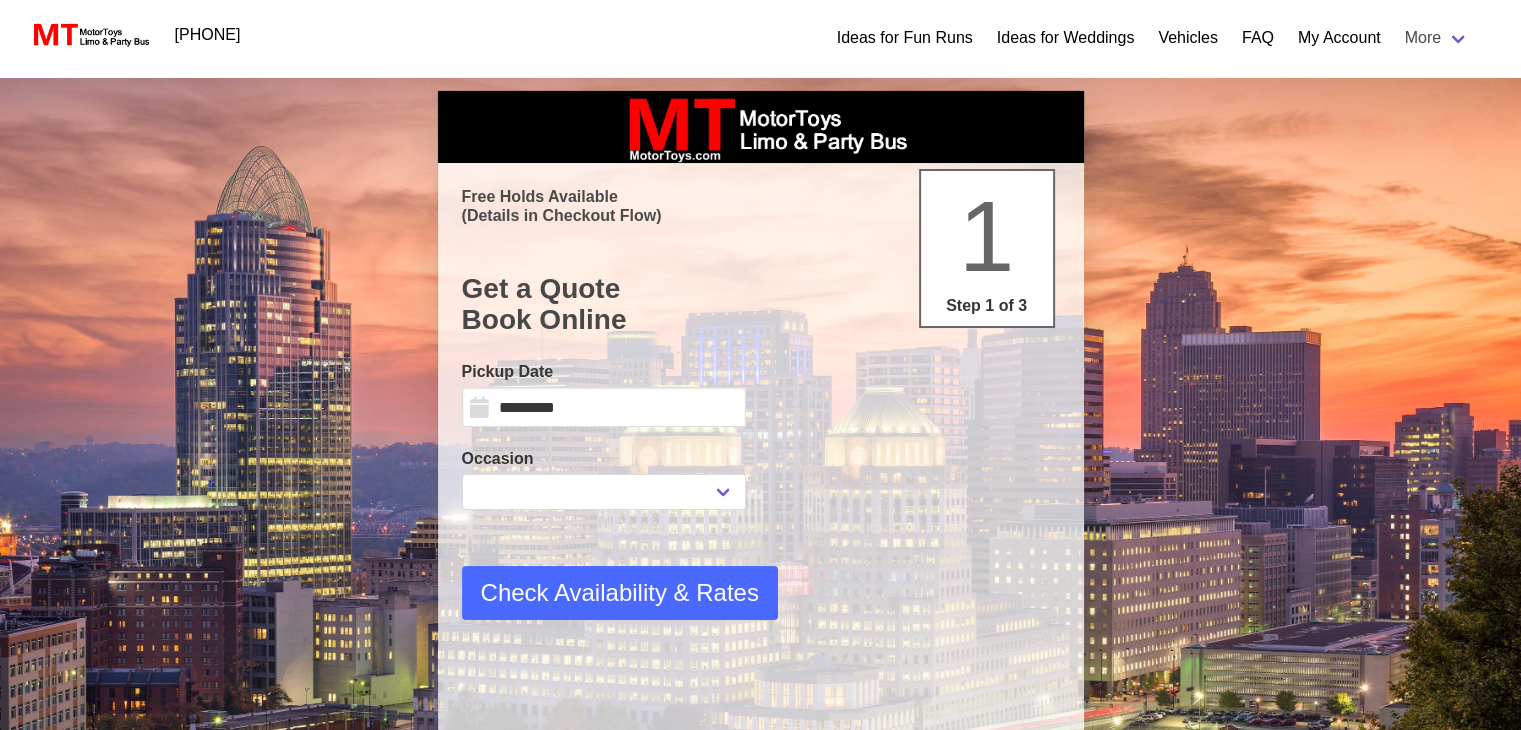 select 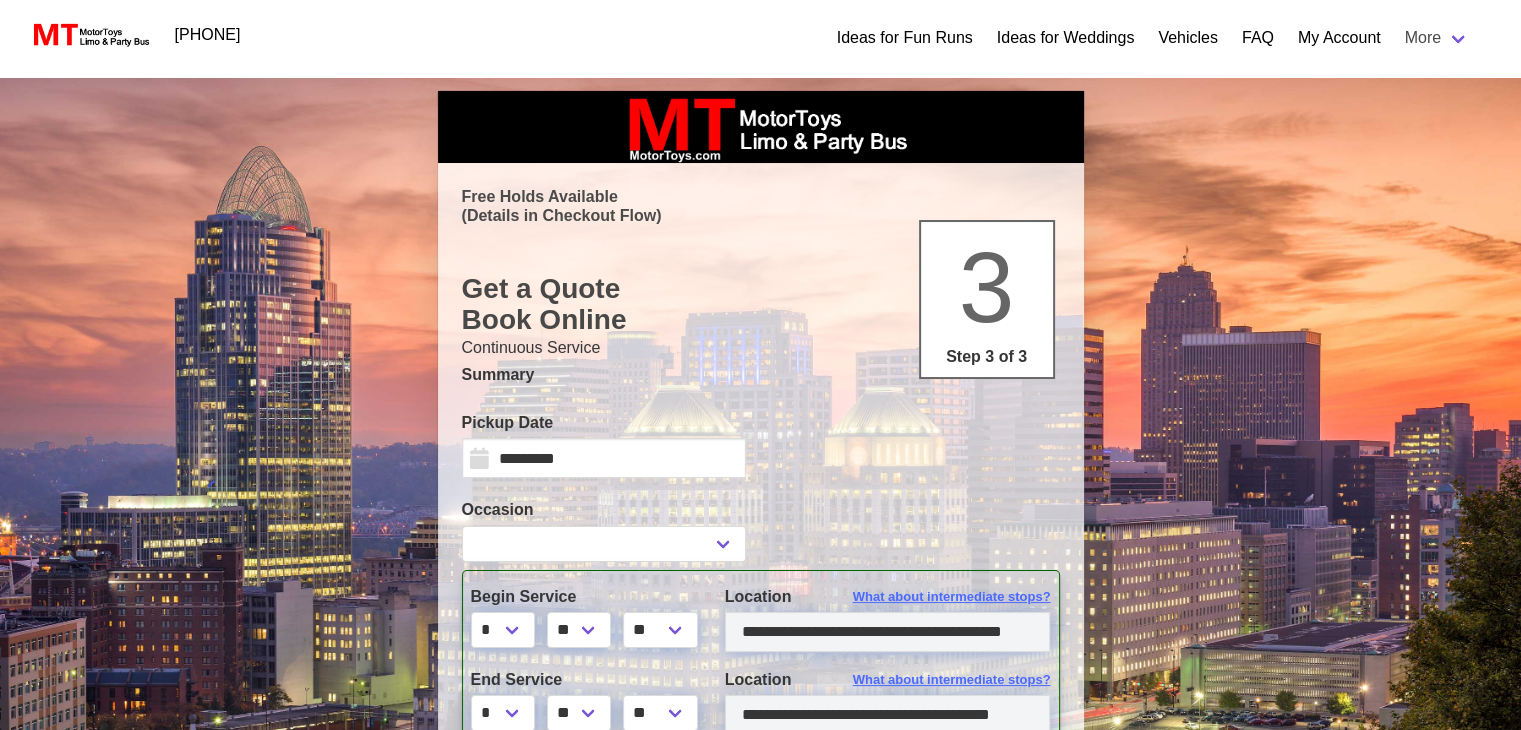 type on "**********" 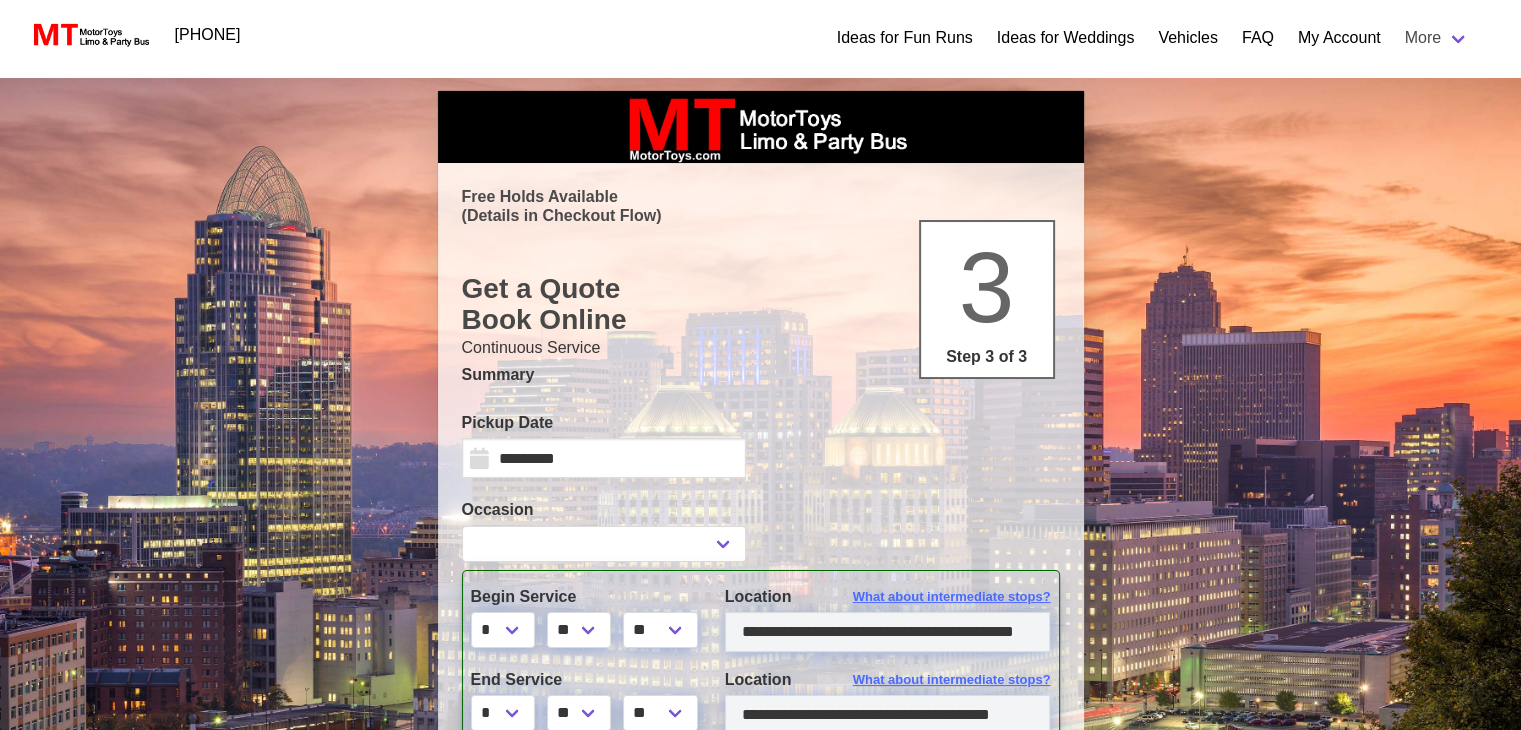 type on "**********" 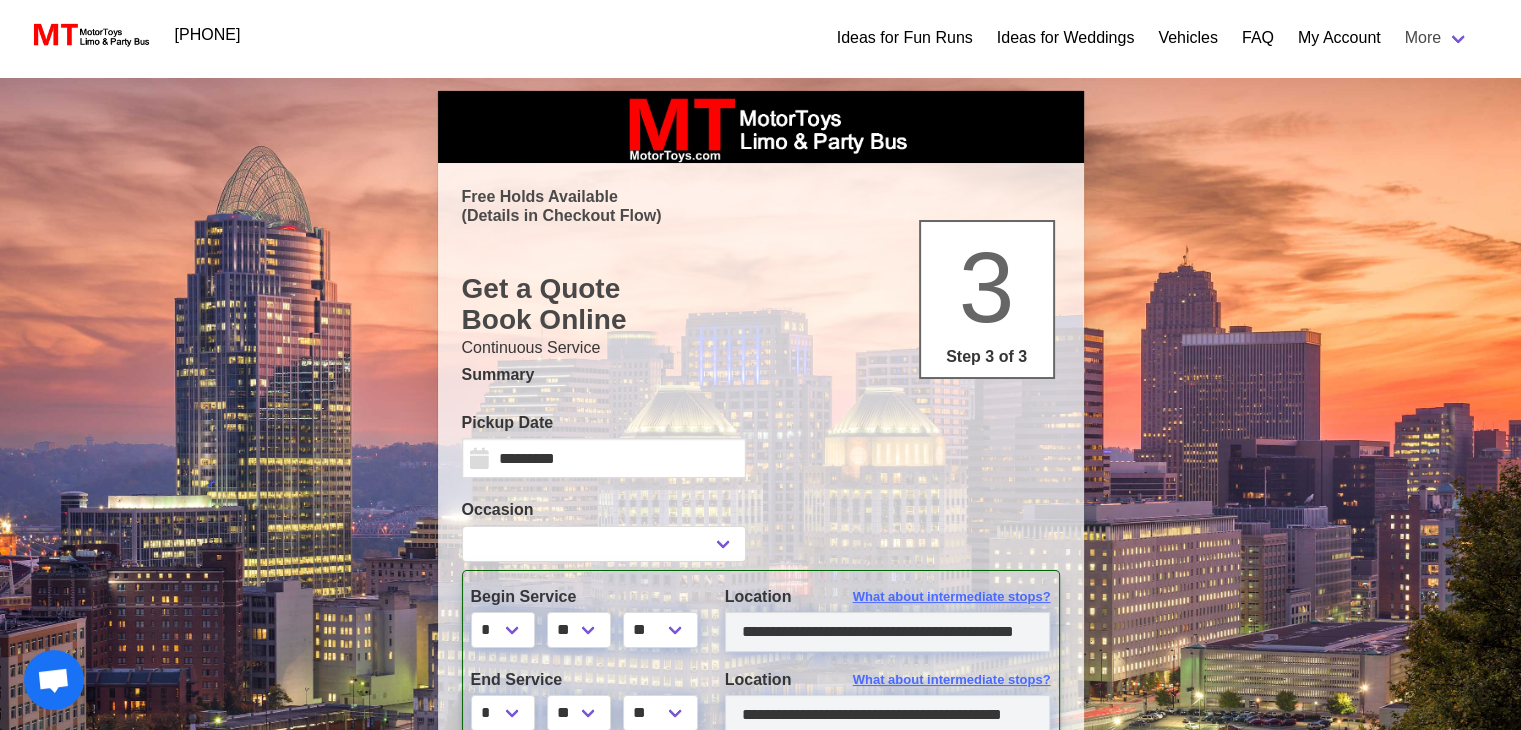 select 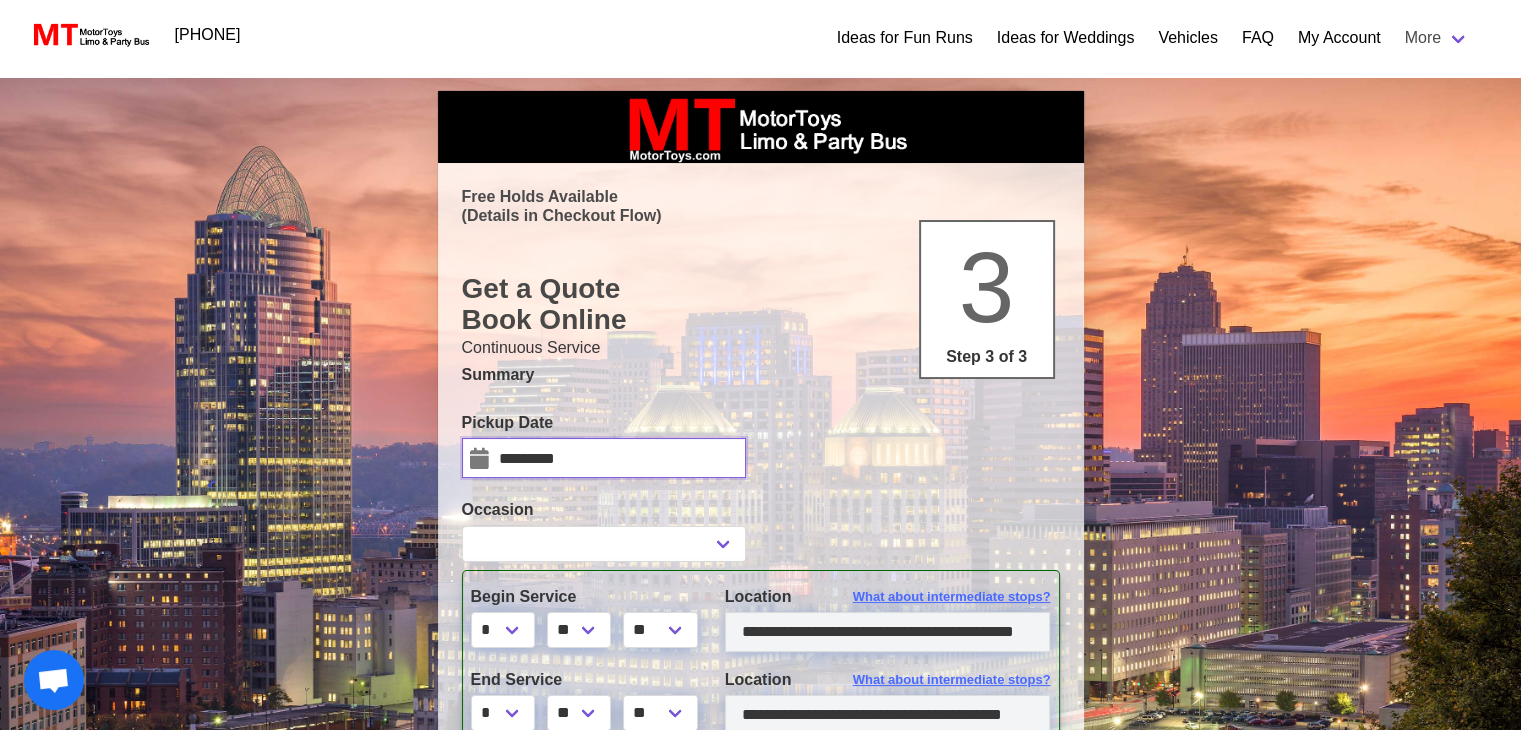 click on "*********" at bounding box center (604, 458) 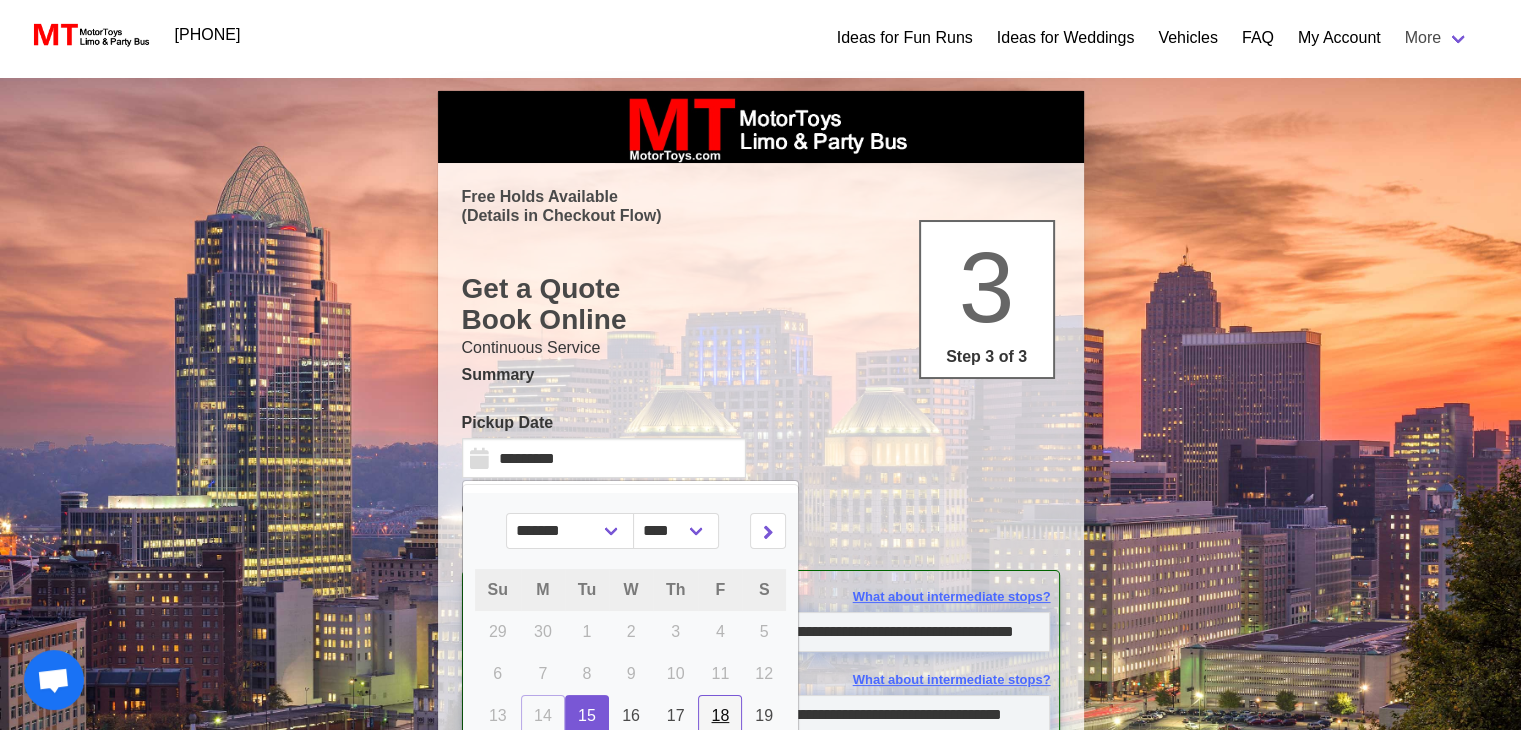 click on "18" at bounding box center [720, 715] 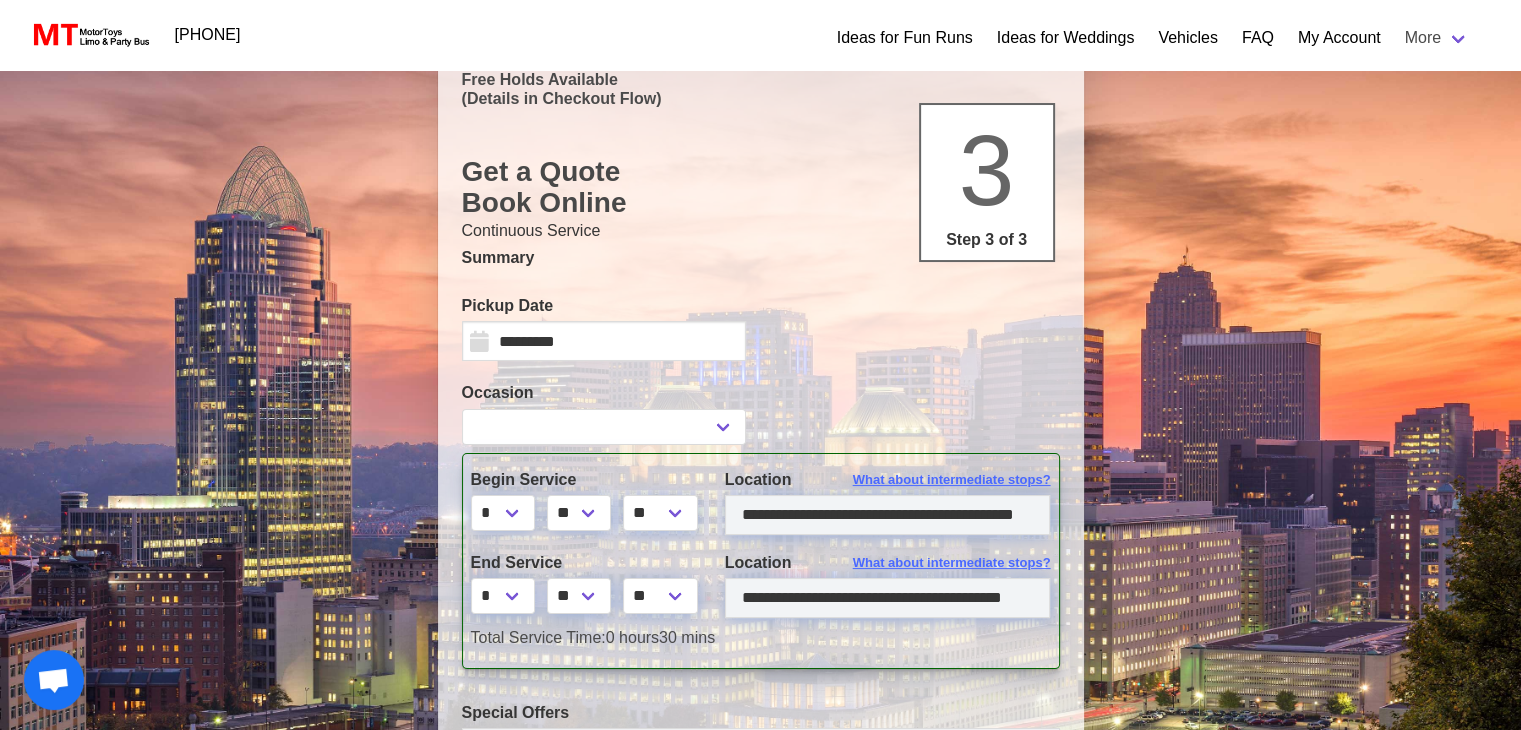 scroll, scrollTop: 150, scrollLeft: 0, axis: vertical 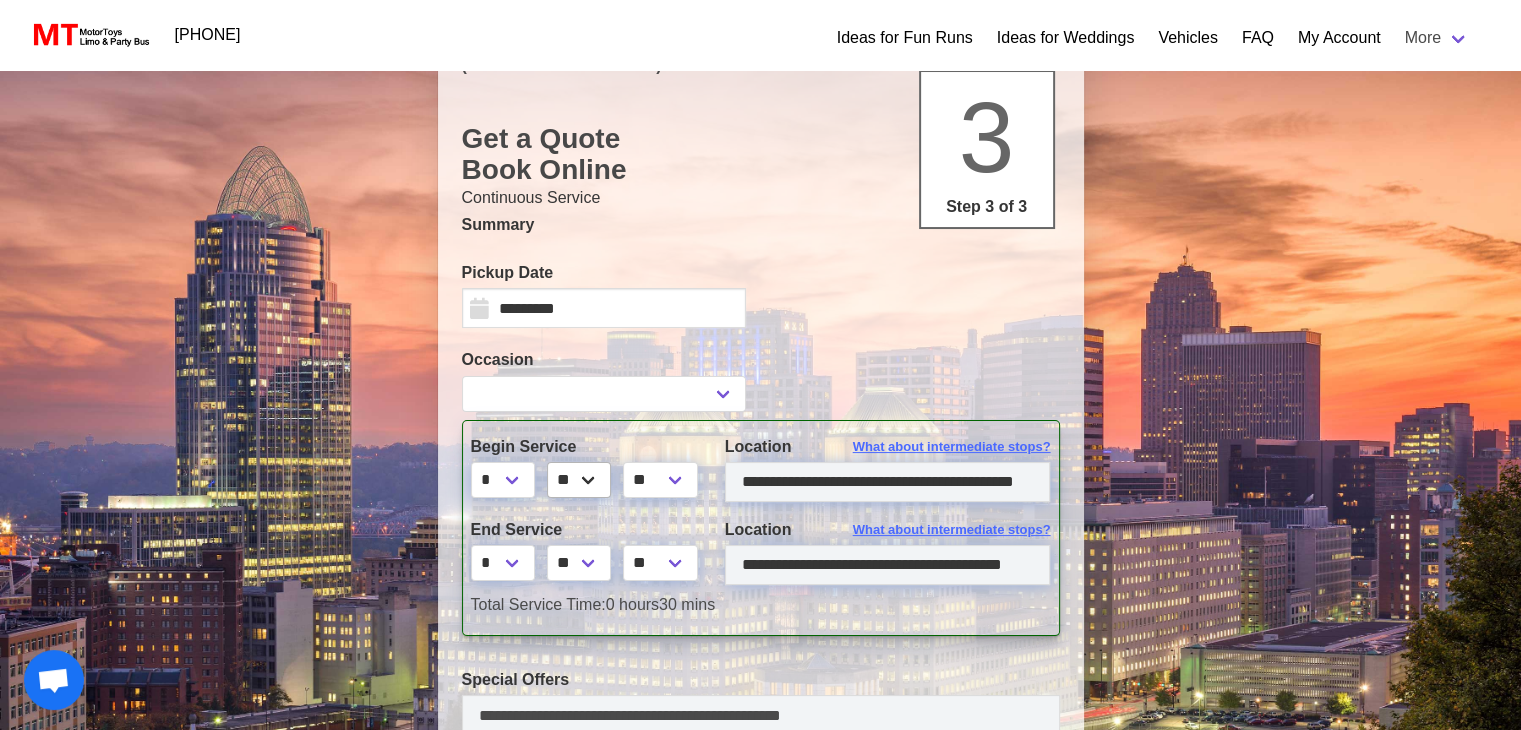 select 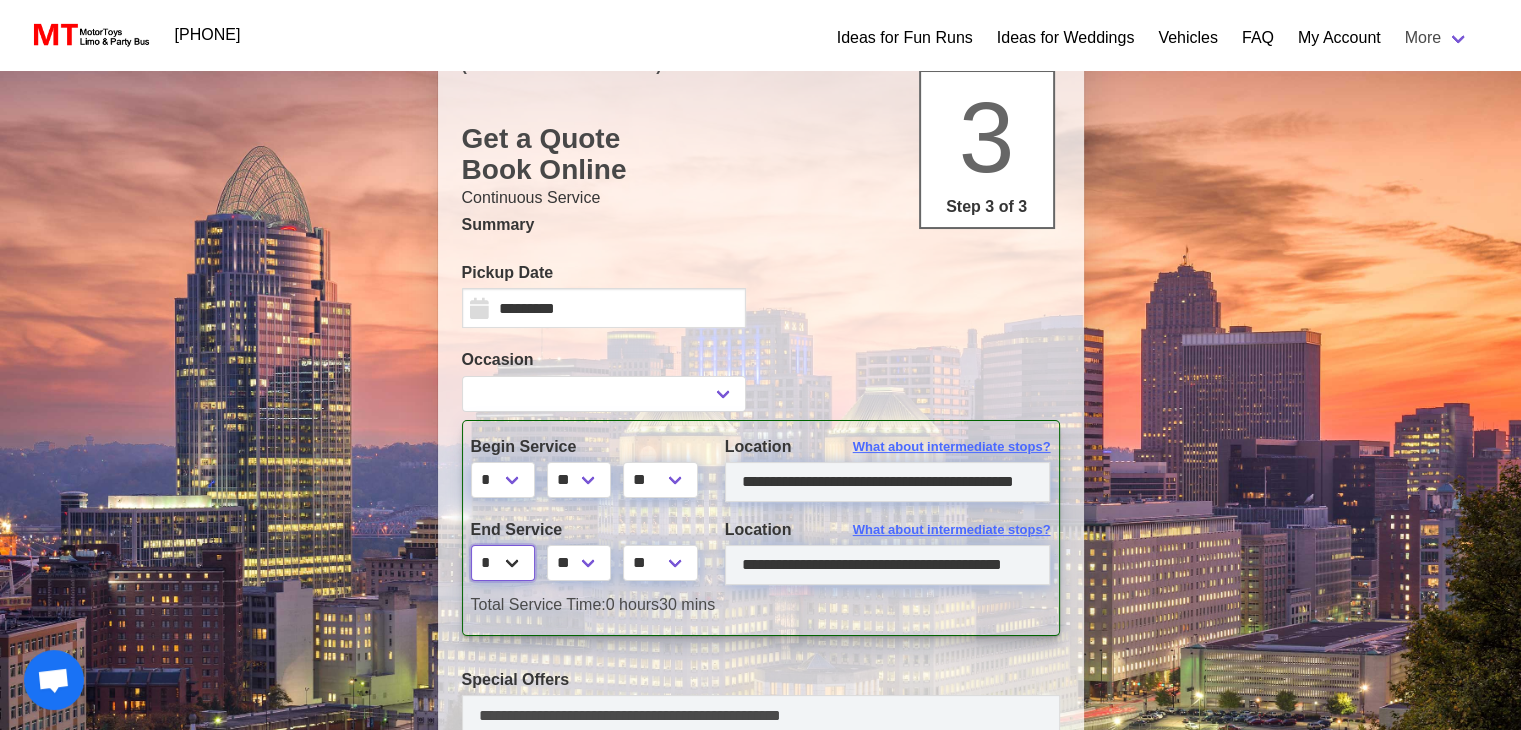 click on "* * * * * * * * * ** ** **" at bounding box center (503, 563) 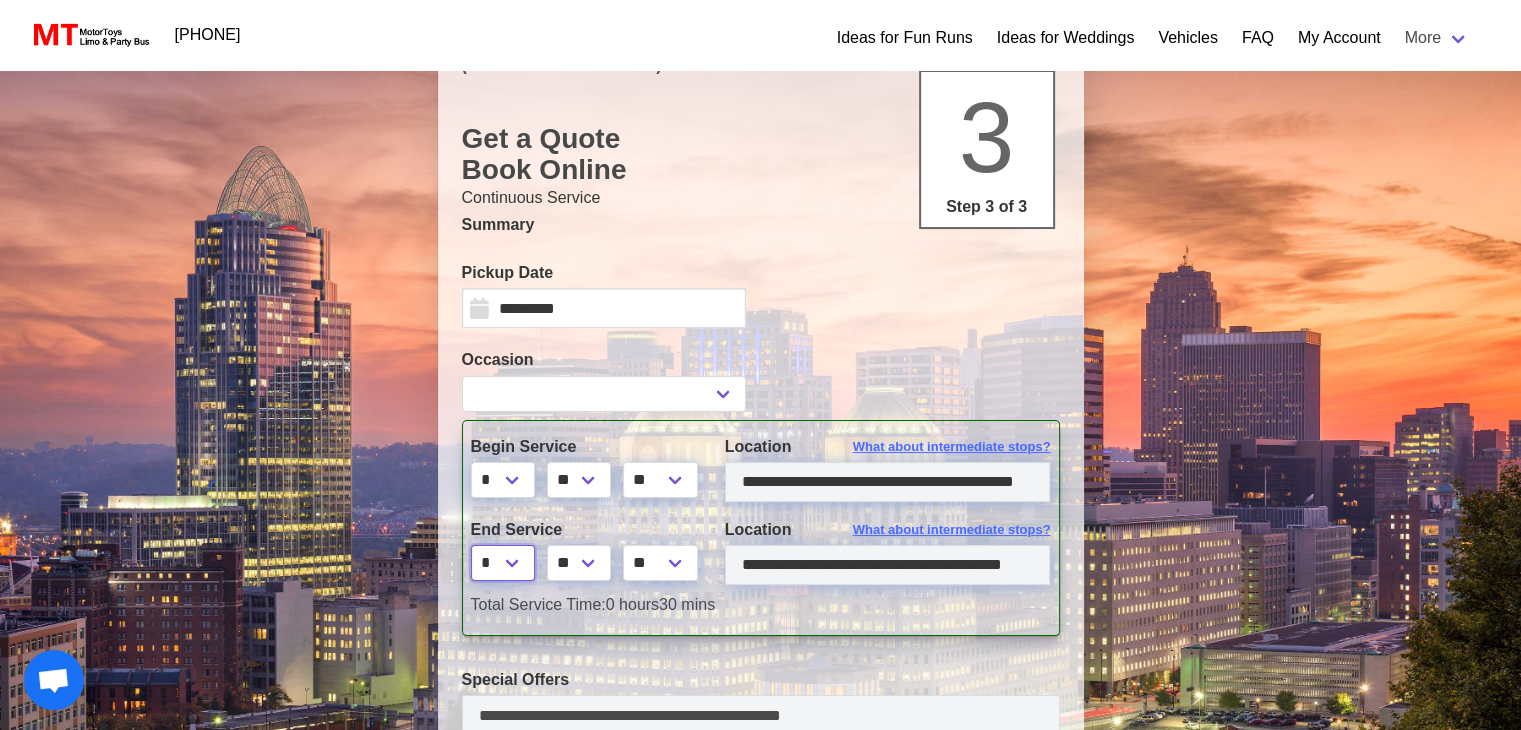 select on "*" 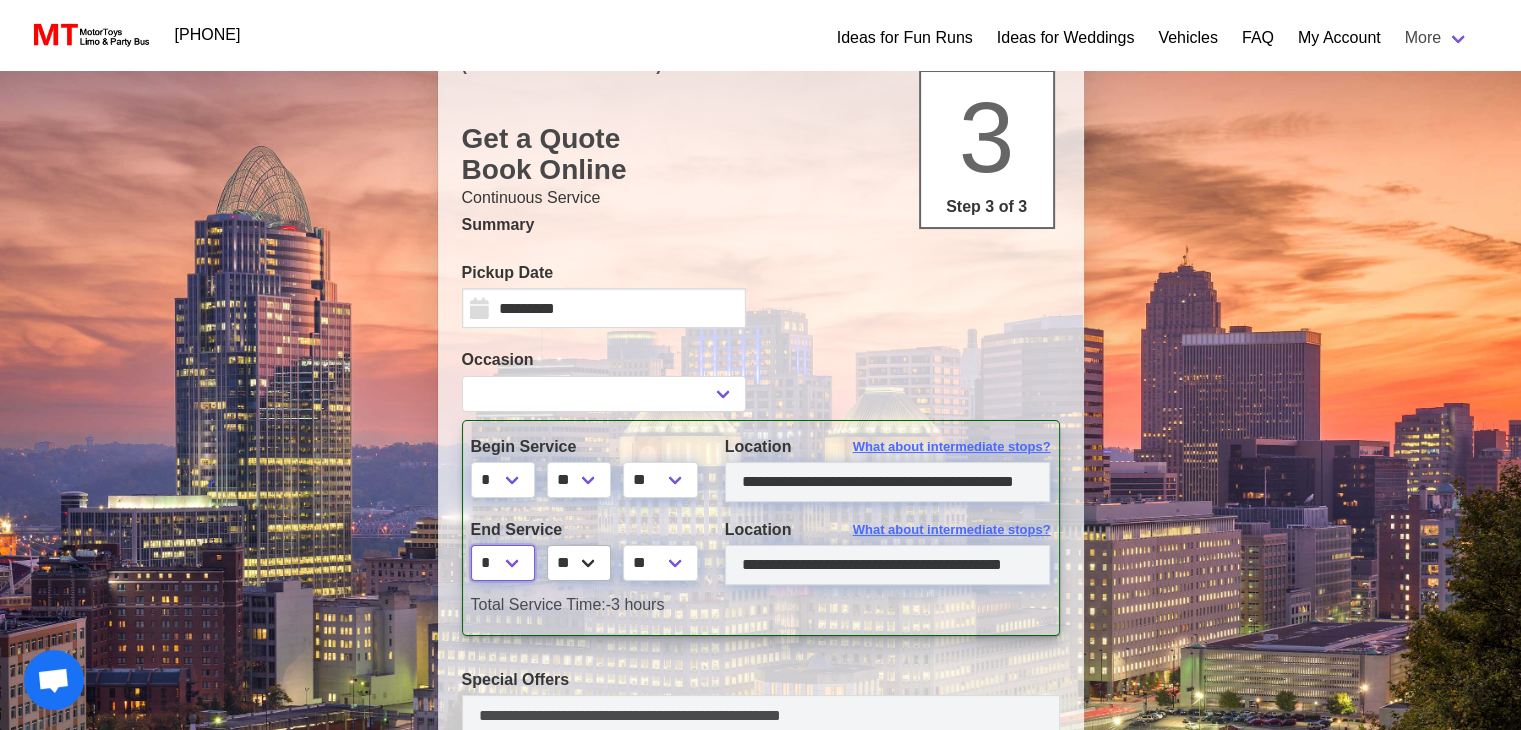 select 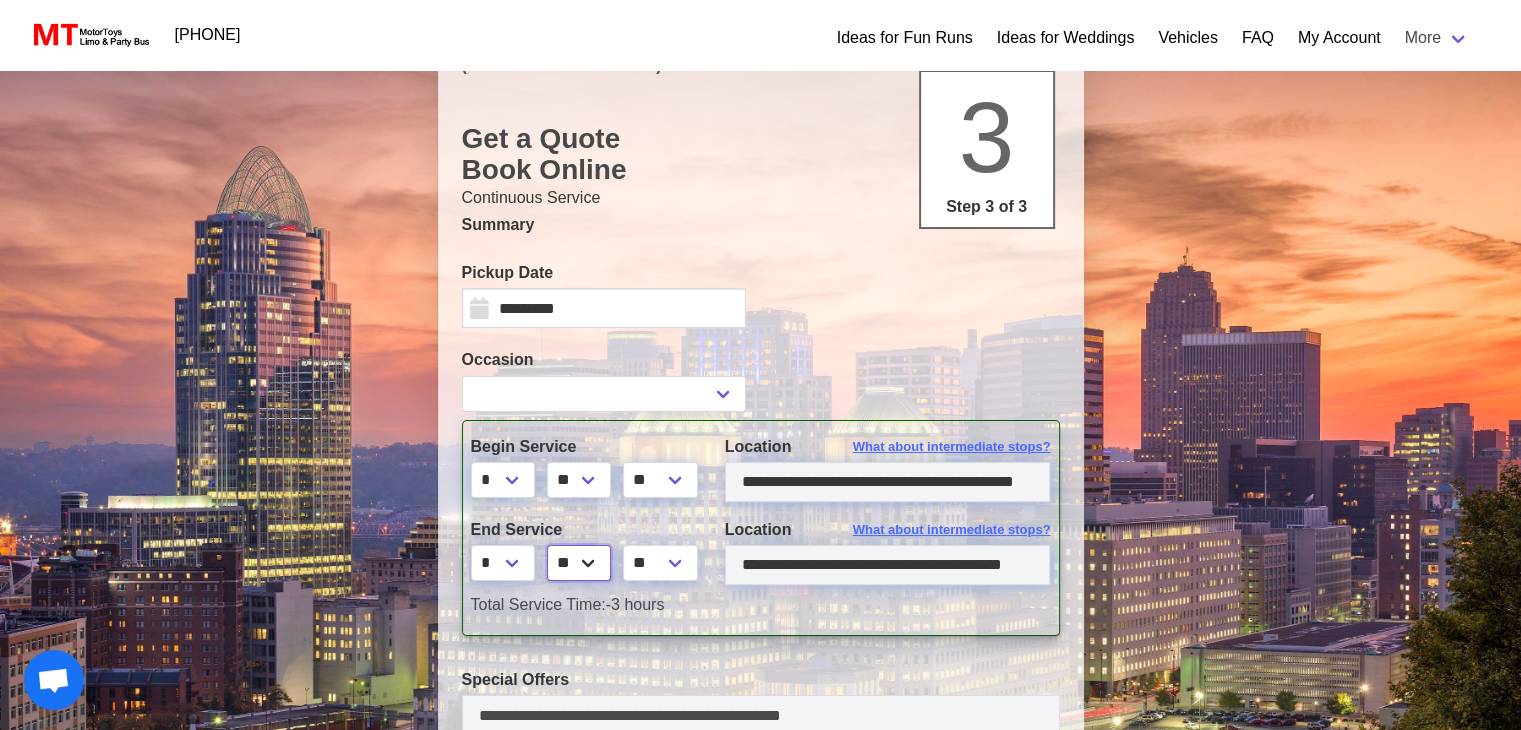 click on "** ** ** **" at bounding box center [579, 563] 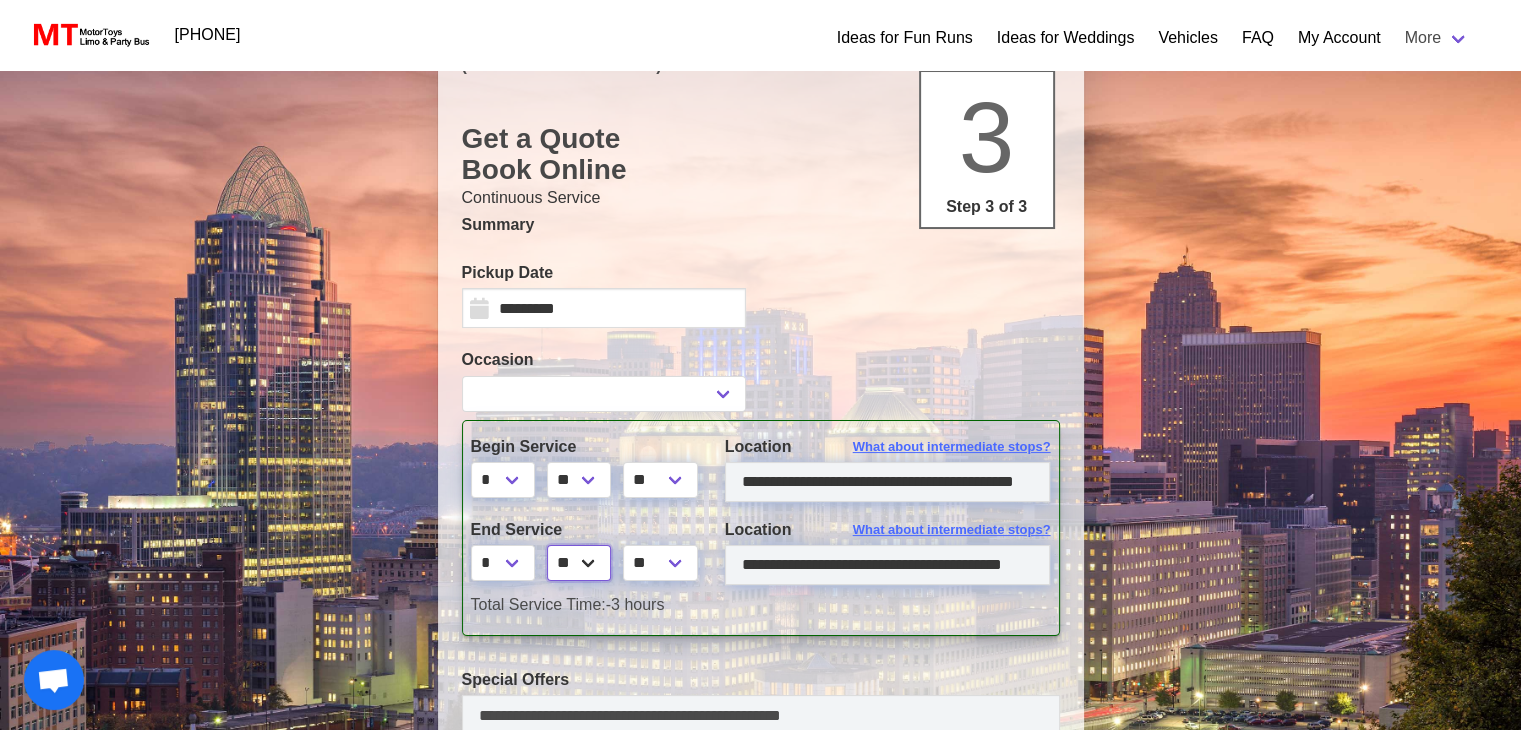 click on "** ** ** **" at bounding box center [579, 563] 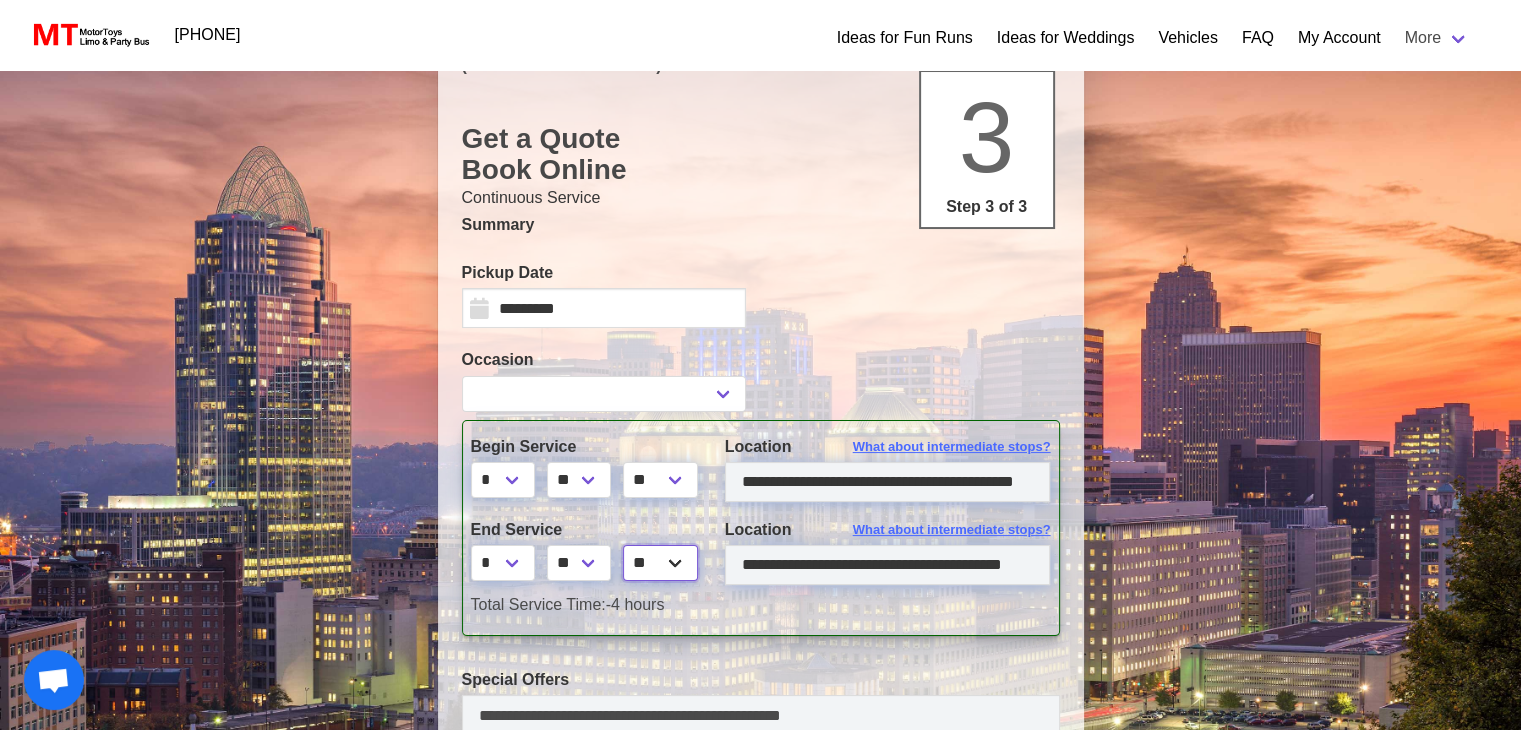click on "**   **" at bounding box center (660, 563) 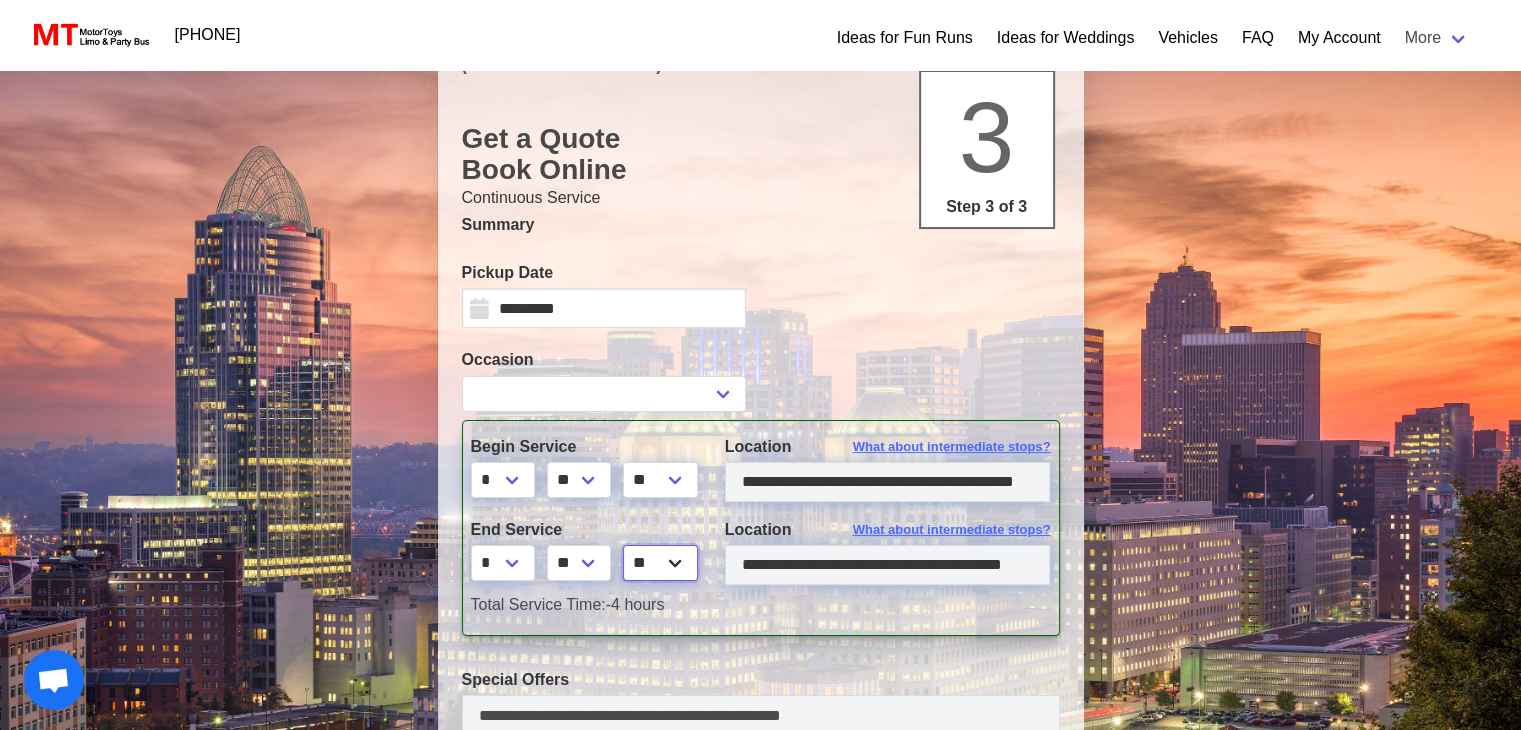 select on "*****" 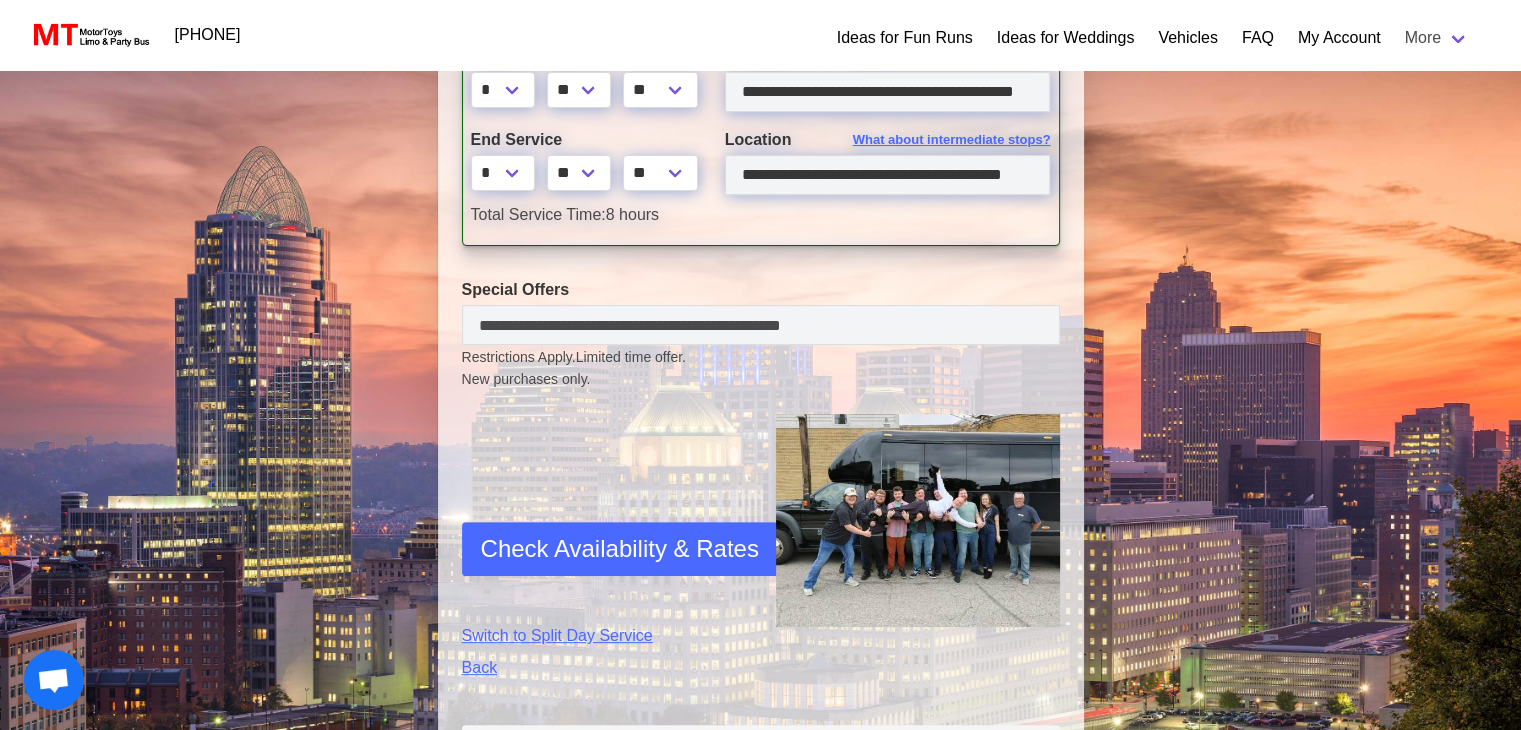 scroll, scrollTop: 550, scrollLeft: 0, axis: vertical 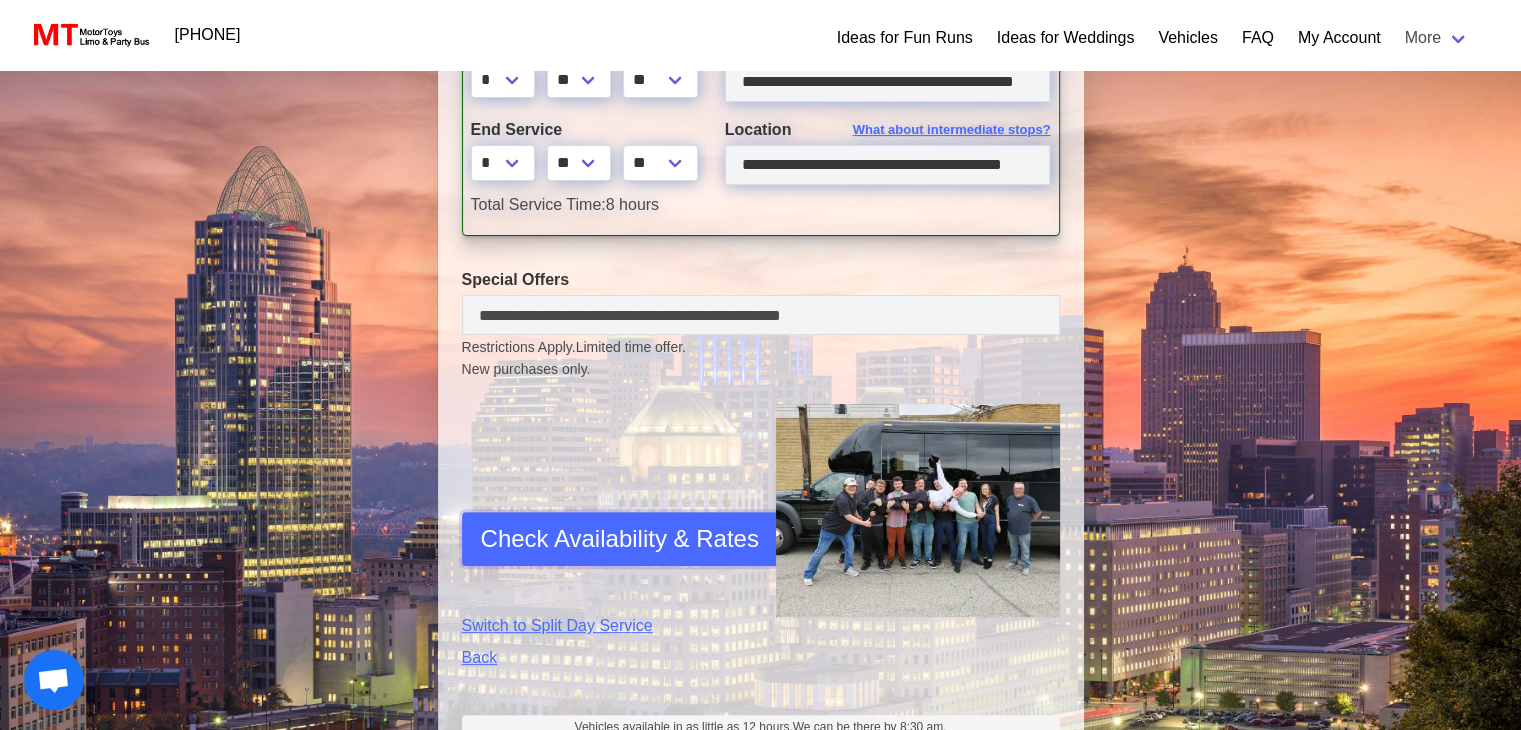 click on "Check Availability & Rates" at bounding box center (620, 539) 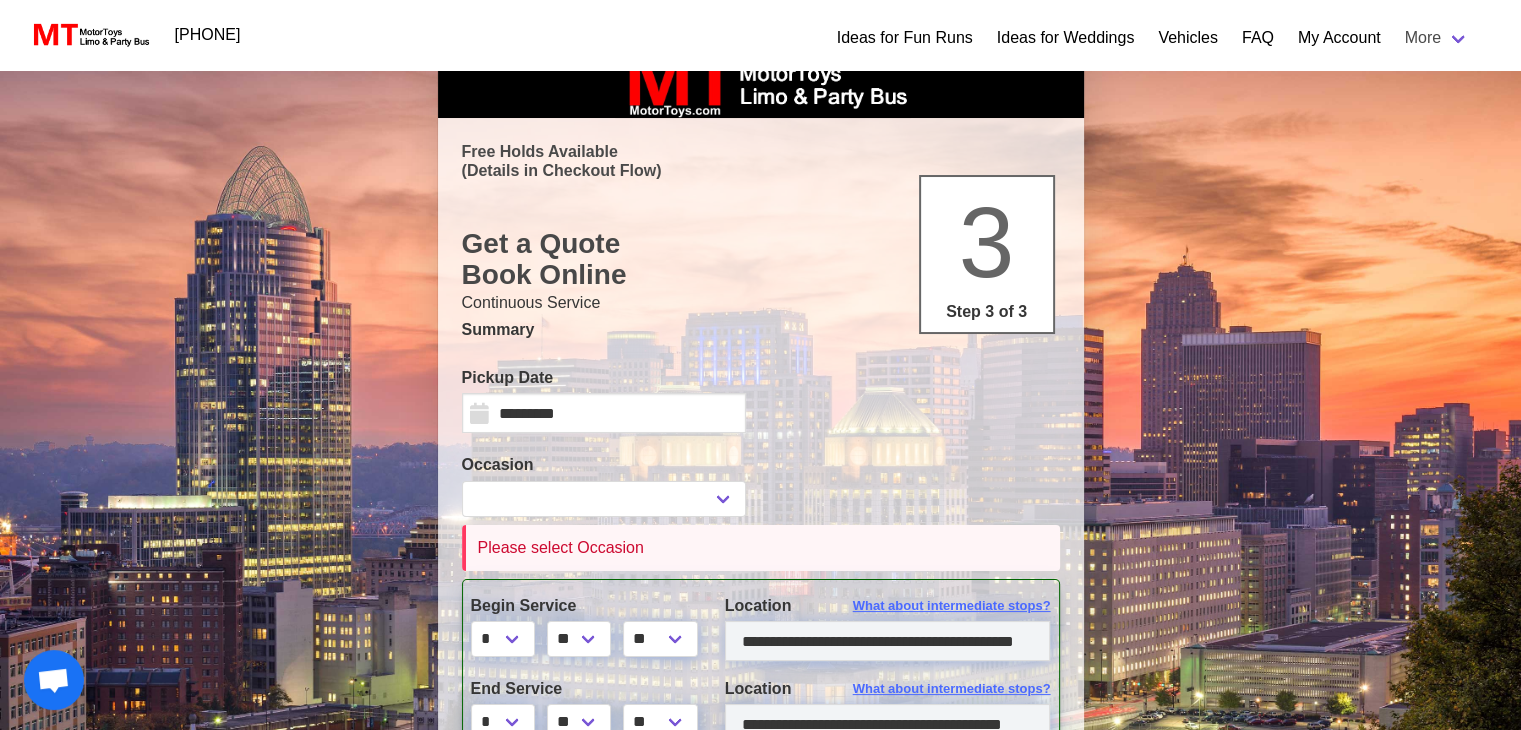 scroll, scrollTop: 0, scrollLeft: 0, axis: both 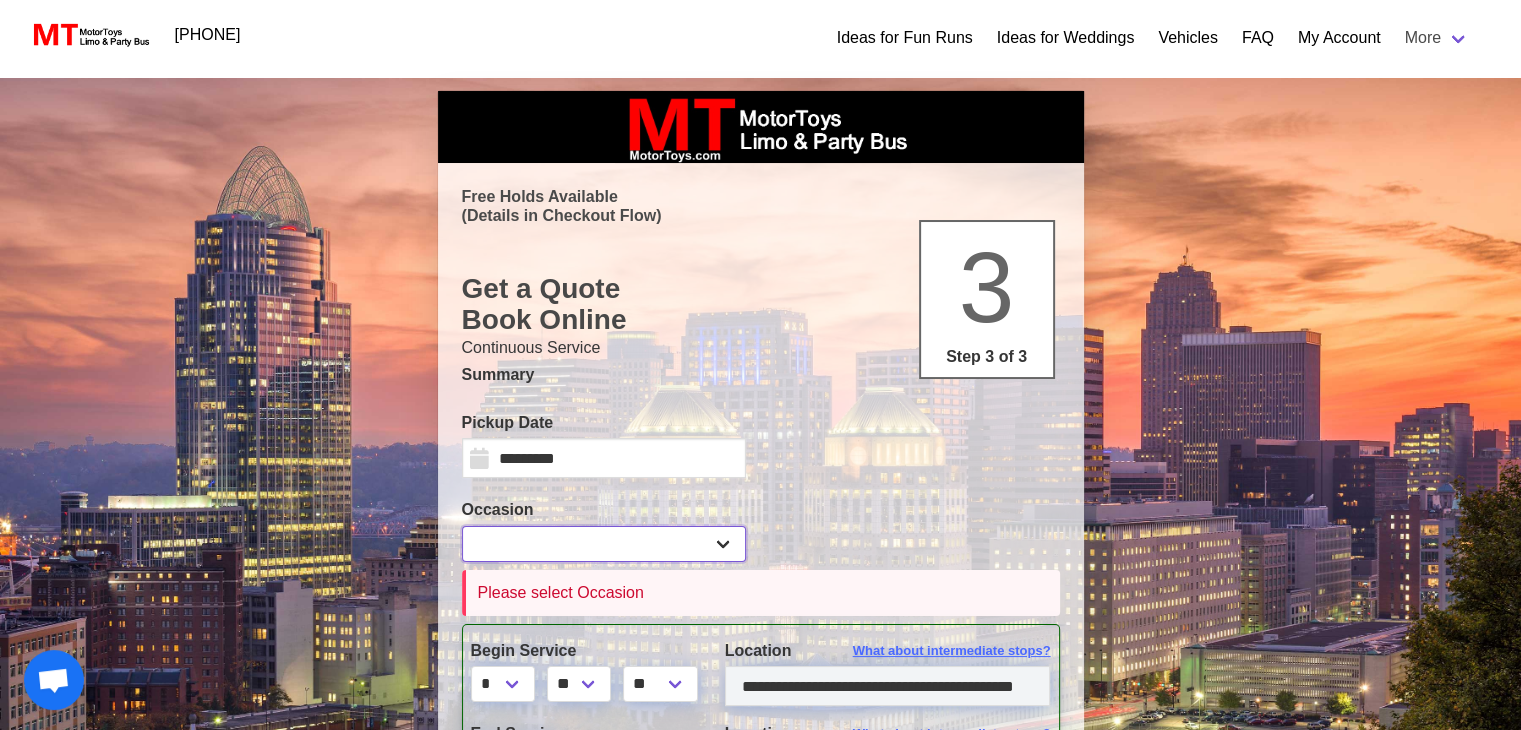 click on "**********" at bounding box center [604, 544] 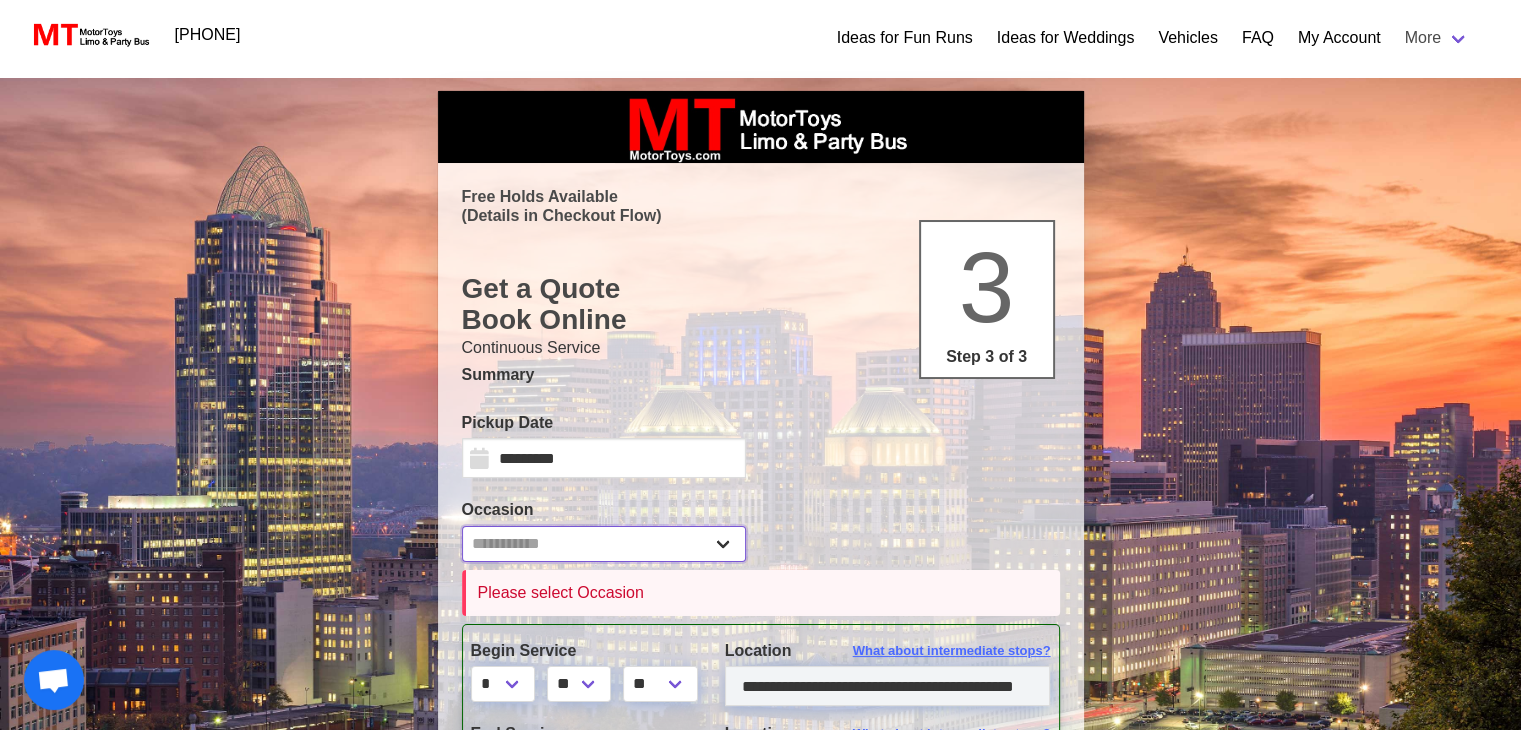 click on "**********" at bounding box center (604, 544) 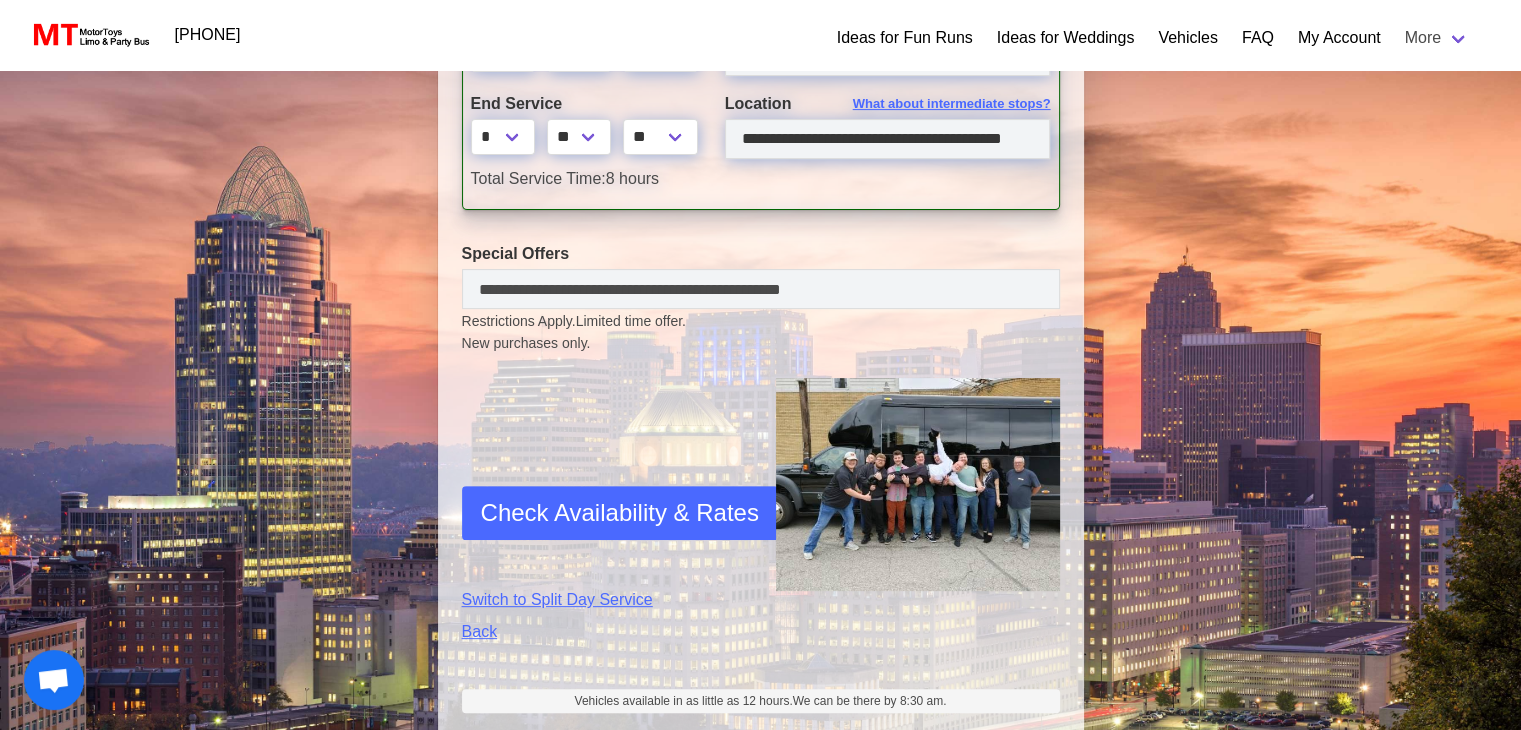 scroll, scrollTop: 600, scrollLeft: 0, axis: vertical 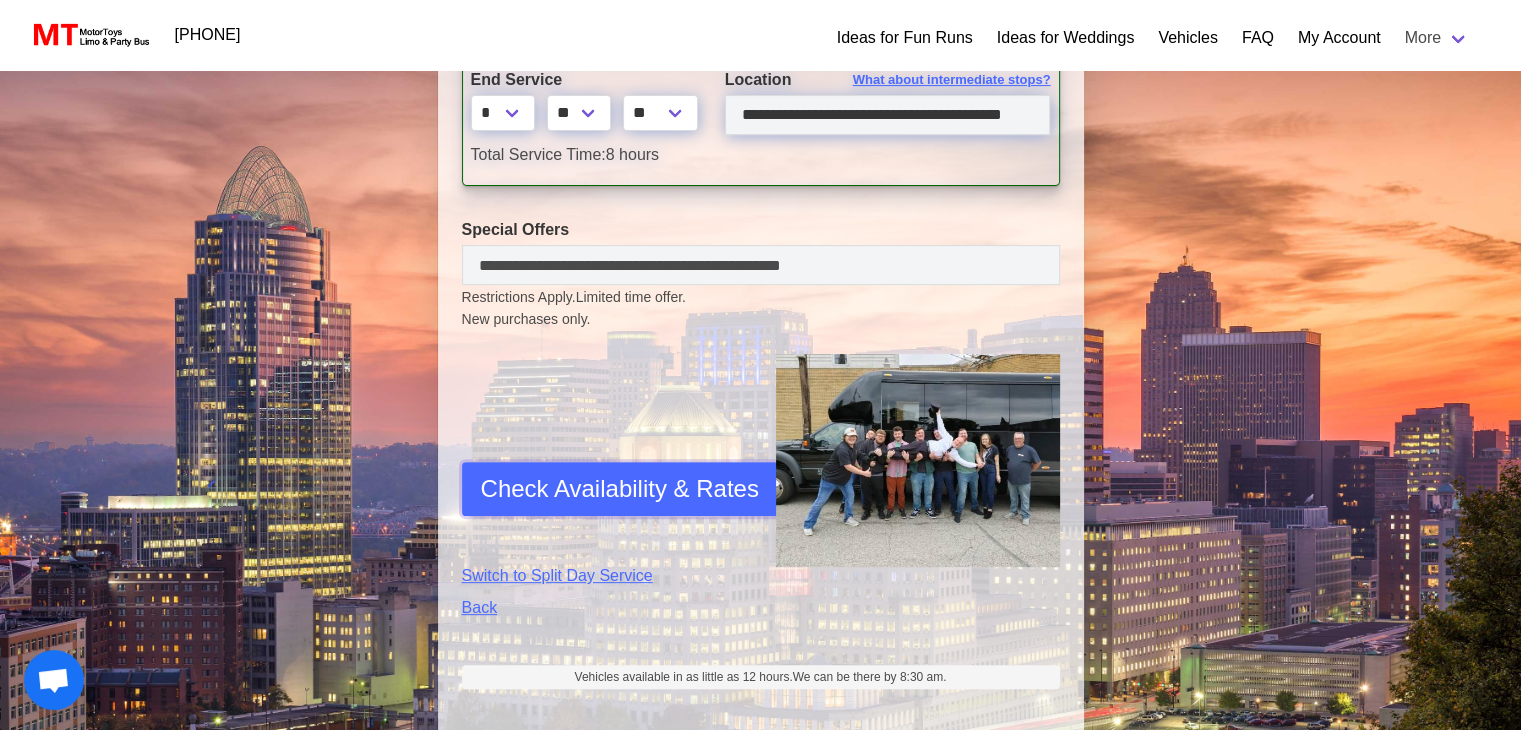click on "Check Availability & Rates" at bounding box center [620, 489] 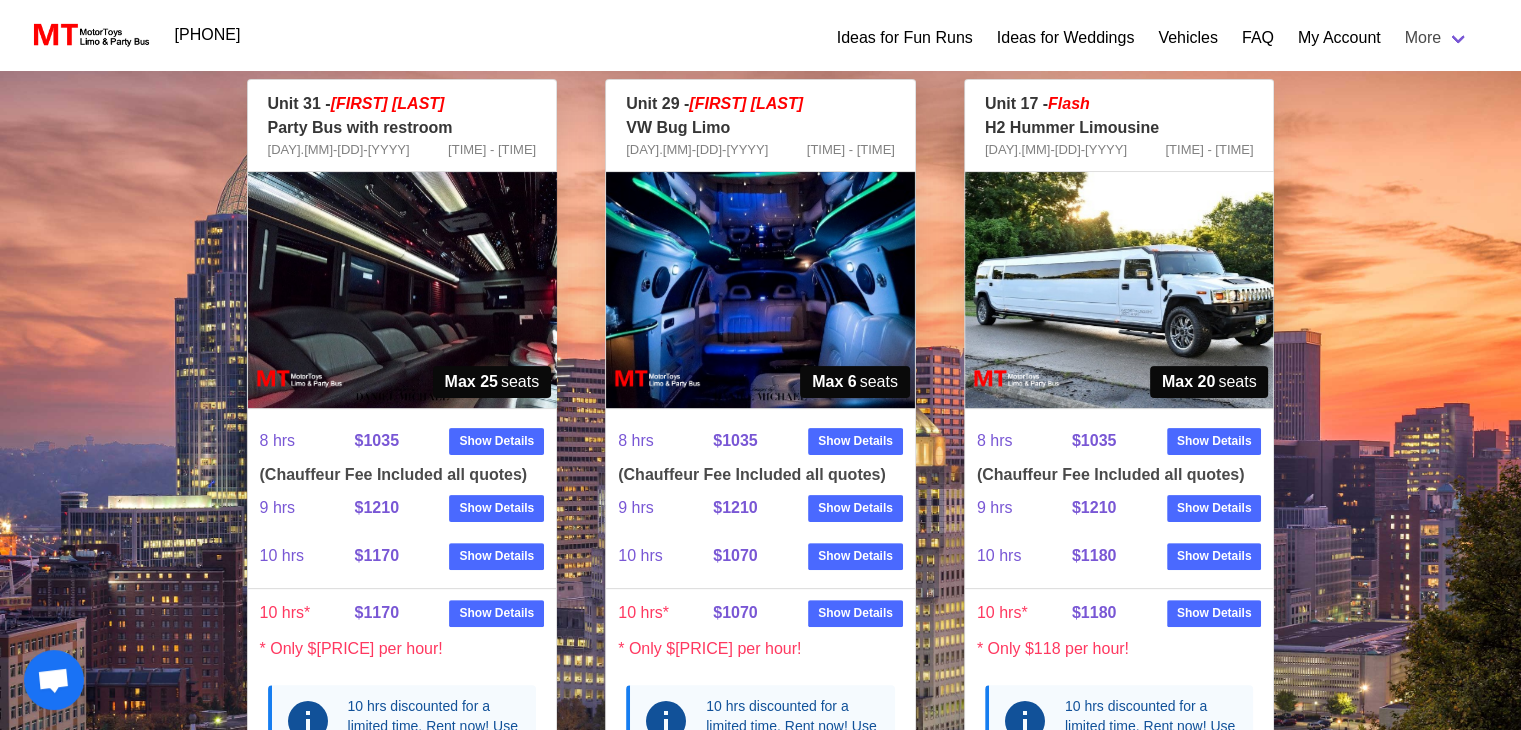 scroll, scrollTop: 405, scrollLeft: 0, axis: vertical 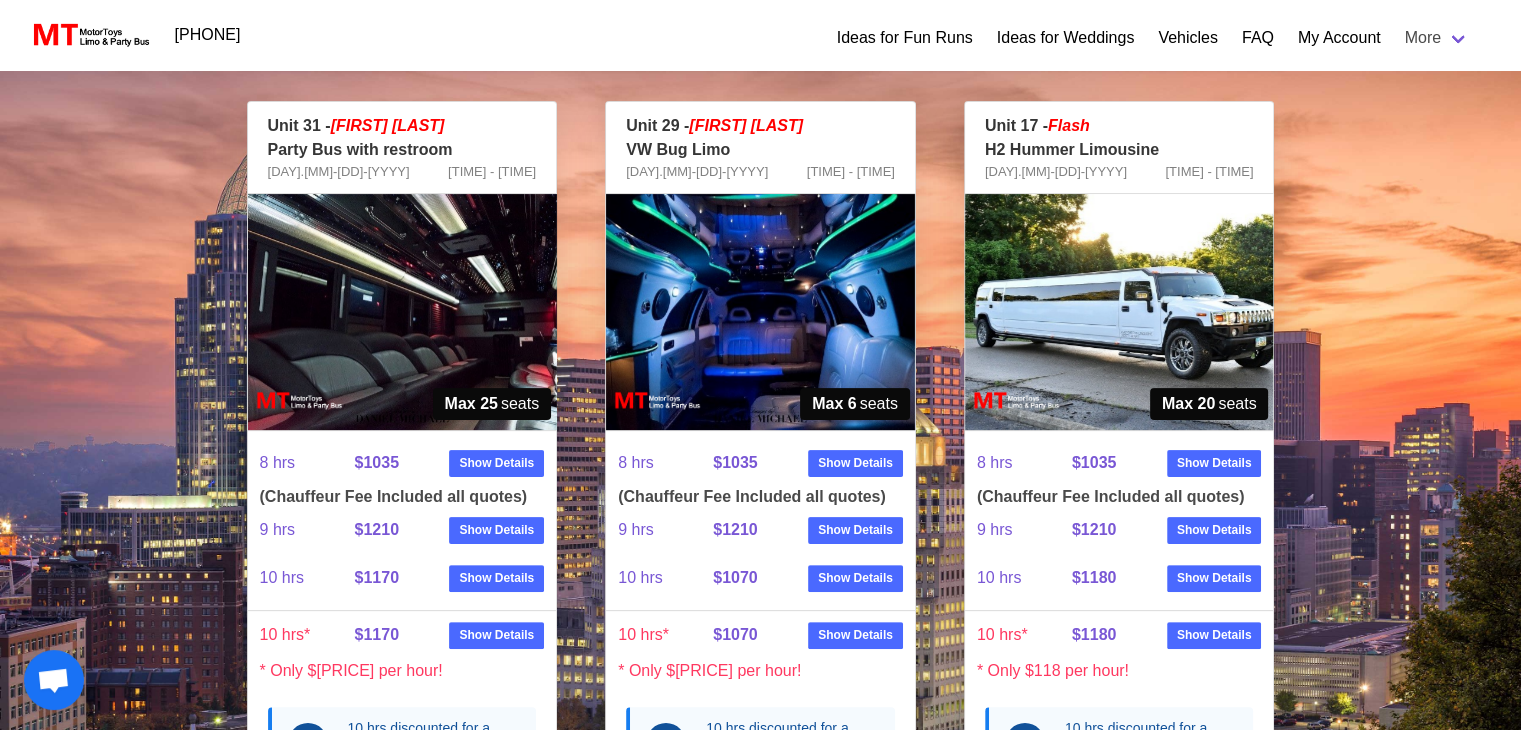 click at bounding box center (402, 312) 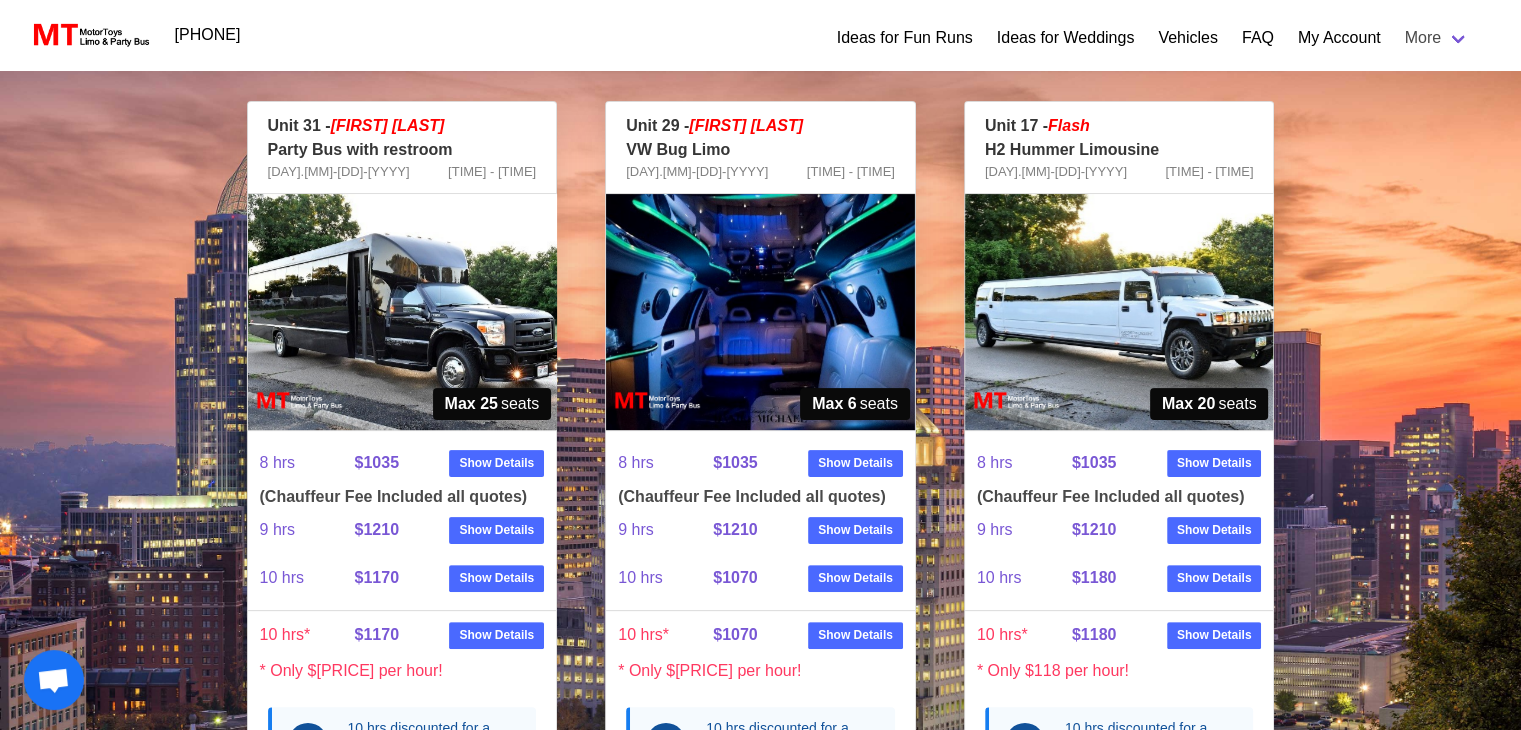 click at bounding box center [402, 312] 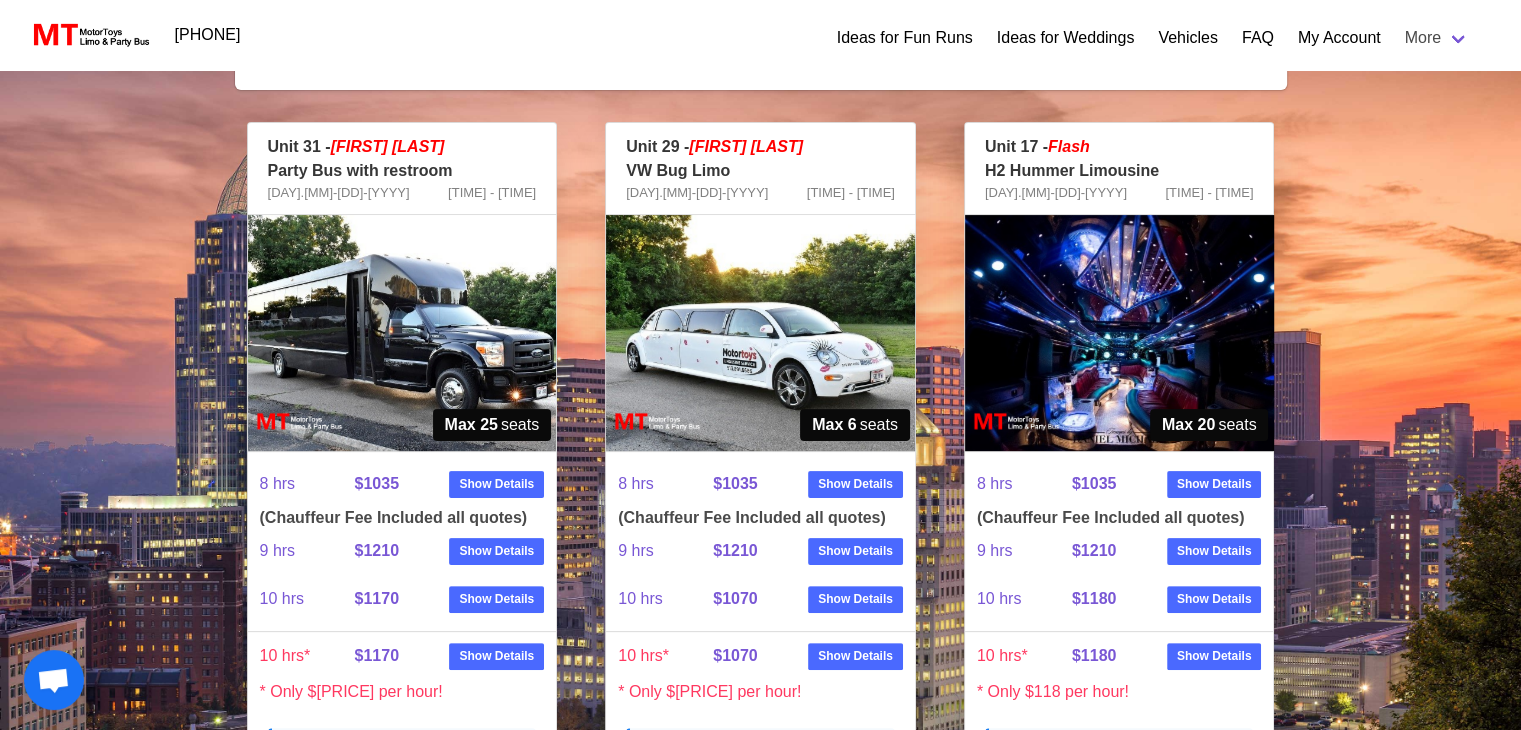 scroll, scrollTop: 380, scrollLeft: 0, axis: vertical 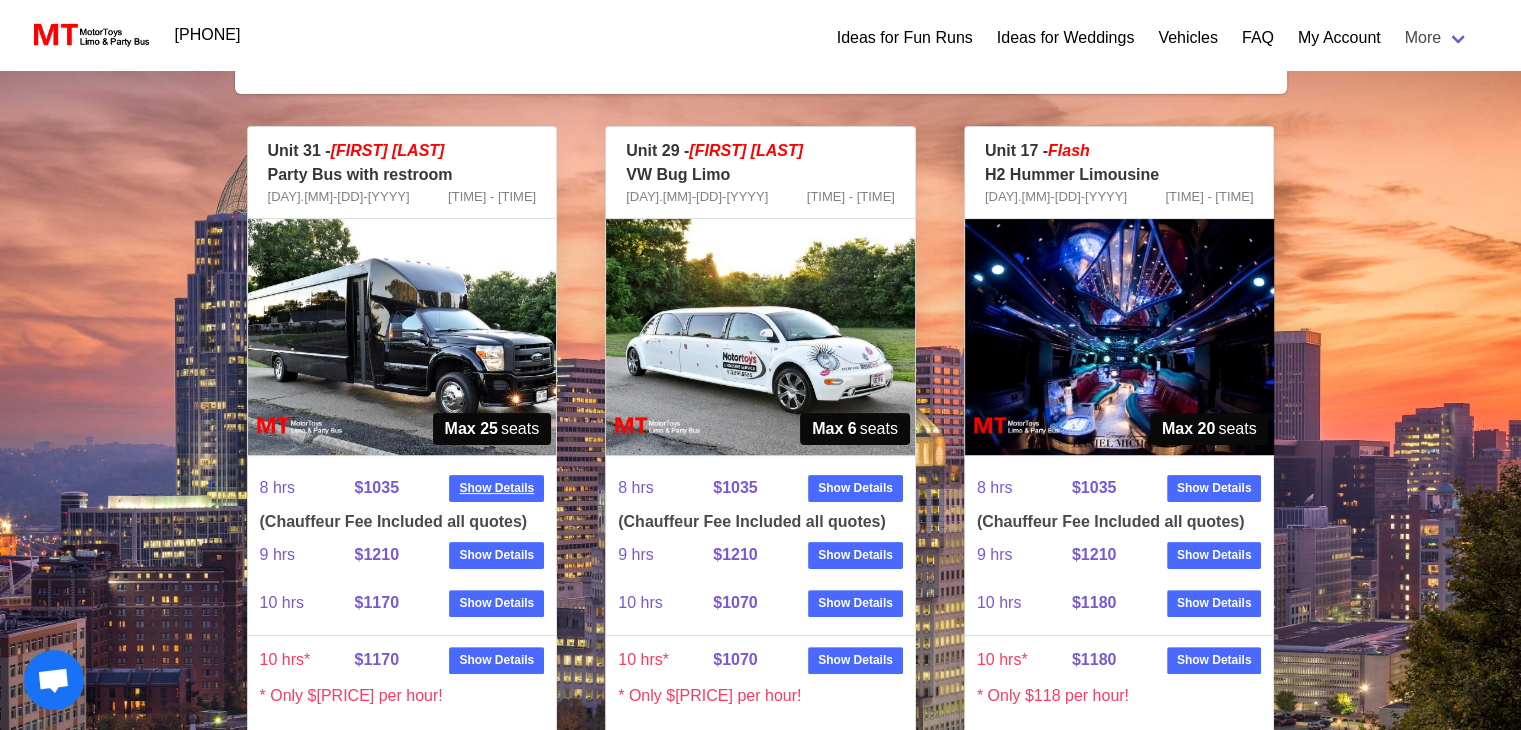 click on "Show Details" at bounding box center [496, 488] 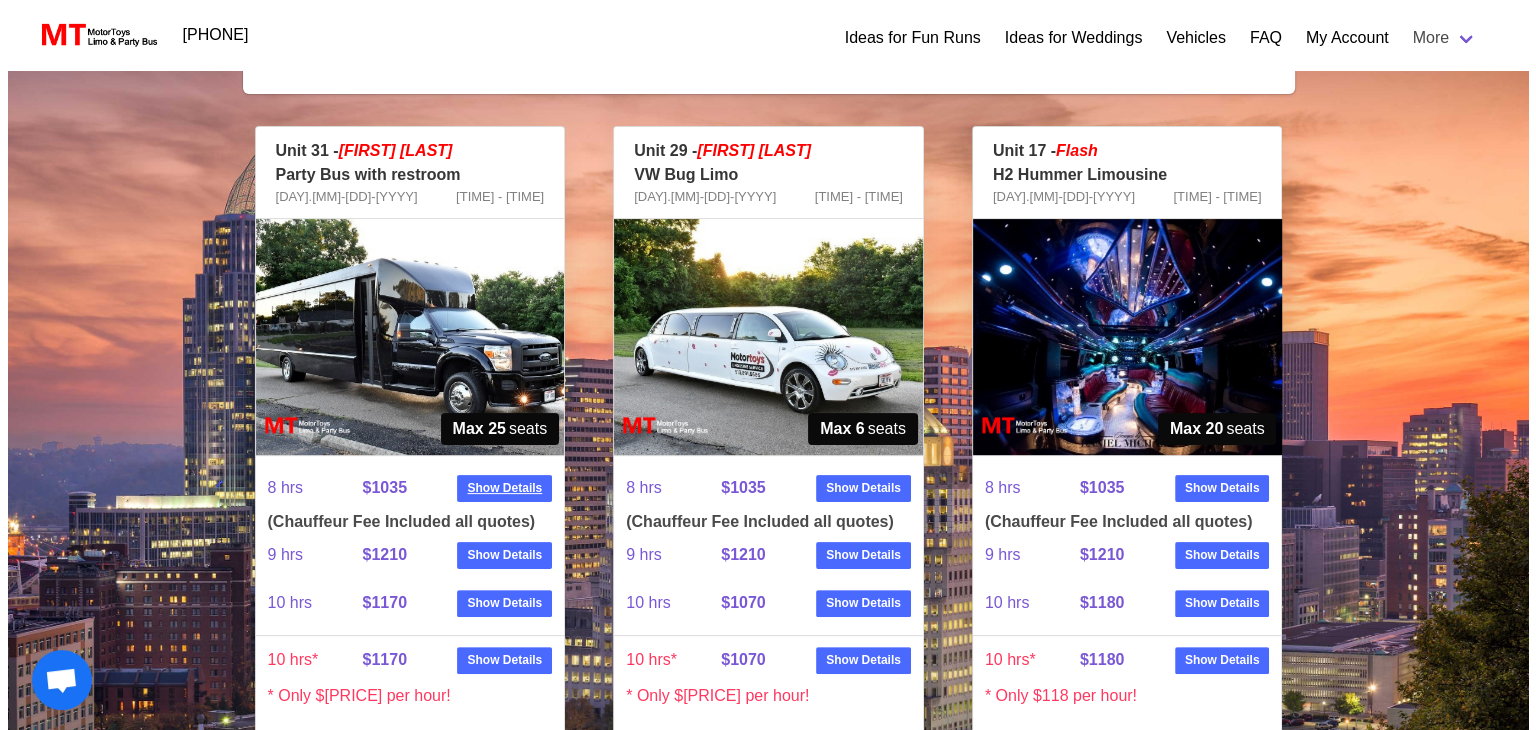 scroll, scrollTop: 320, scrollLeft: 0, axis: vertical 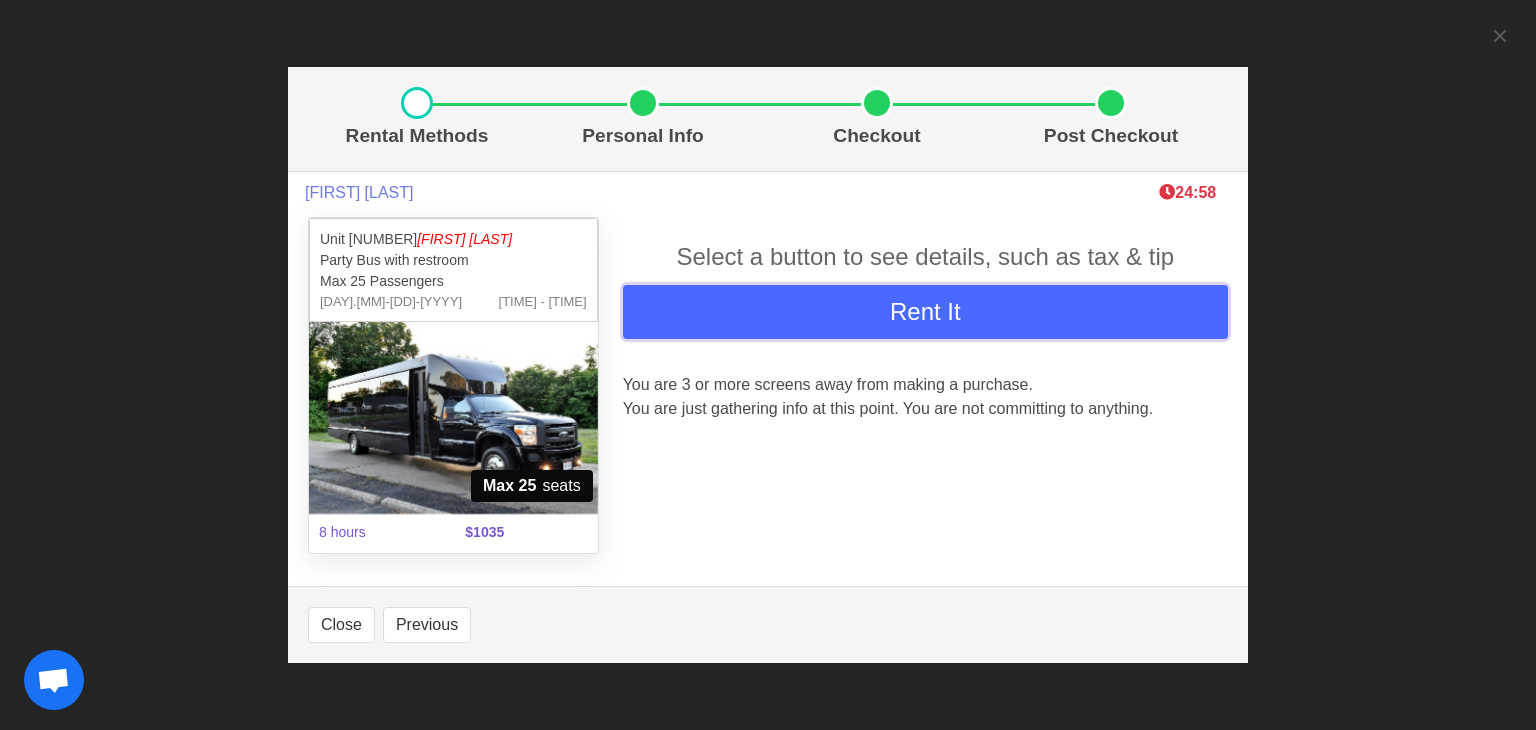 click on "Rent It" at bounding box center [925, 312] 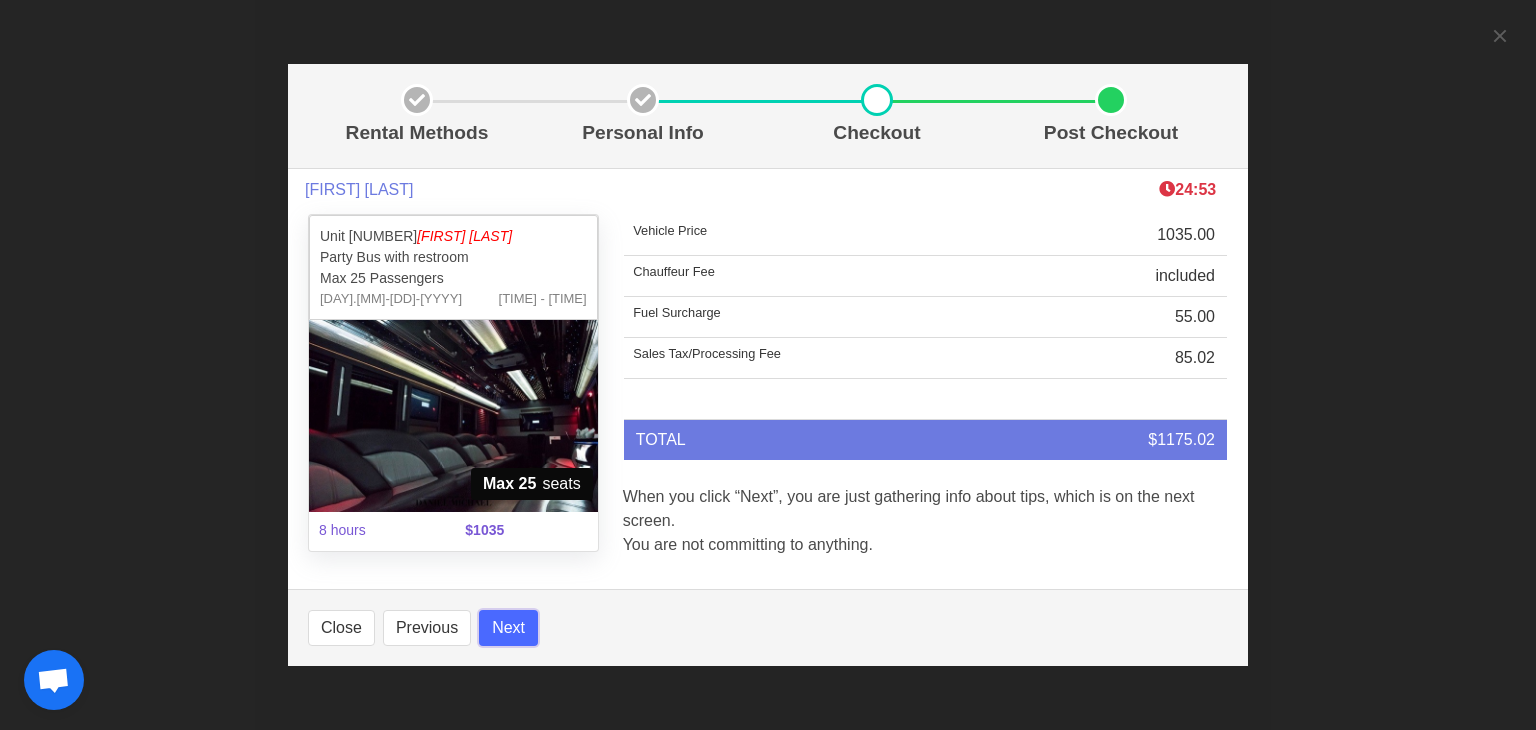 click on "Next" at bounding box center [508, 628] 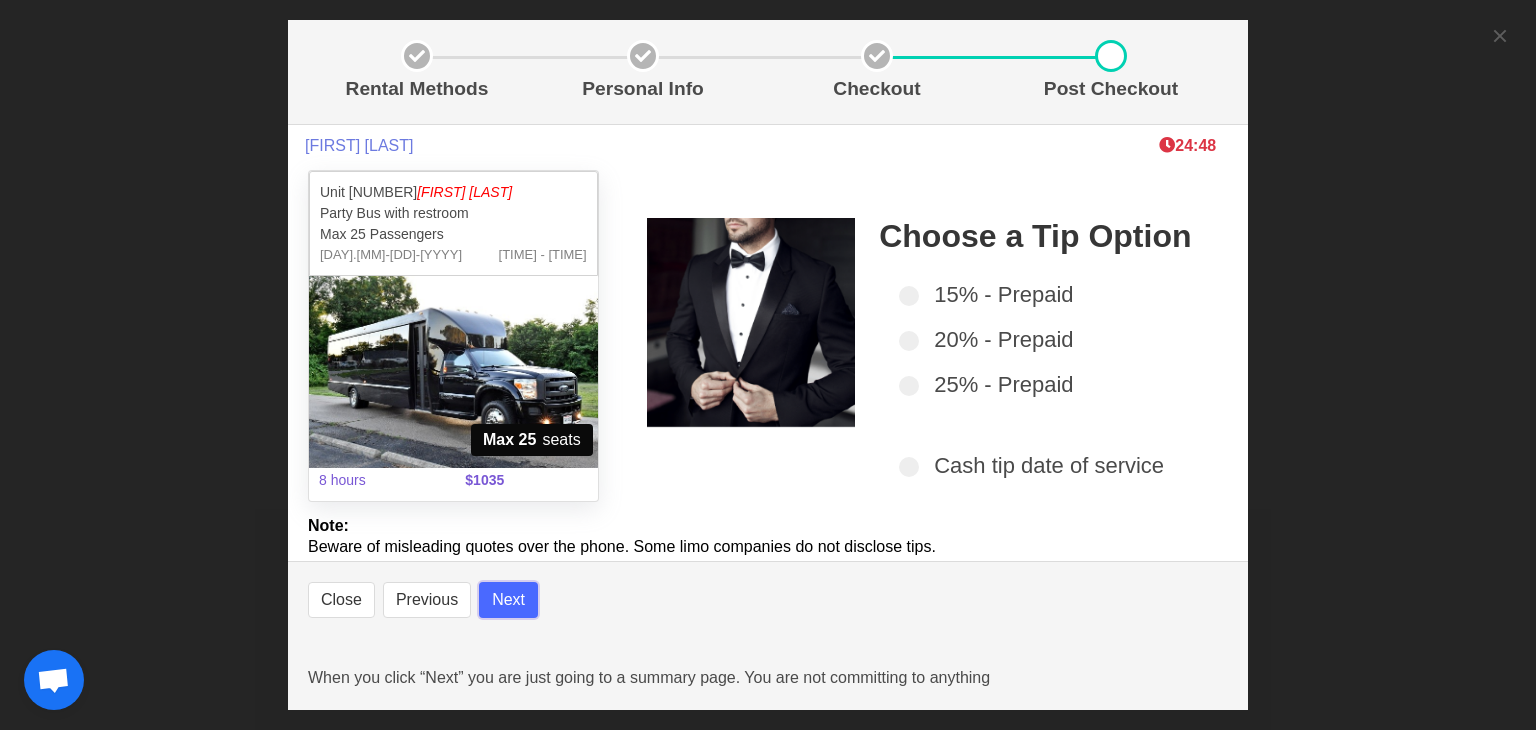 click on "Next" at bounding box center (508, 600) 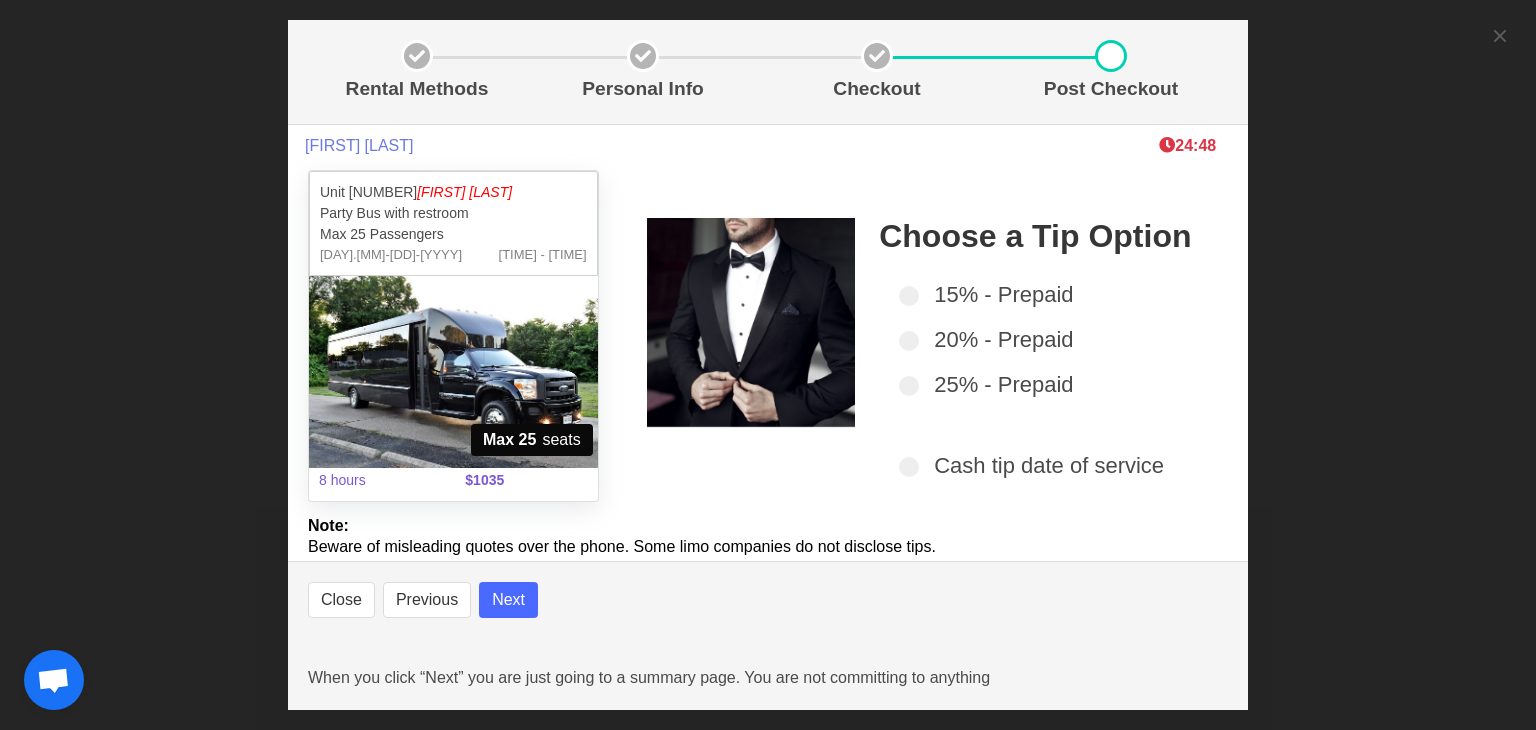 select 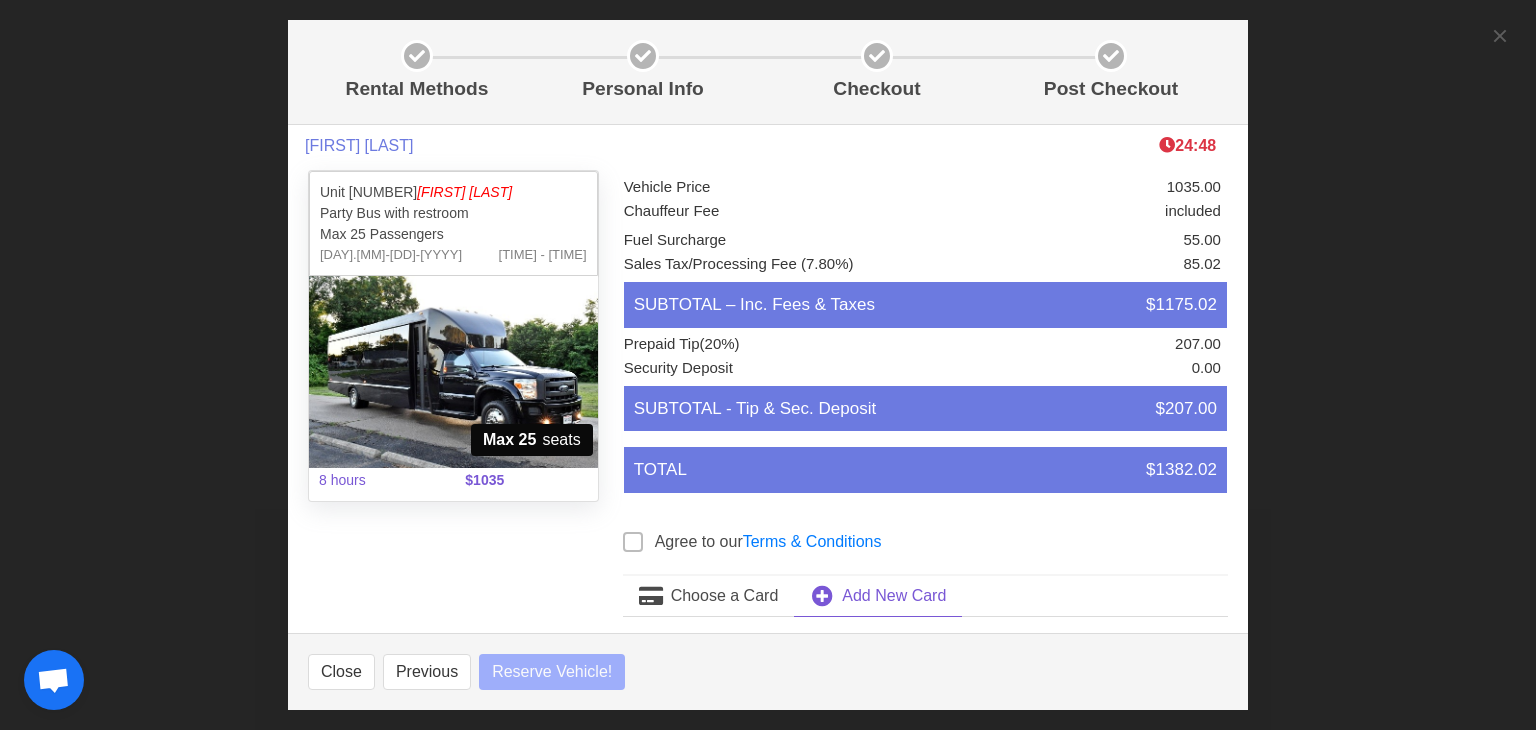 select 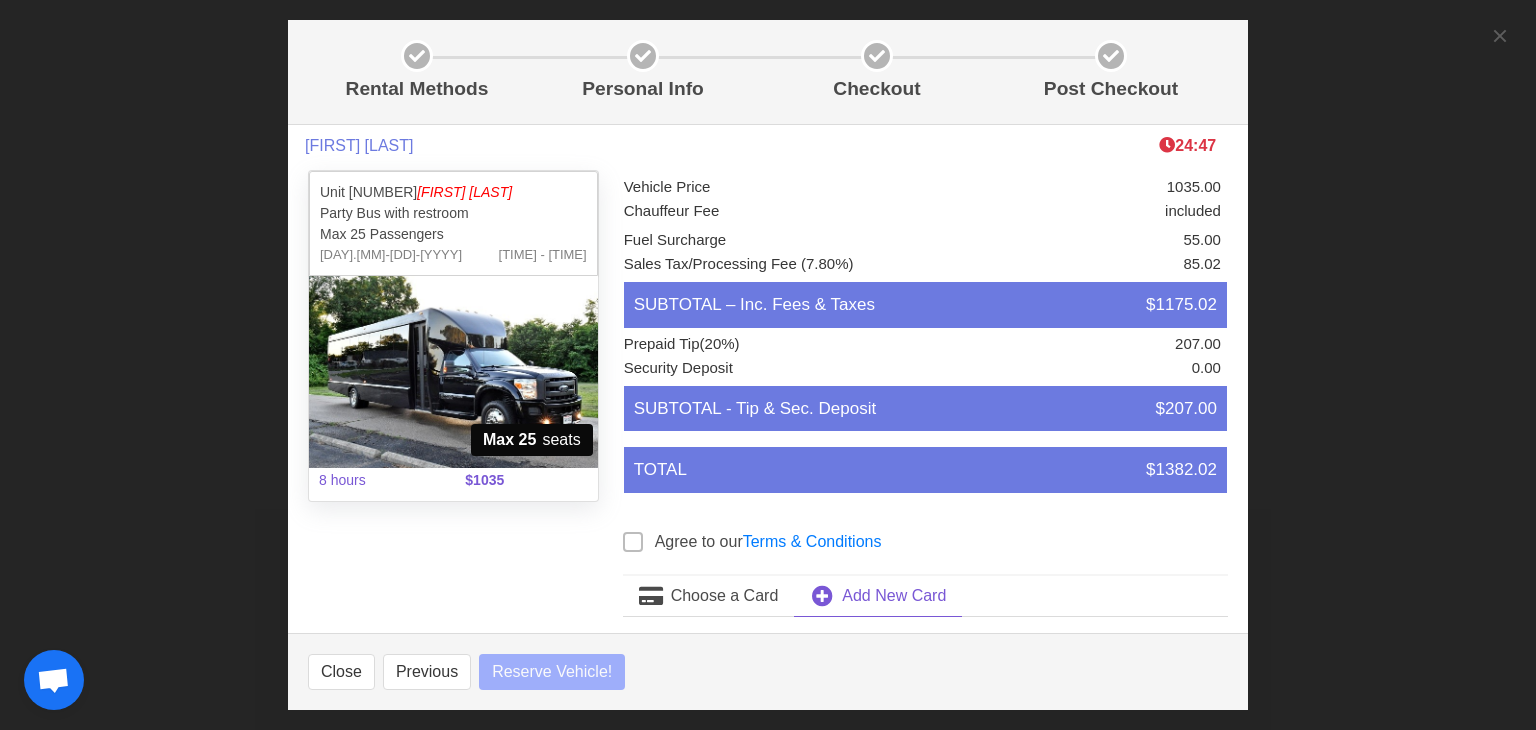 select 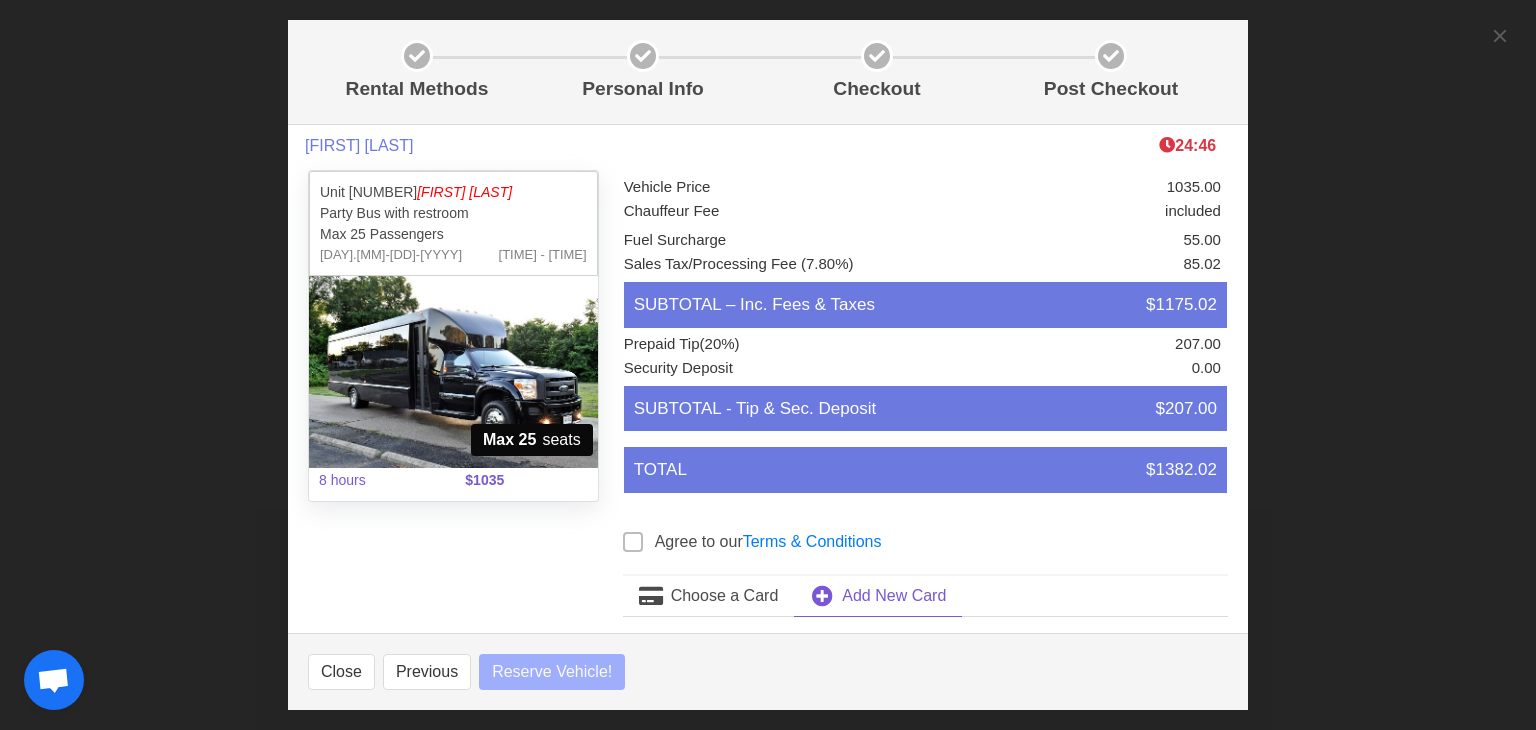 select 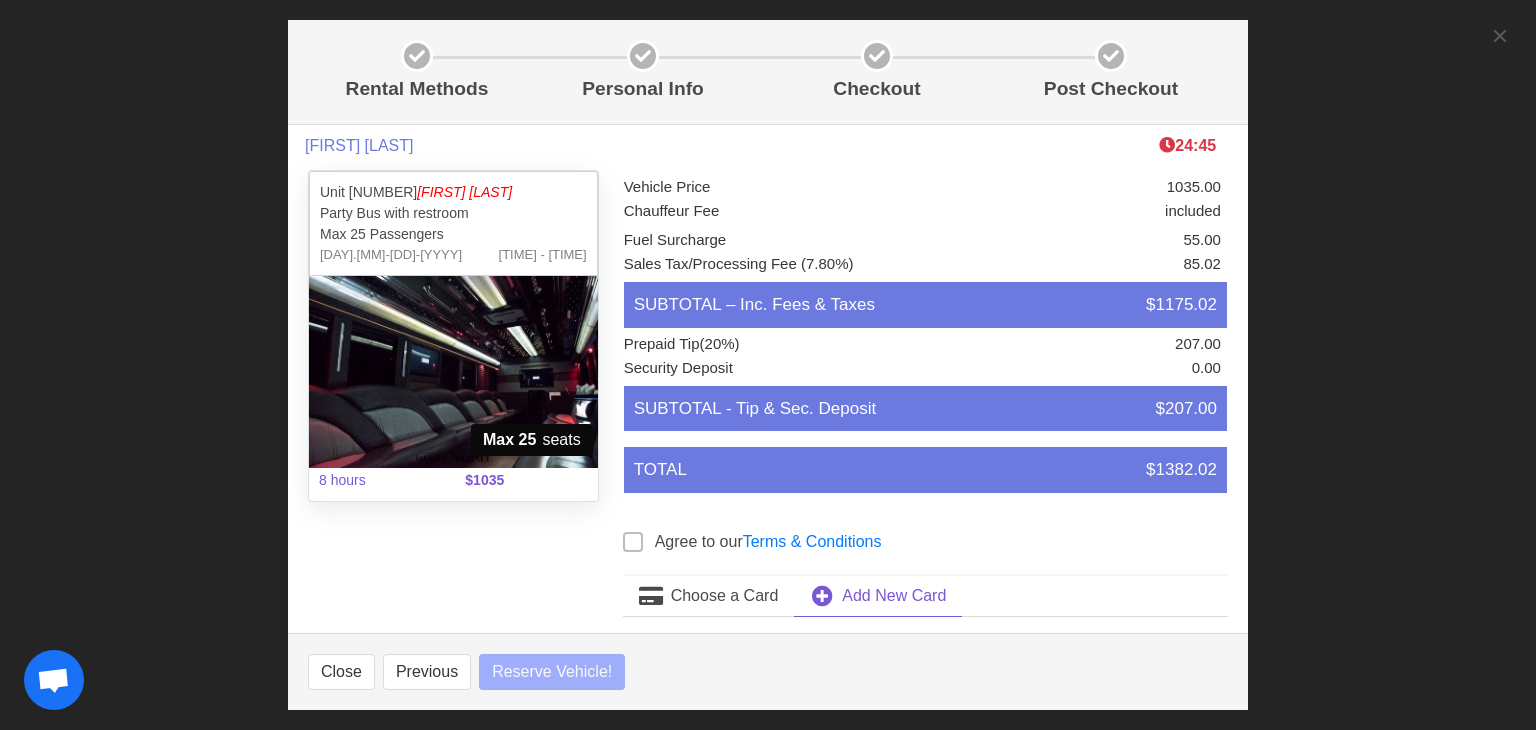 select 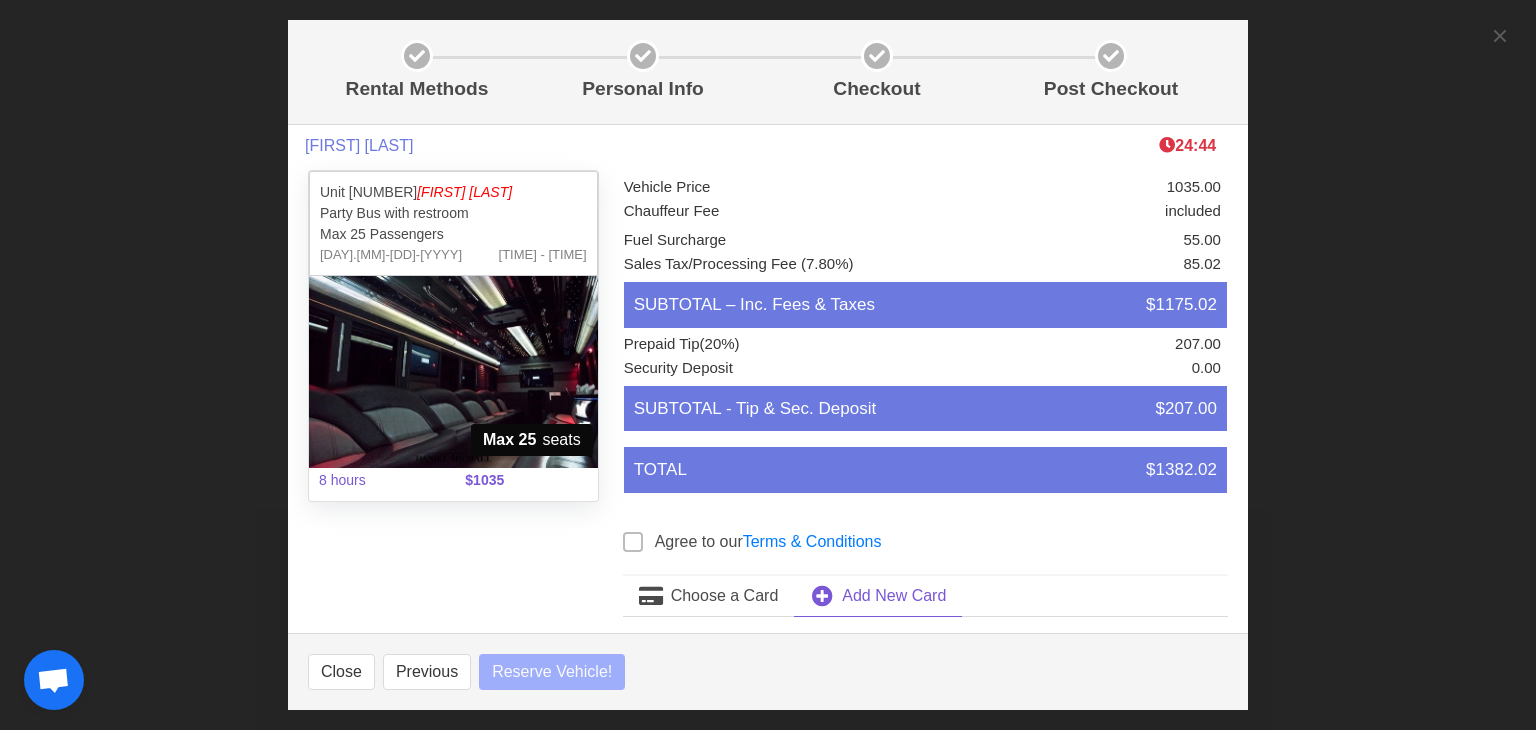 select 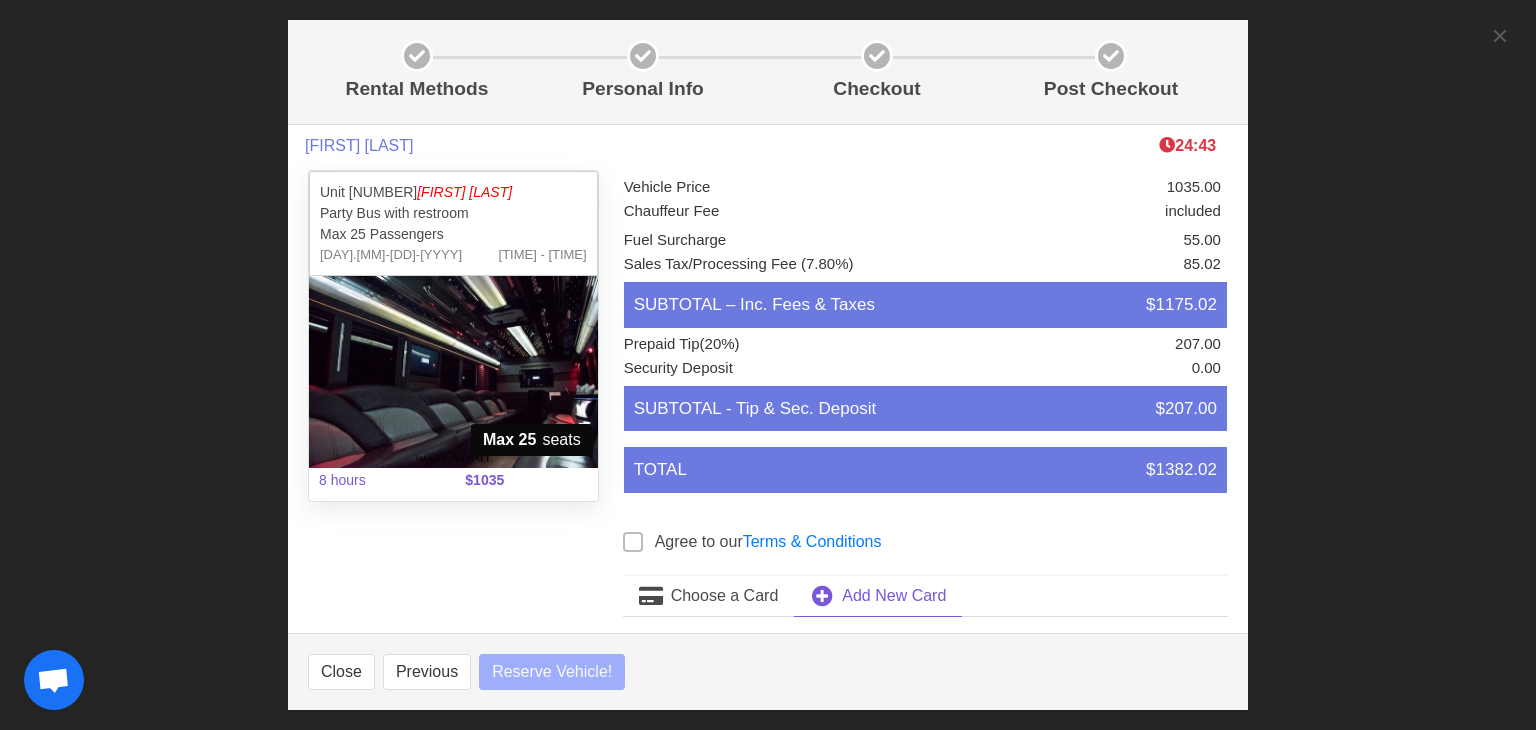 select 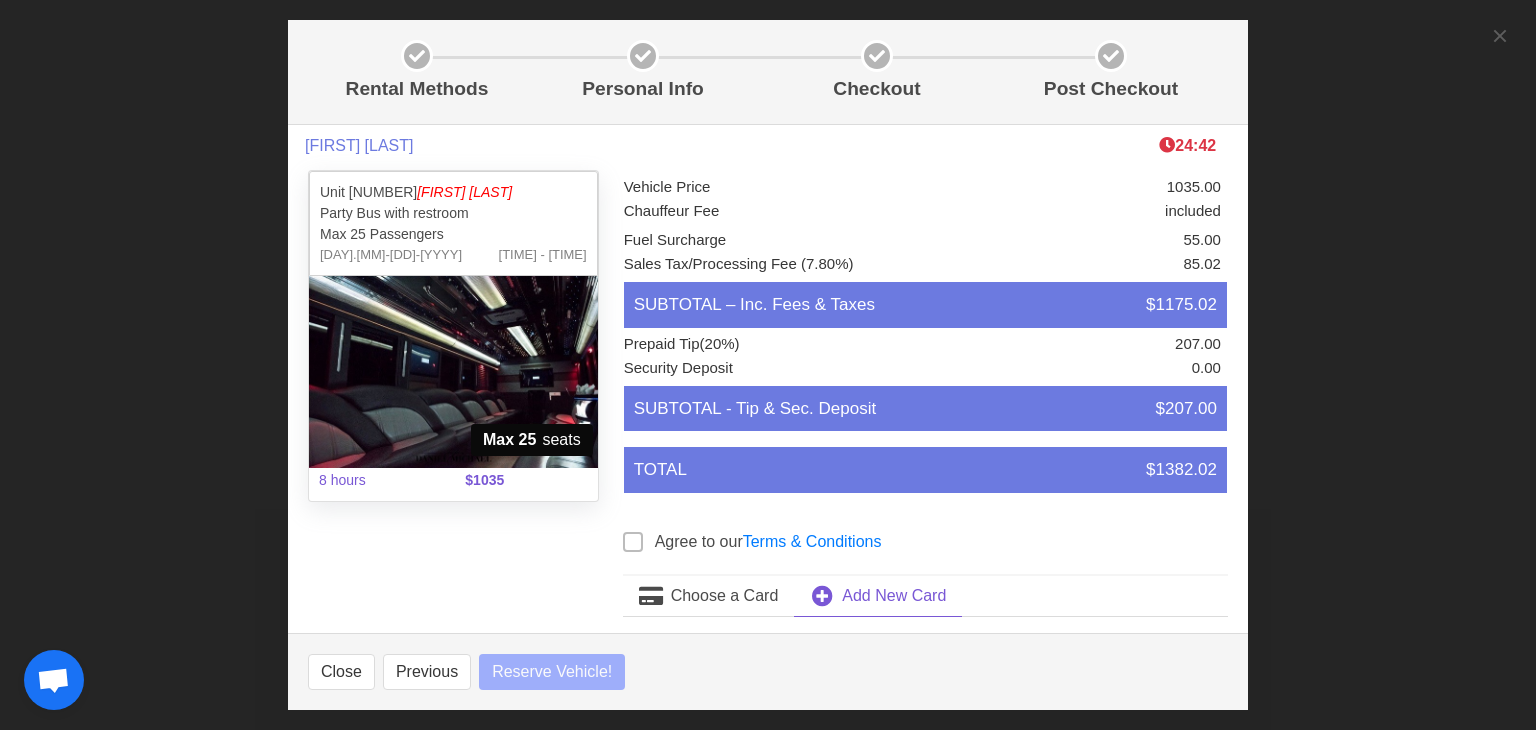 select 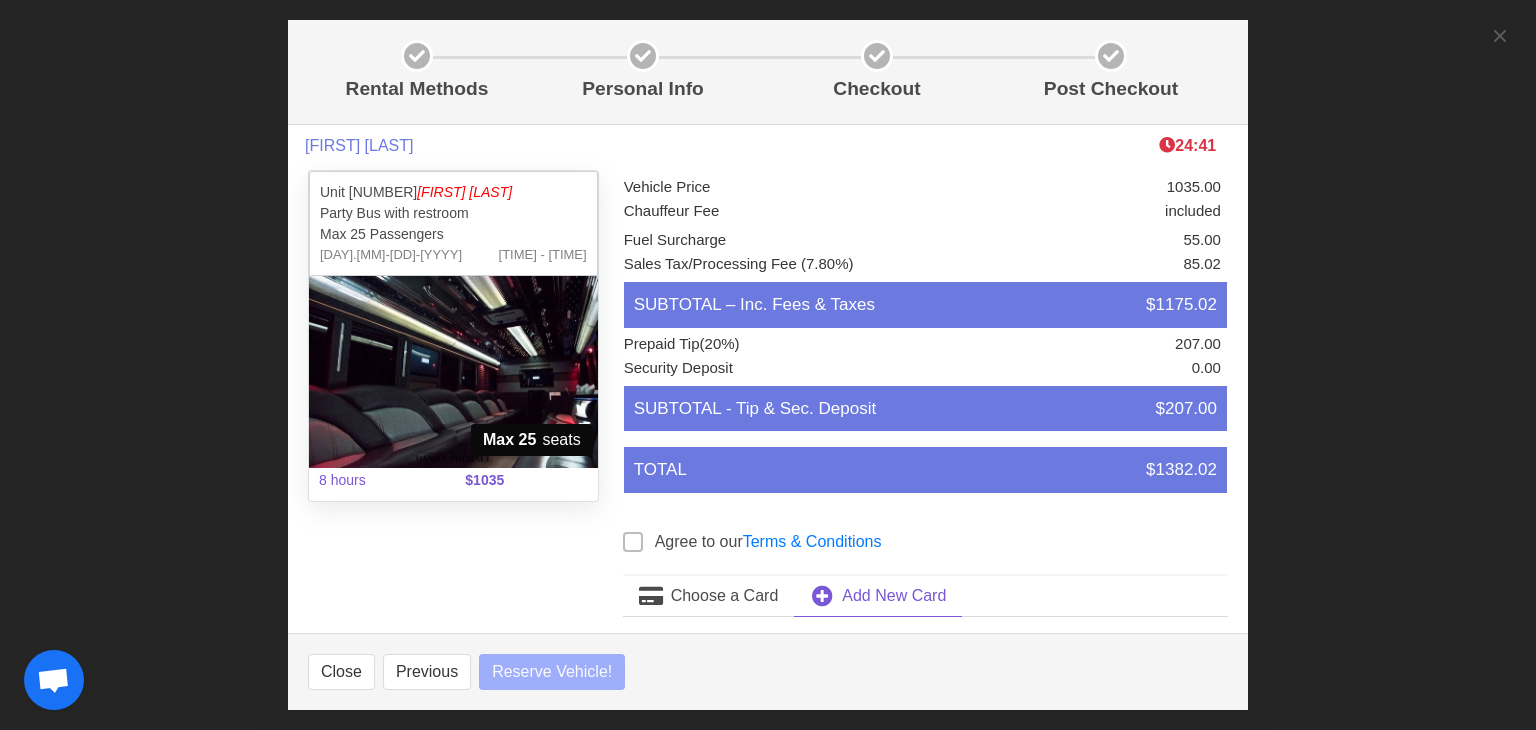 click at bounding box center [633, 542] 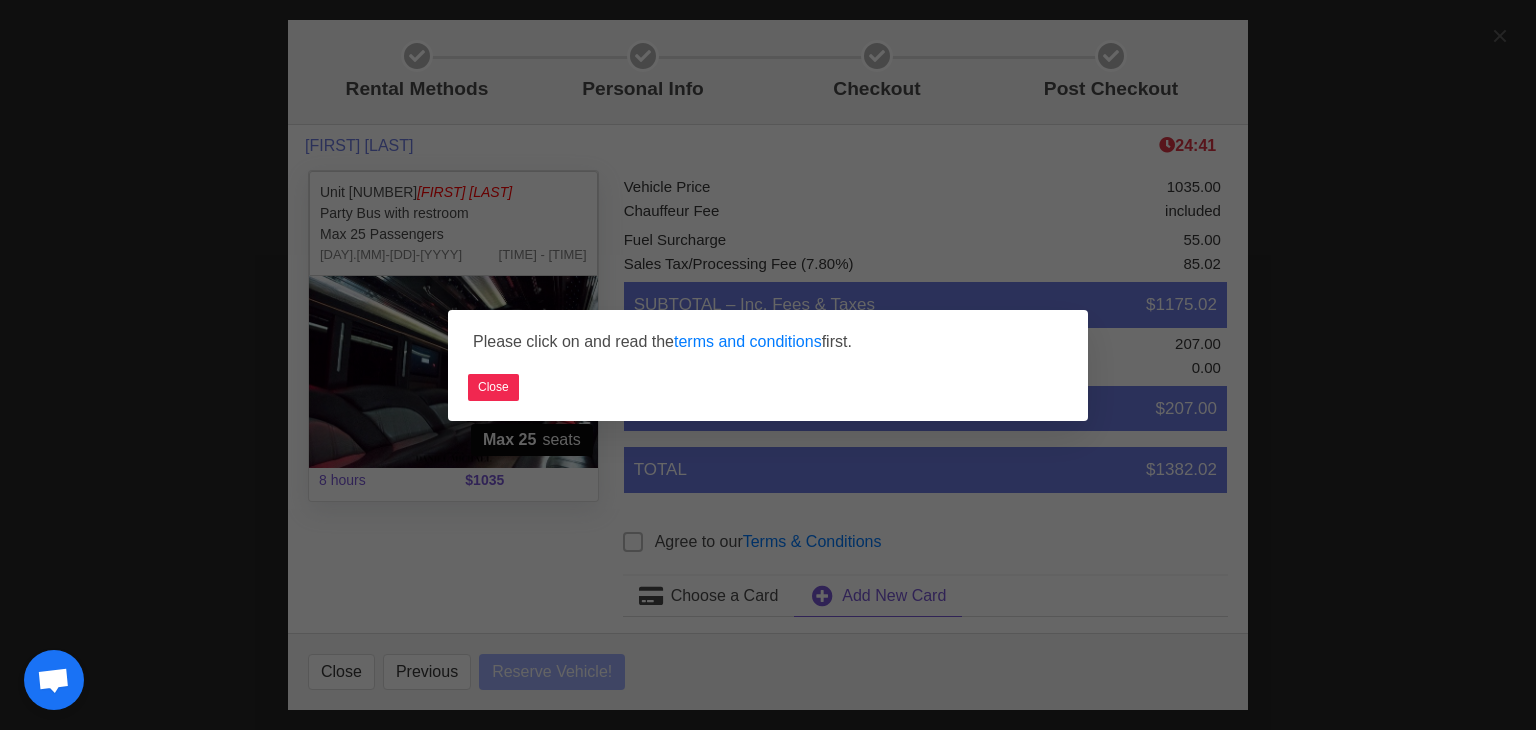 select 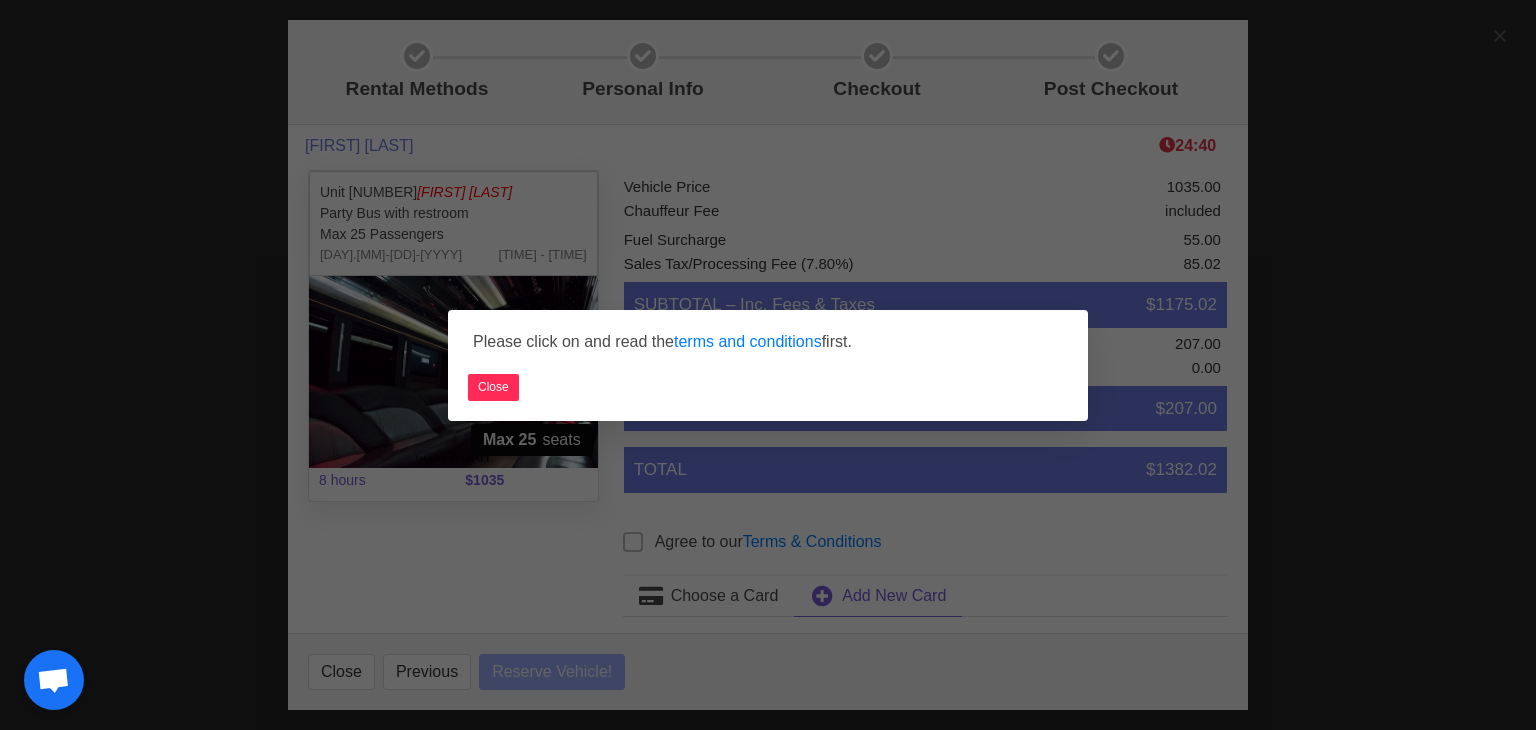select 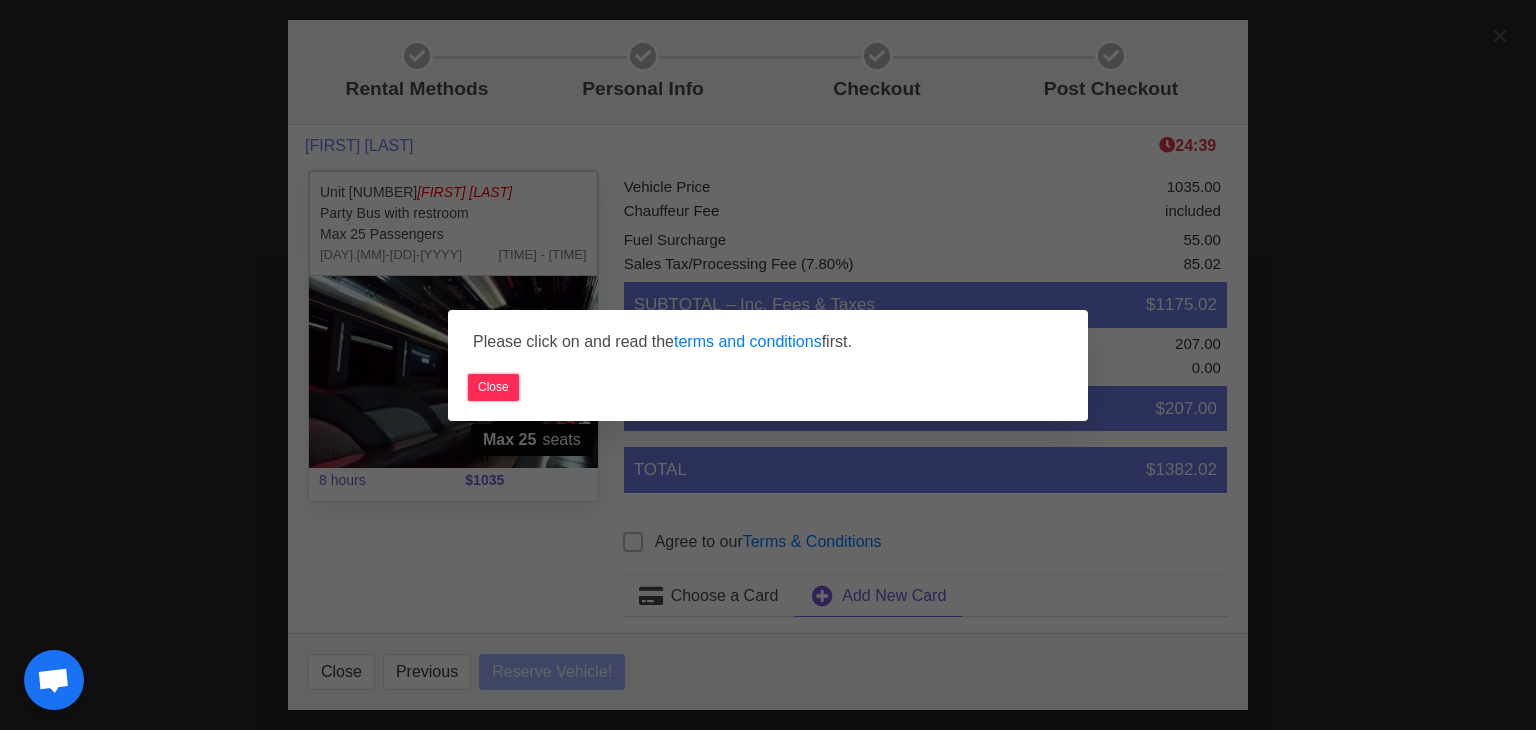 click on "Close" at bounding box center (493, 387) 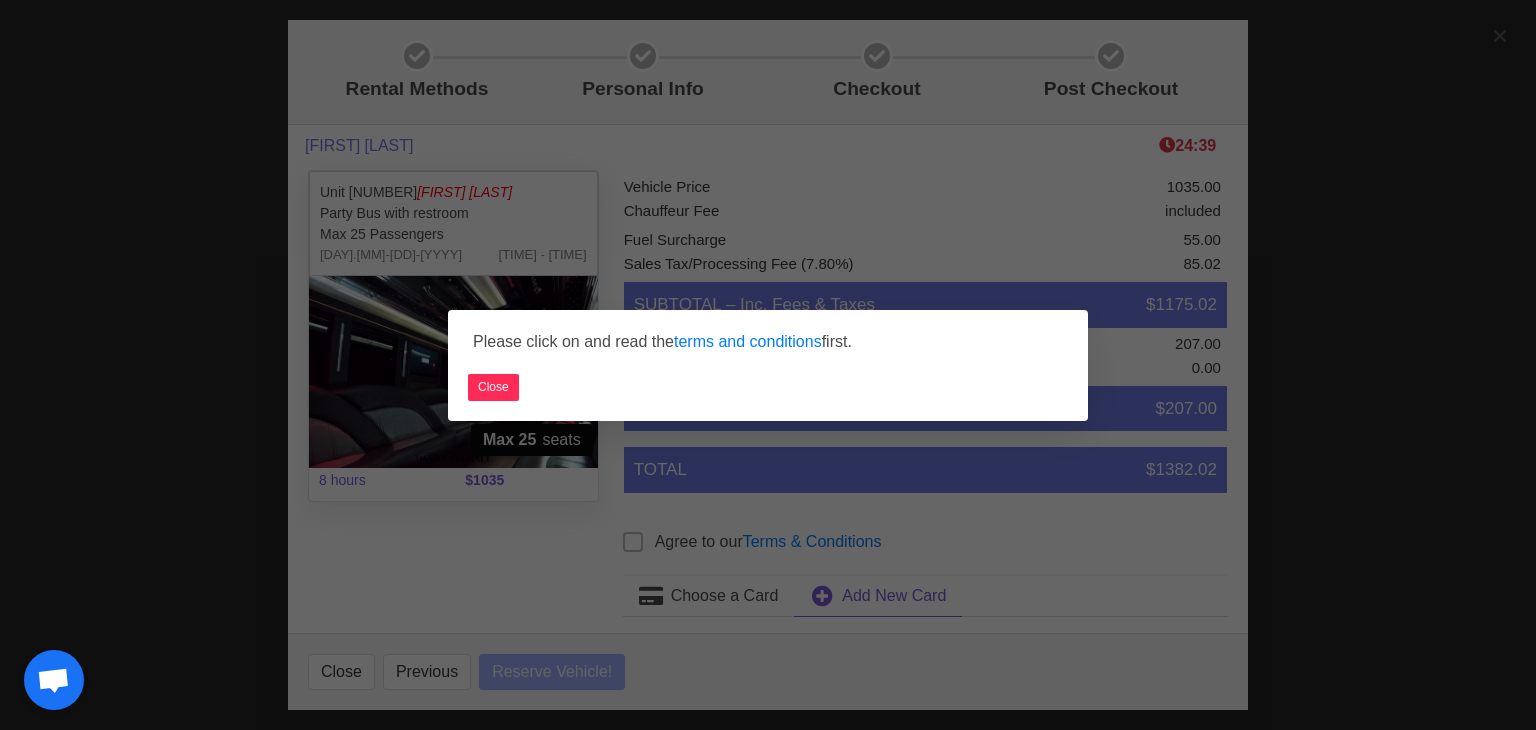 select 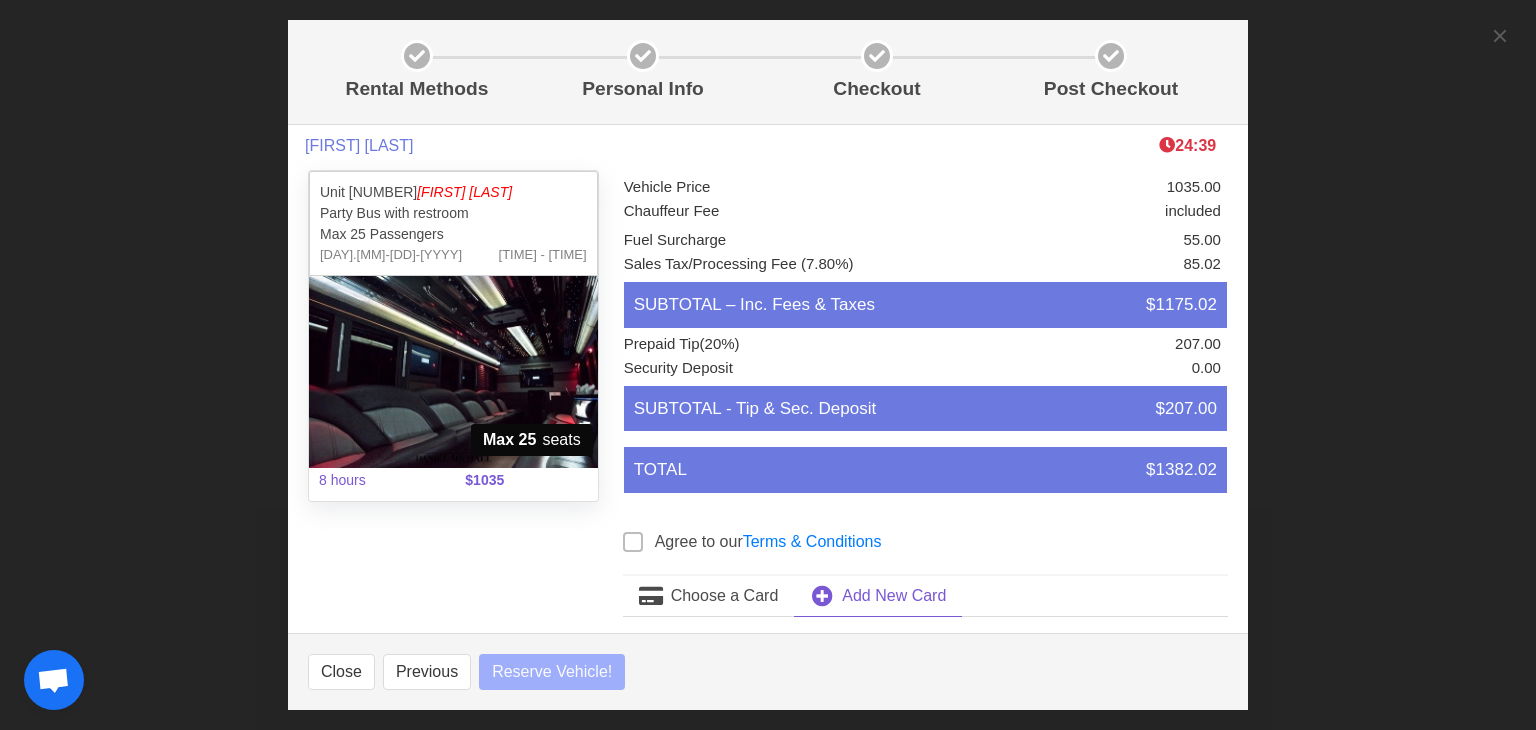 select 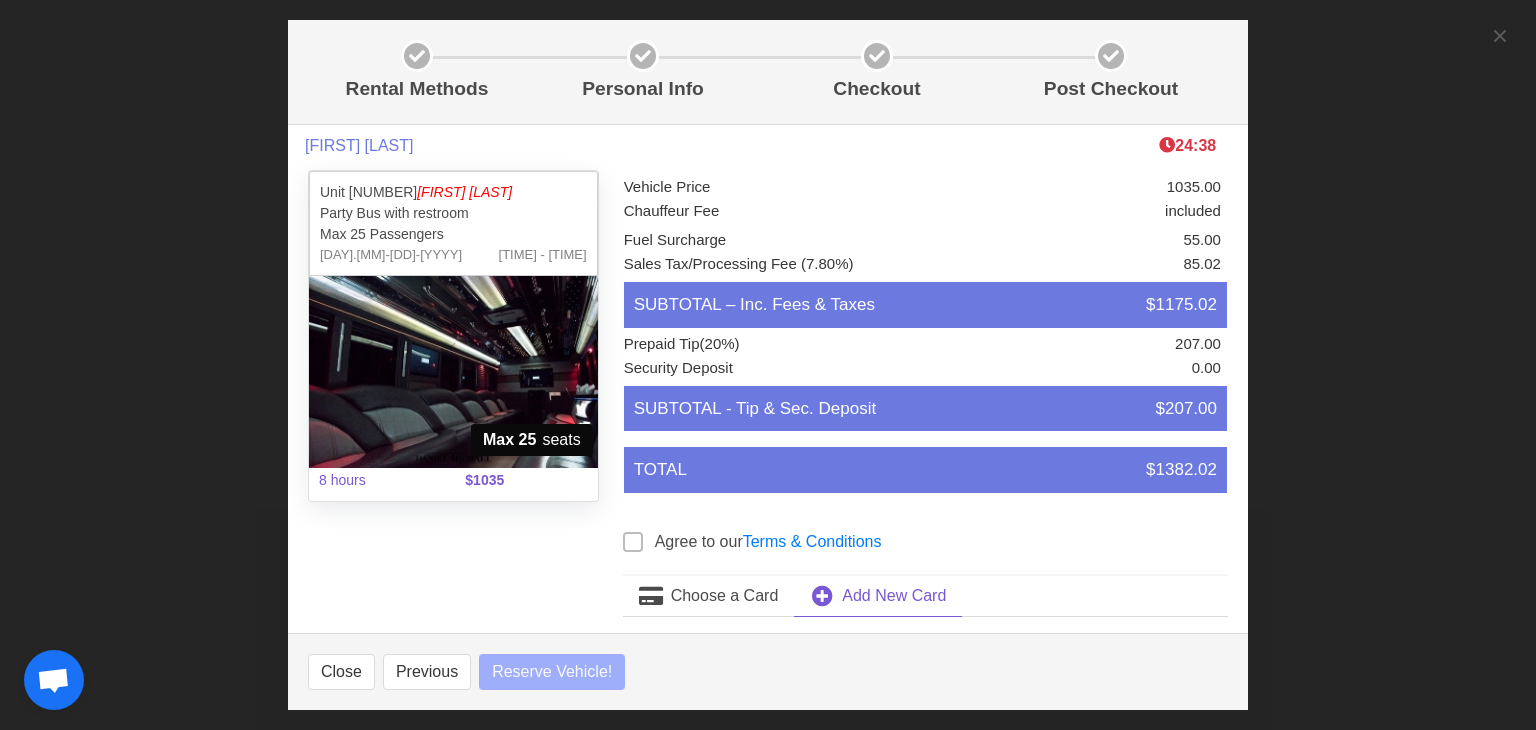 select 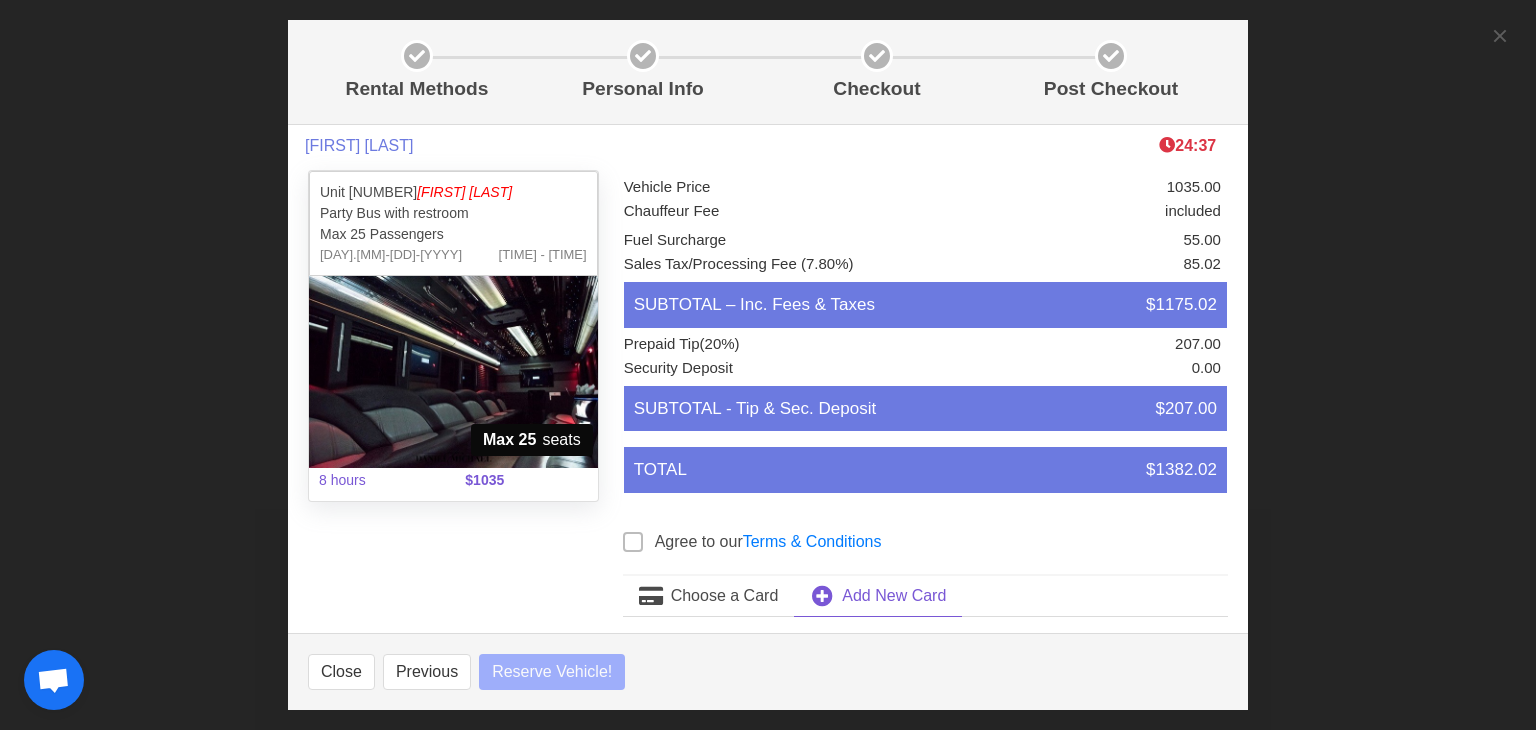 click at bounding box center [633, 542] 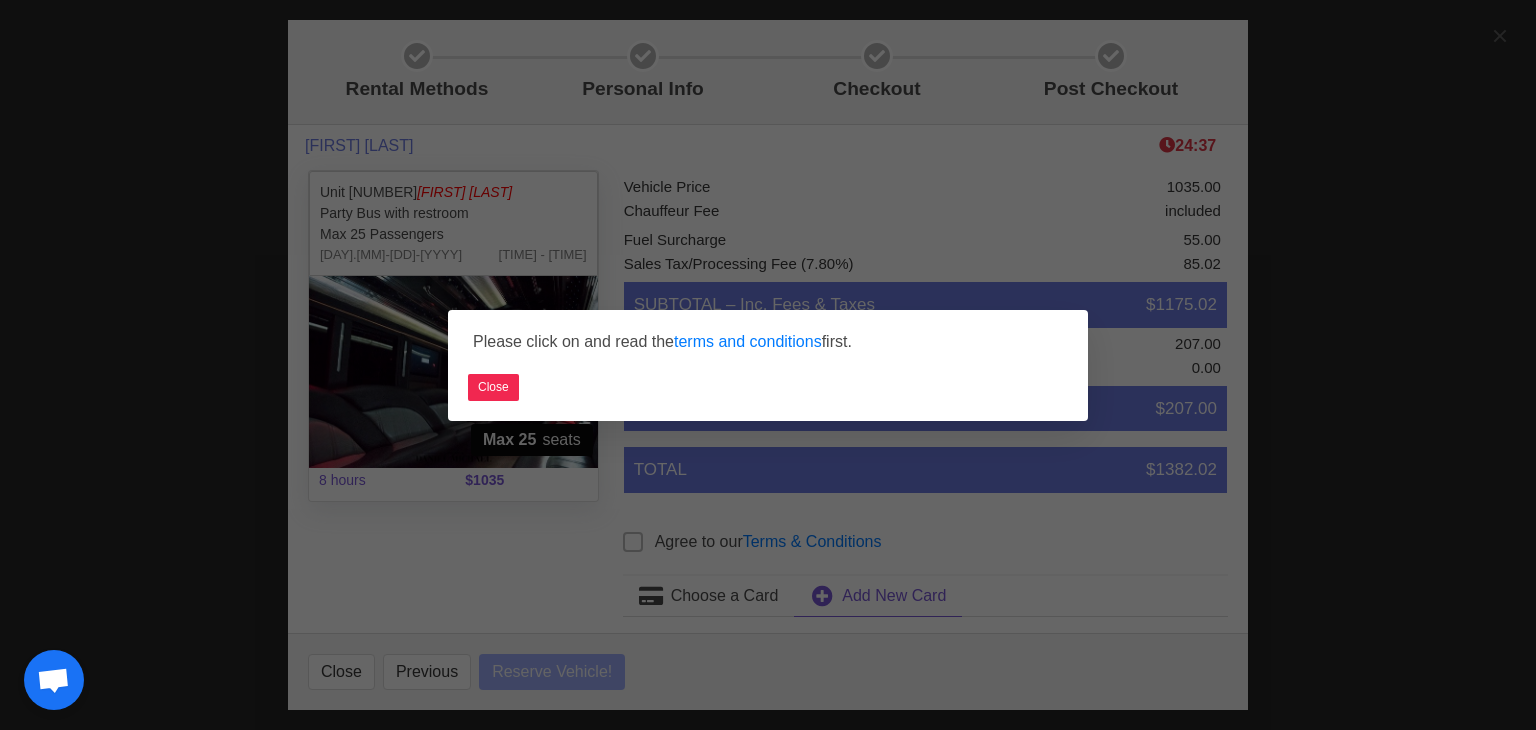 select 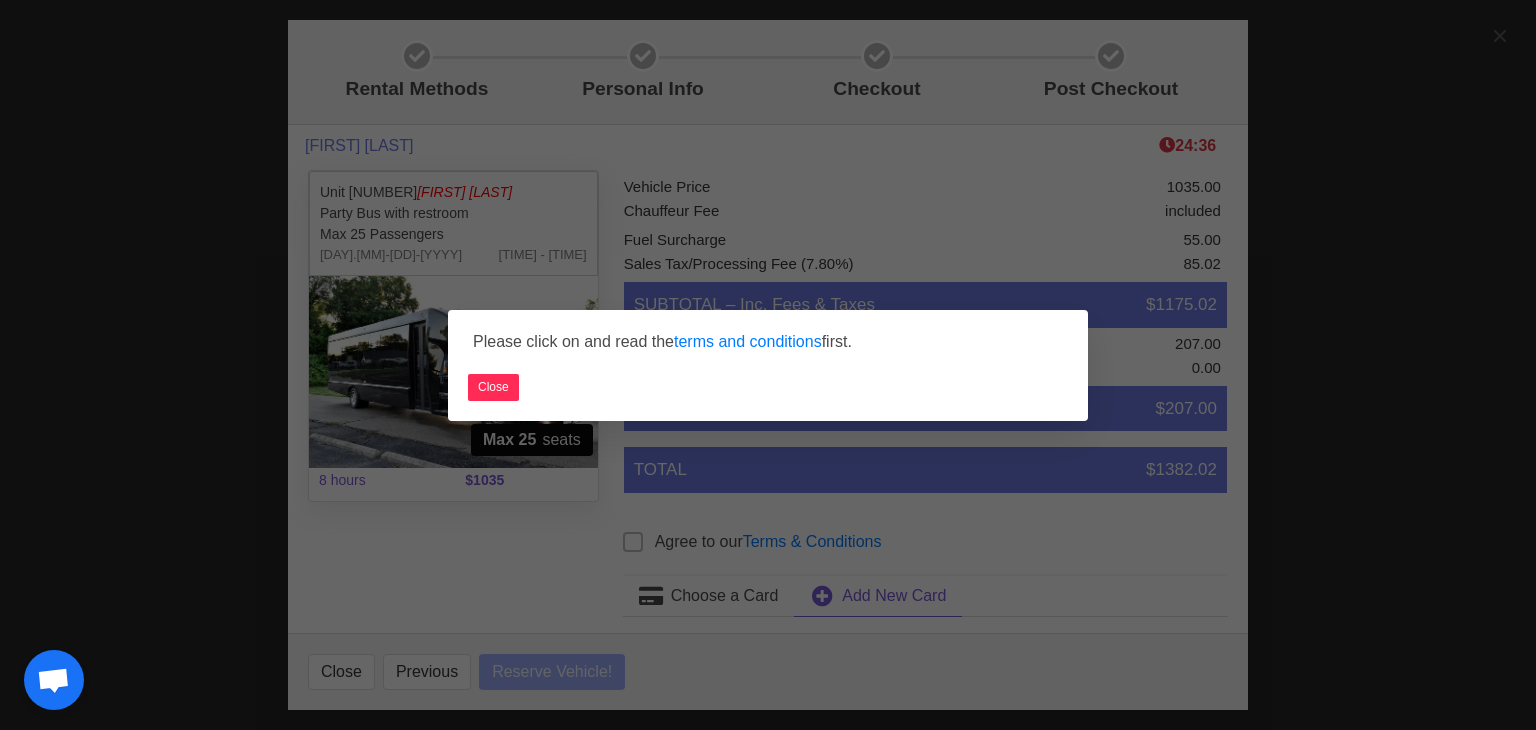 select 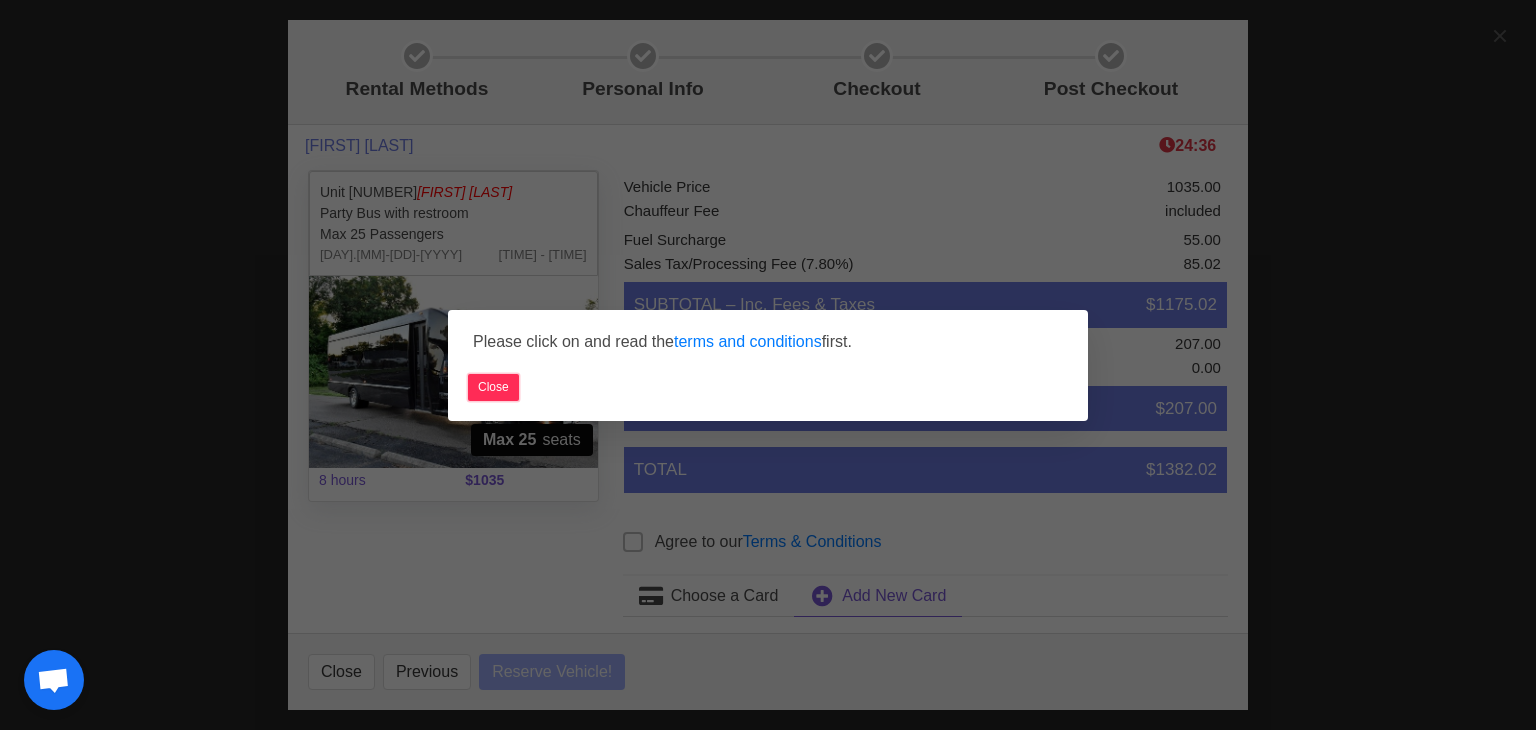 click on "Close" at bounding box center (493, 387) 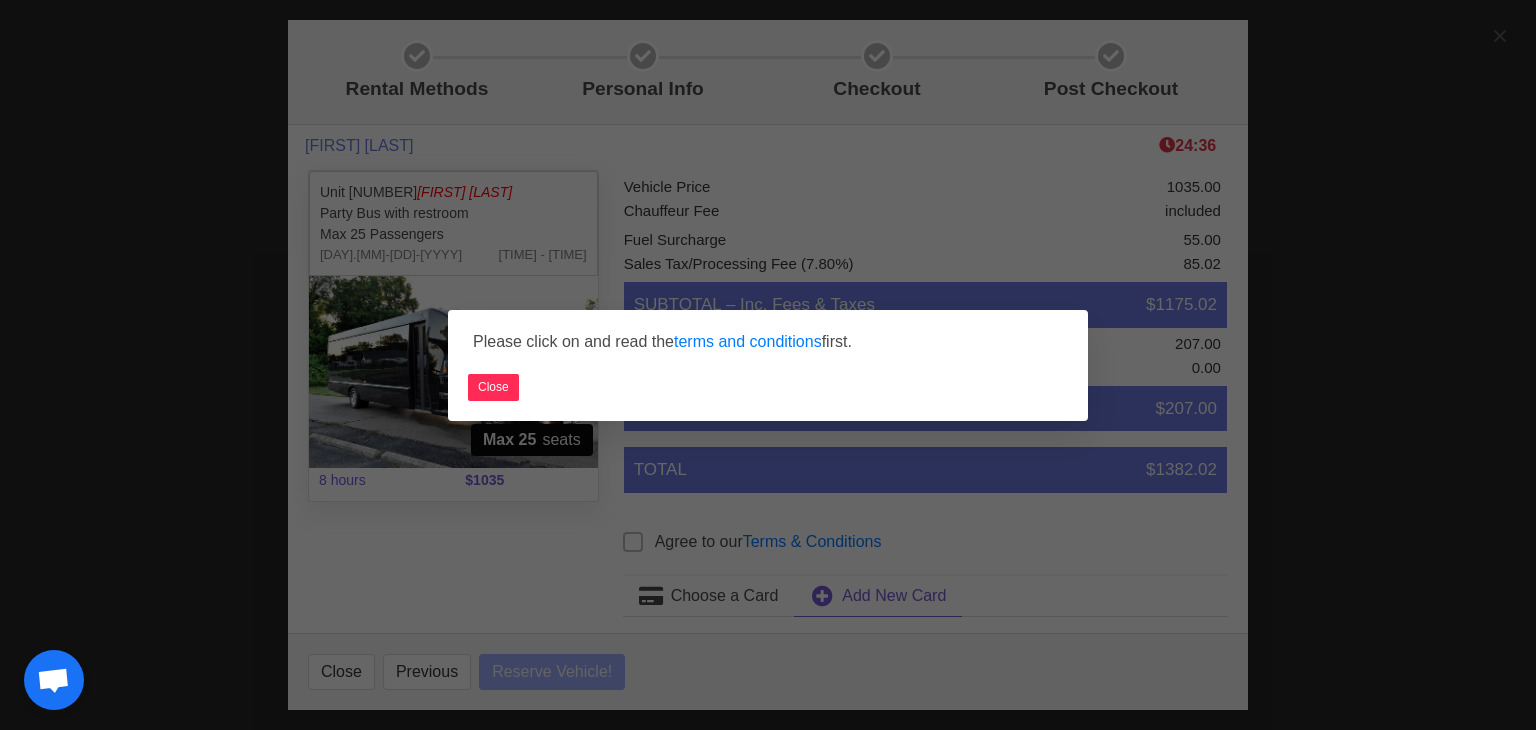 select 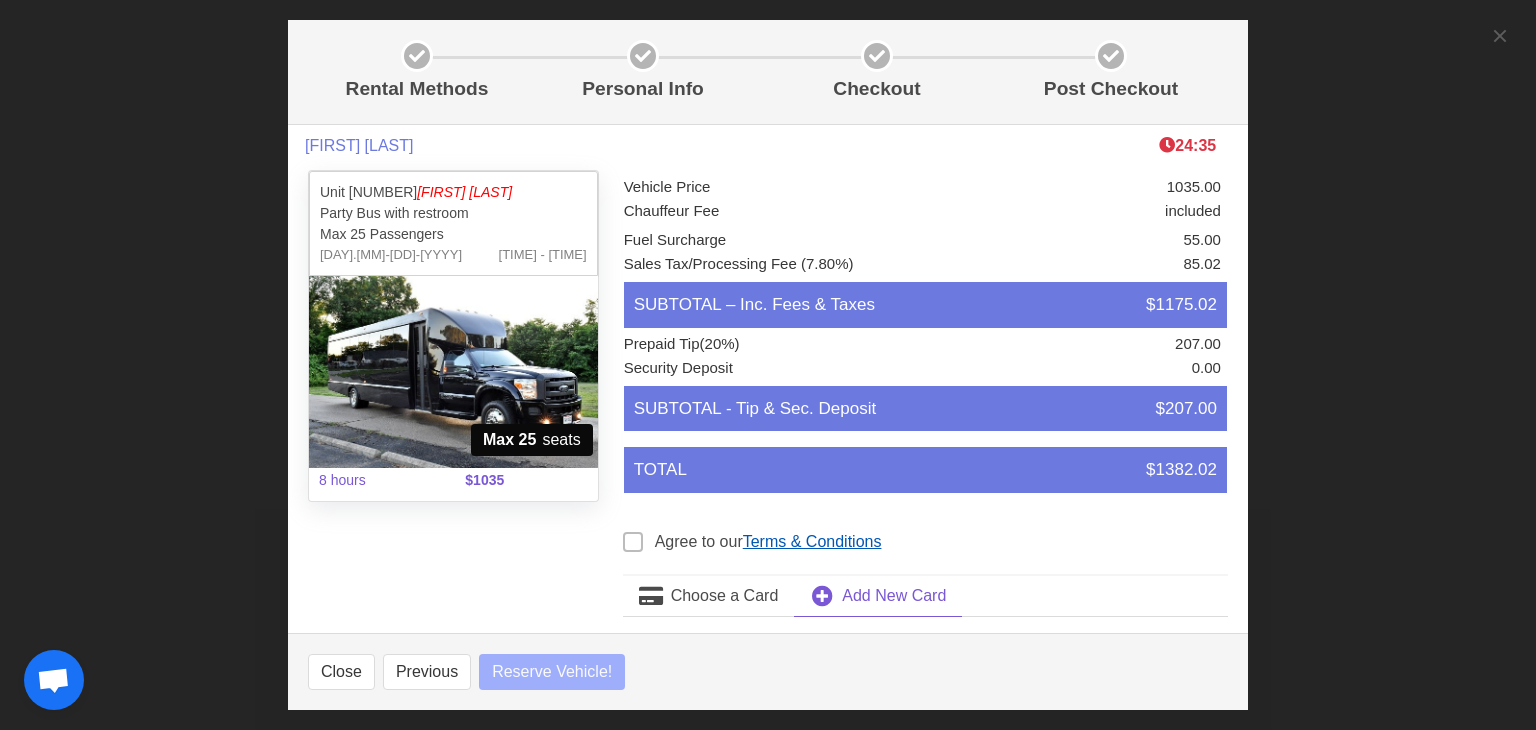 select 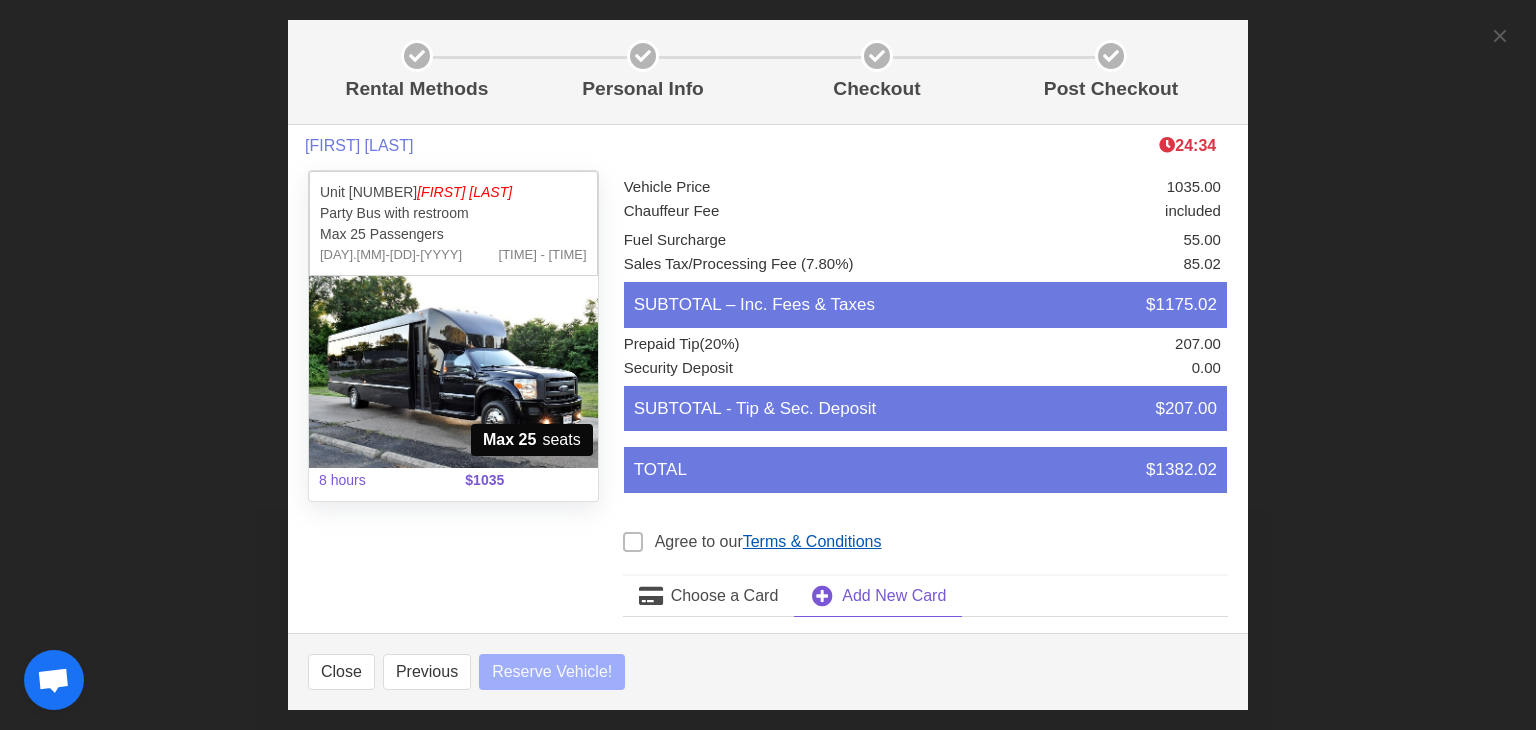 select 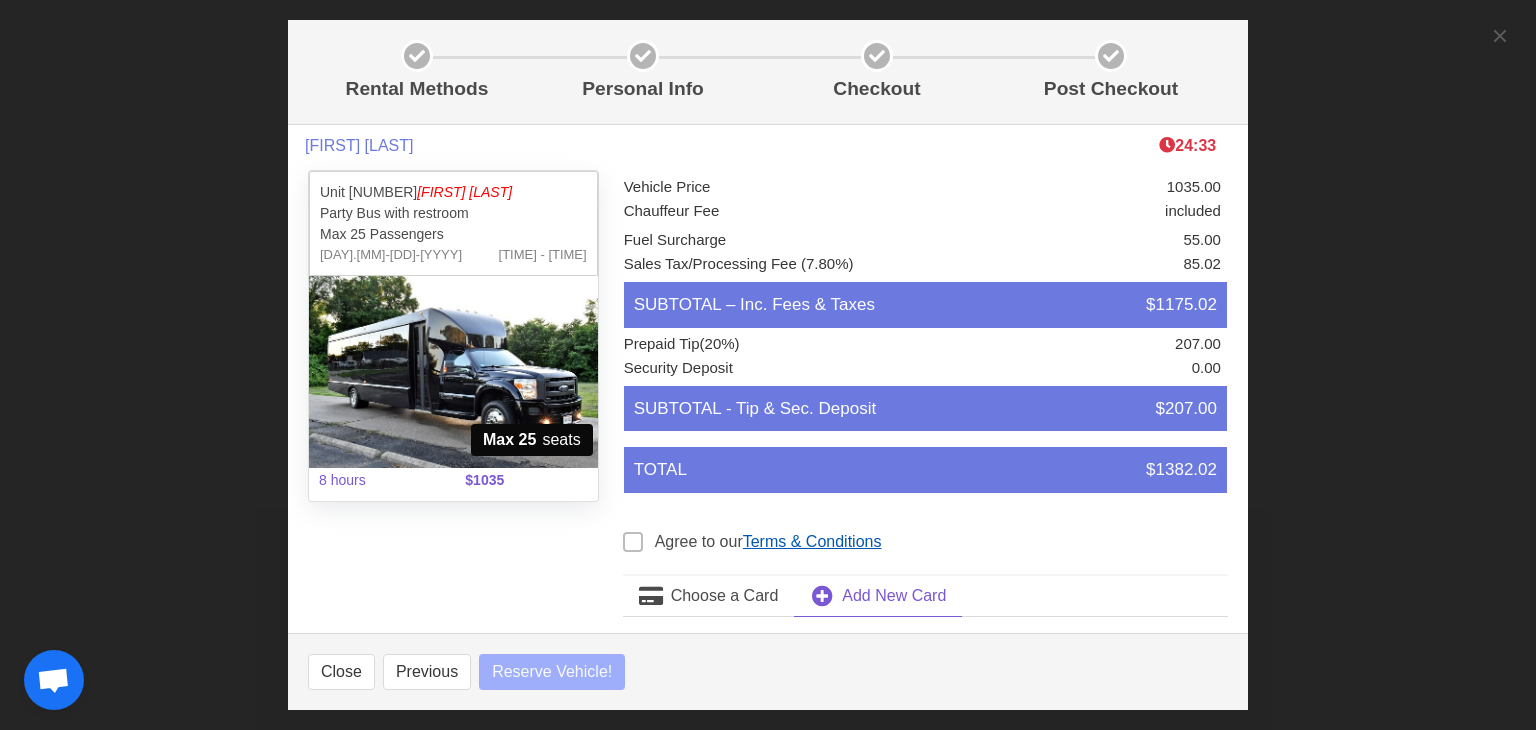 select 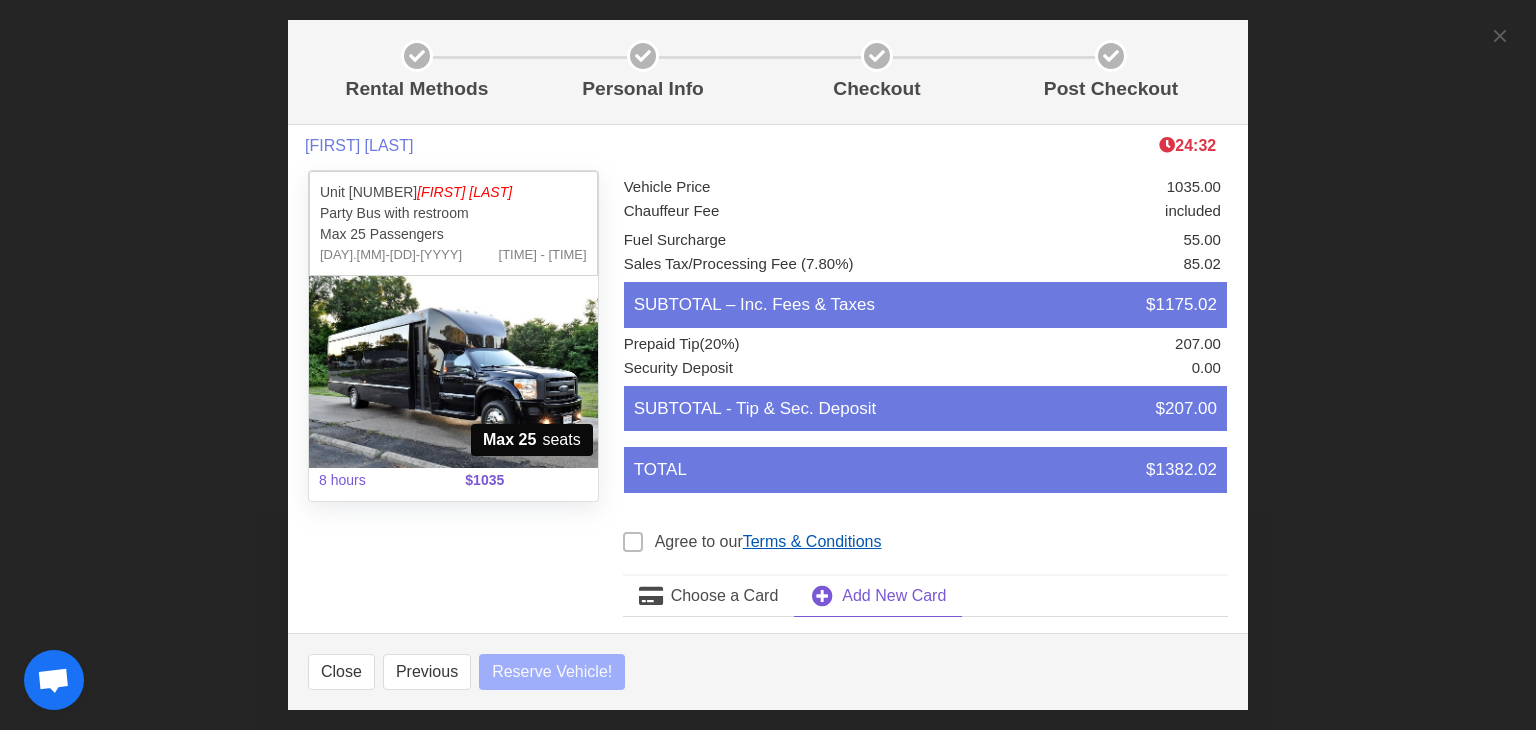 click on "Terms & Conditions" at bounding box center (812, 541) 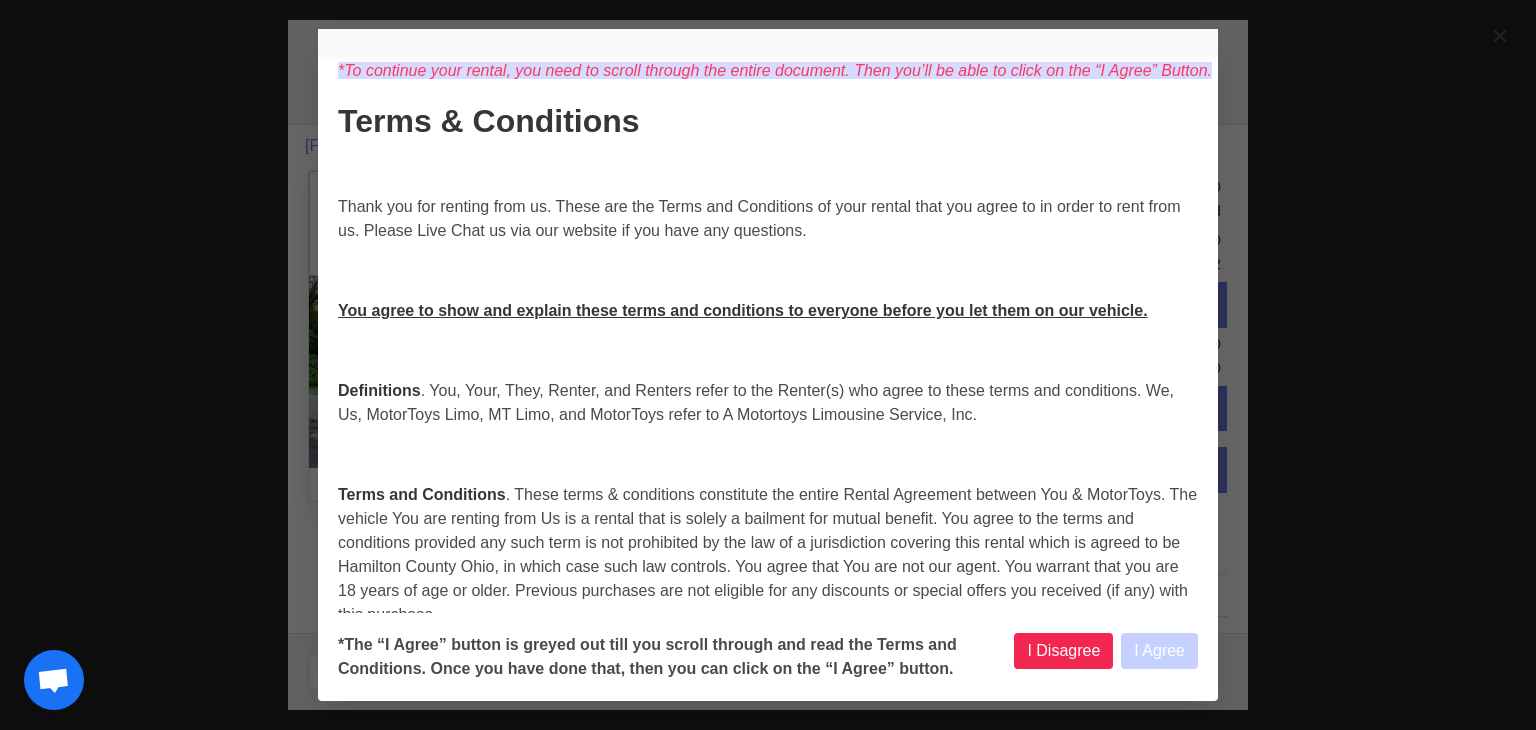 select 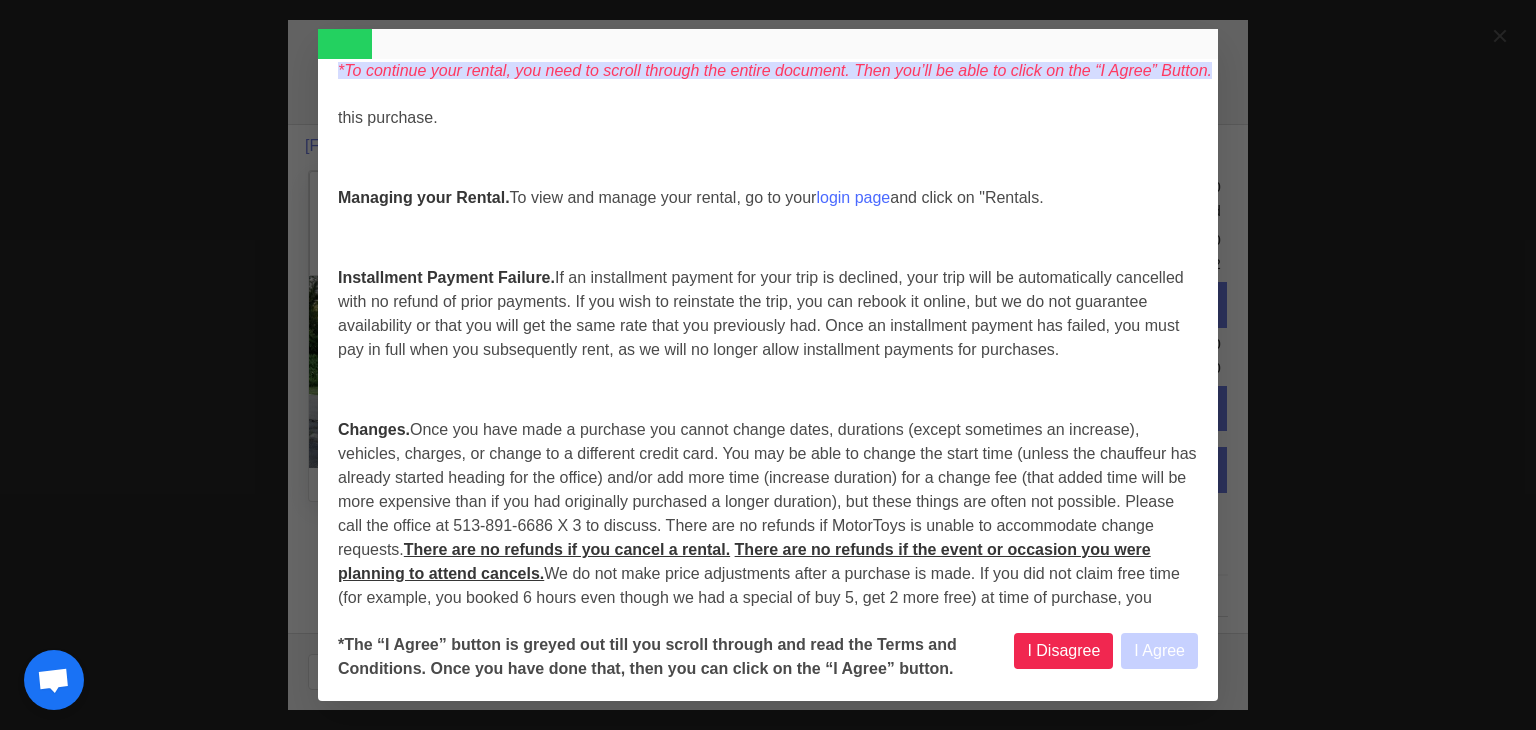 scroll, scrollTop: 500, scrollLeft: 0, axis: vertical 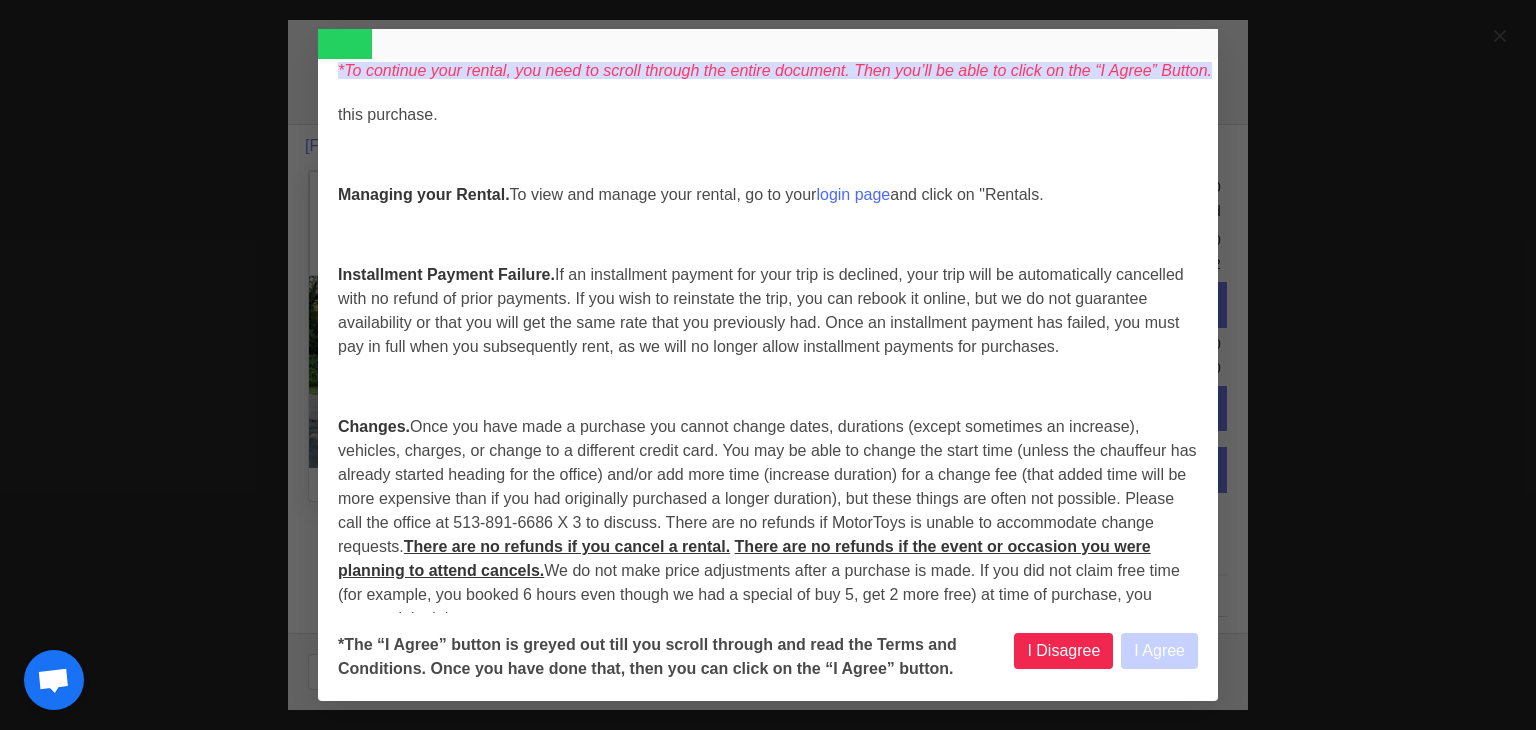 select 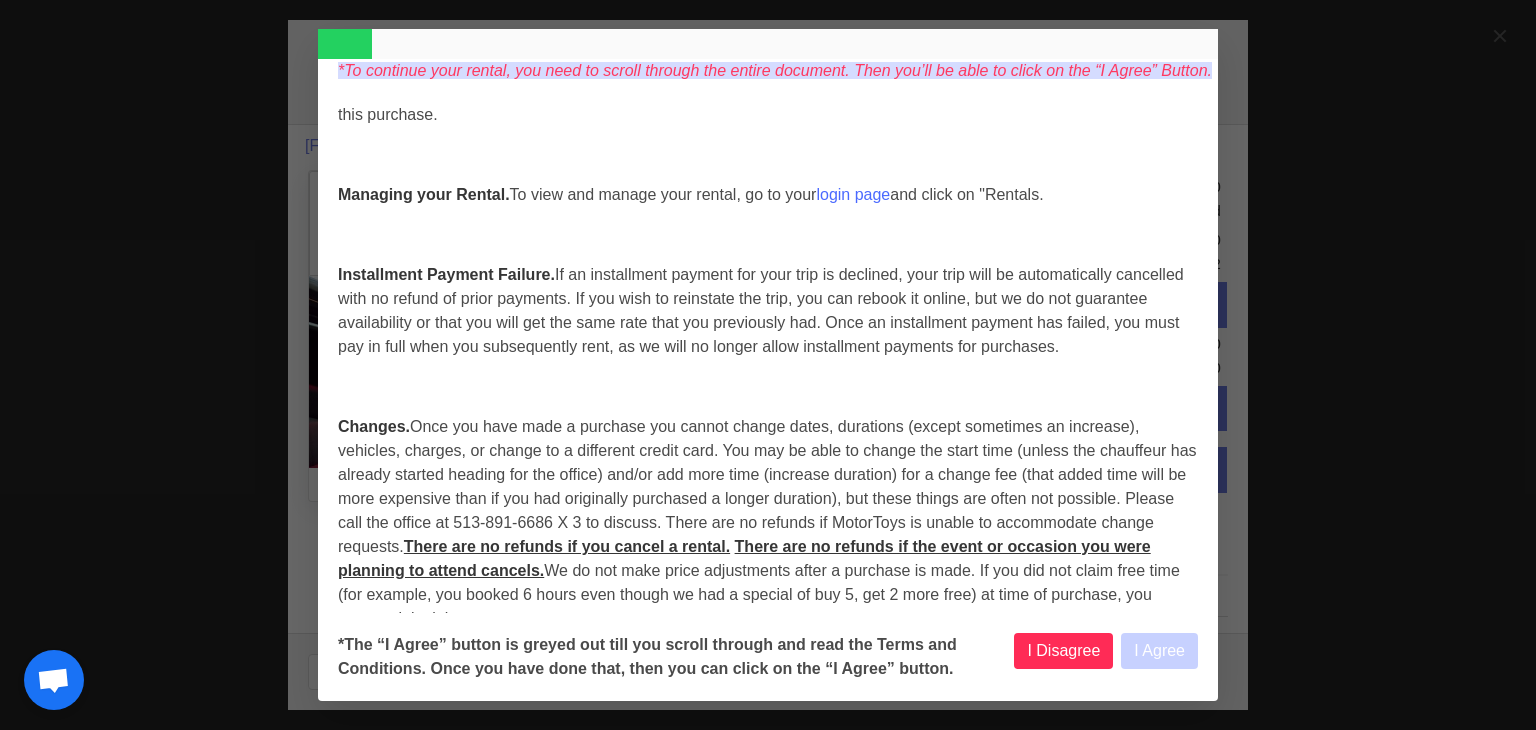 select 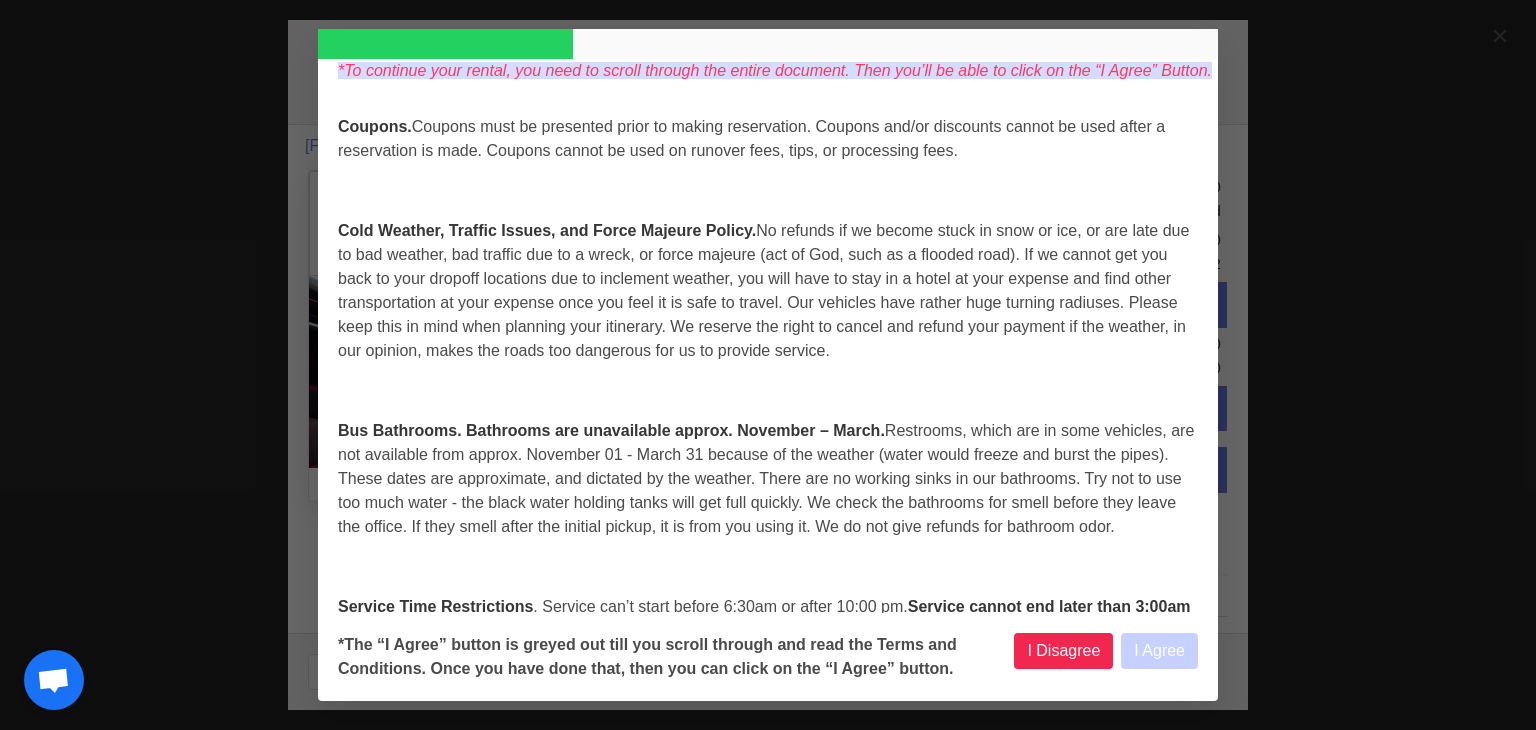 select 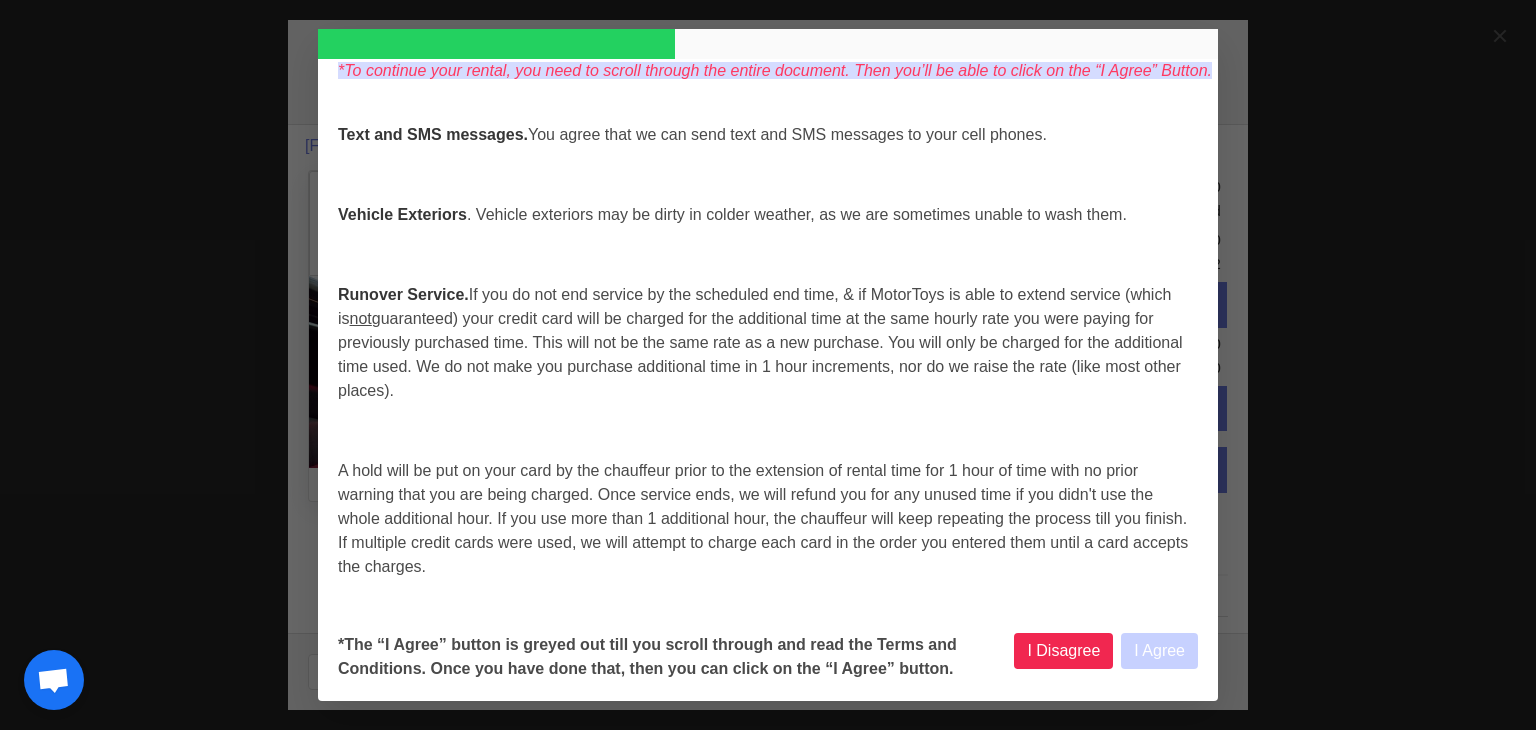 scroll, scrollTop: 3750, scrollLeft: 0, axis: vertical 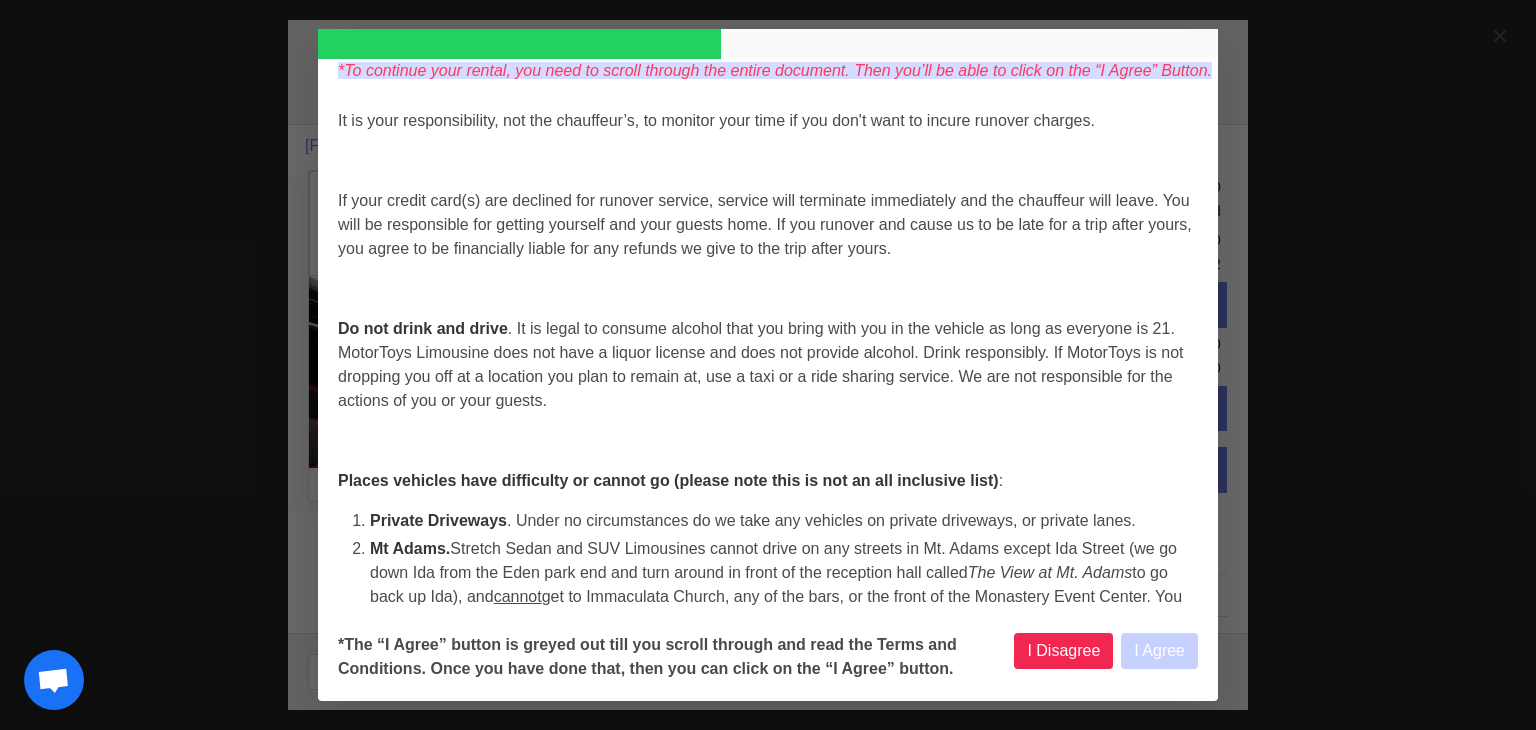 select 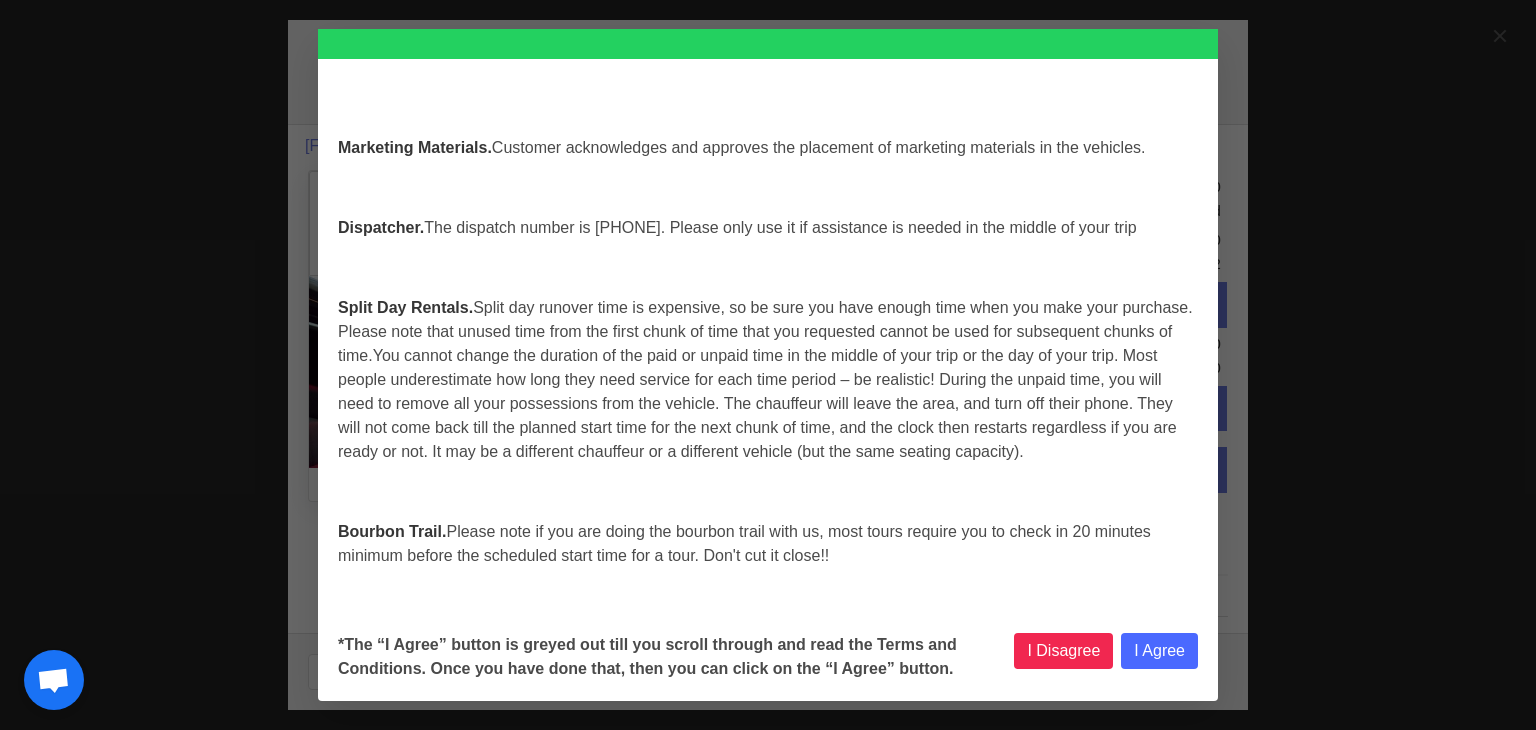 scroll, scrollTop: 8372, scrollLeft: 0, axis: vertical 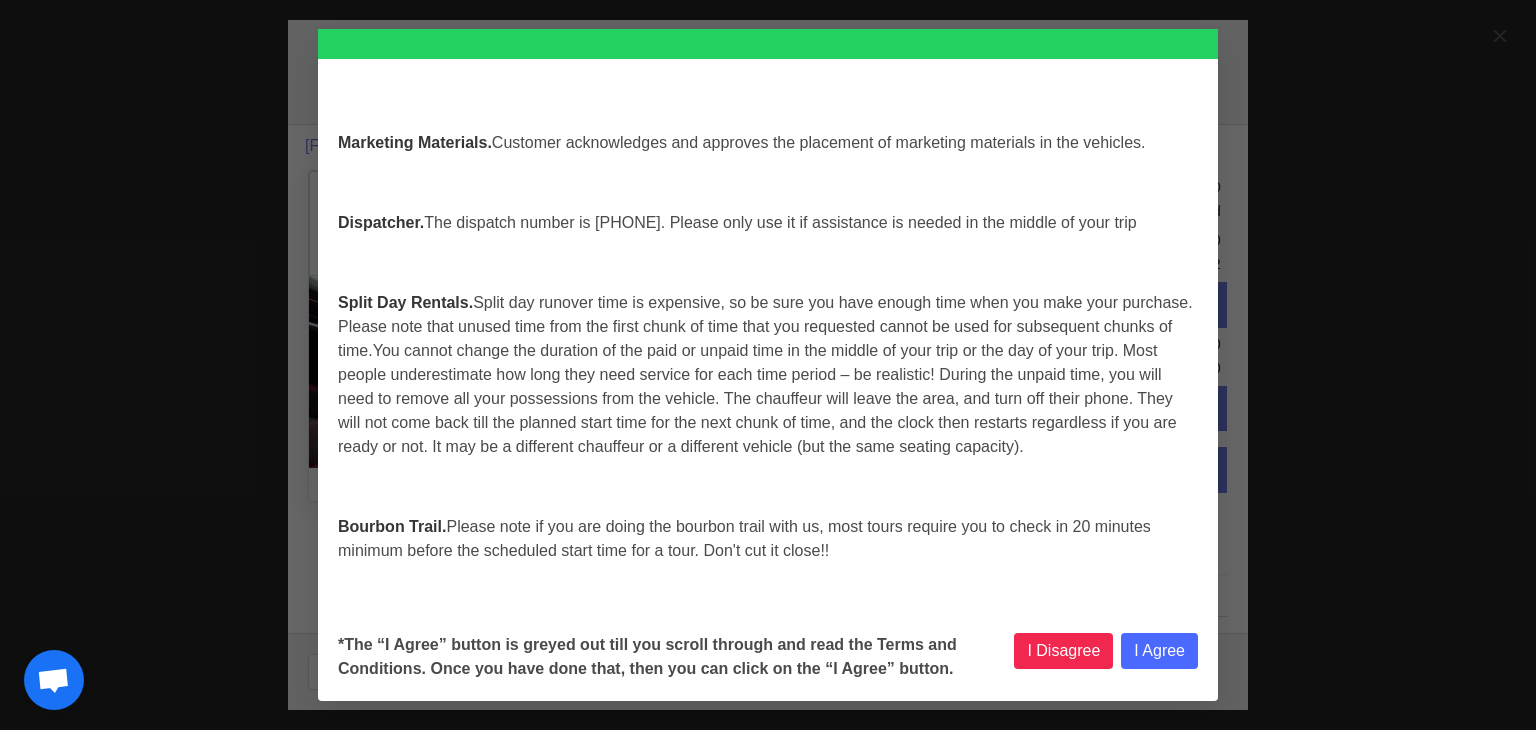 select 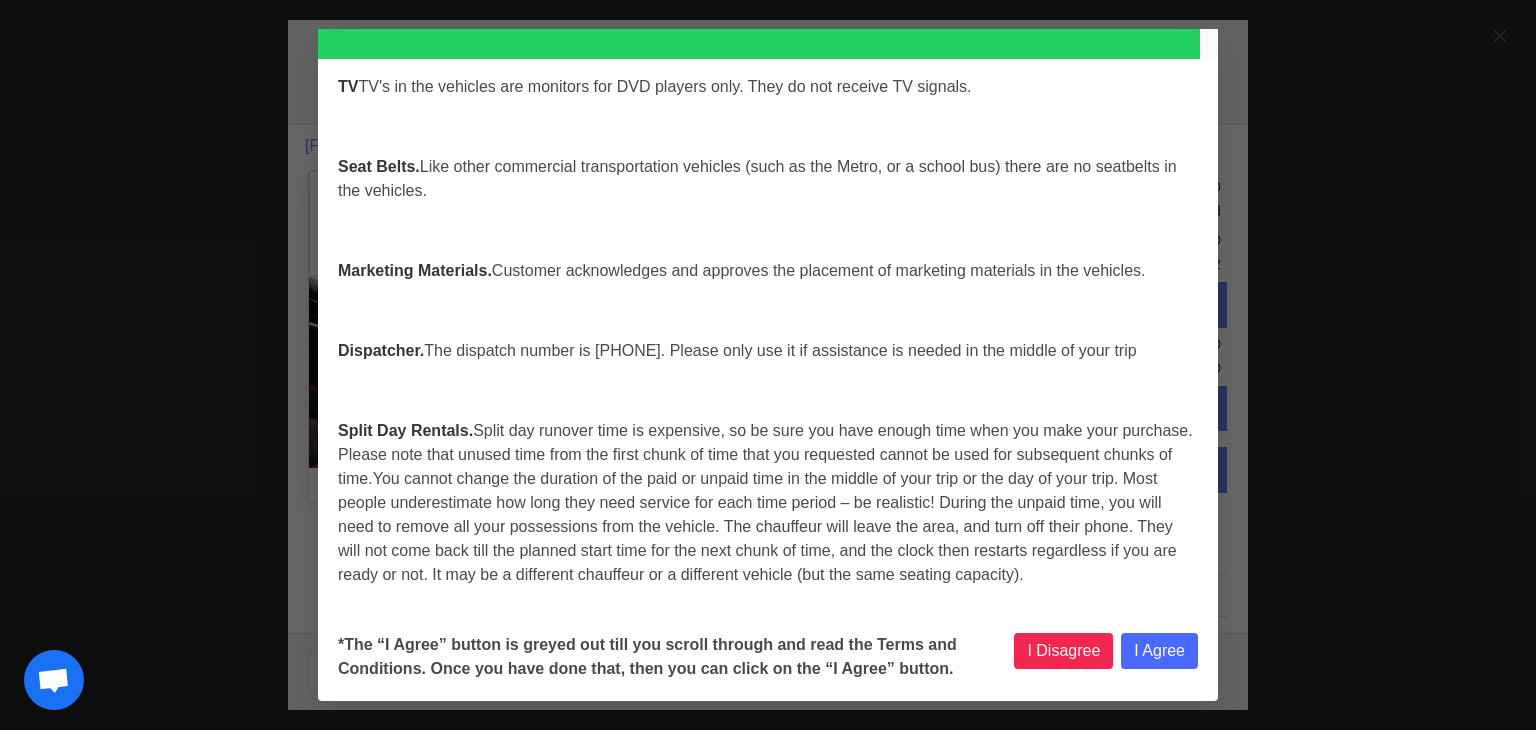 select 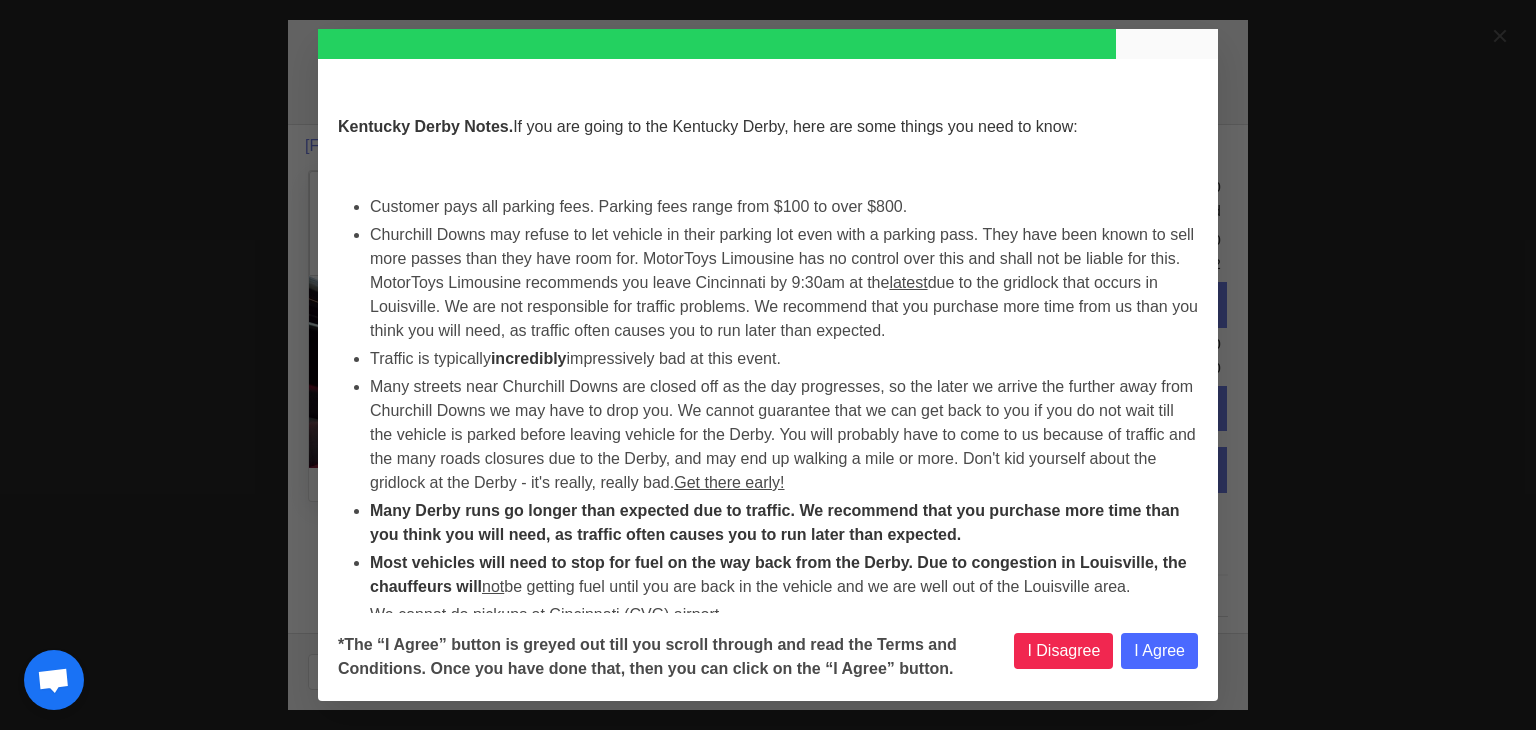 scroll, scrollTop: 7422, scrollLeft: 0, axis: vertical 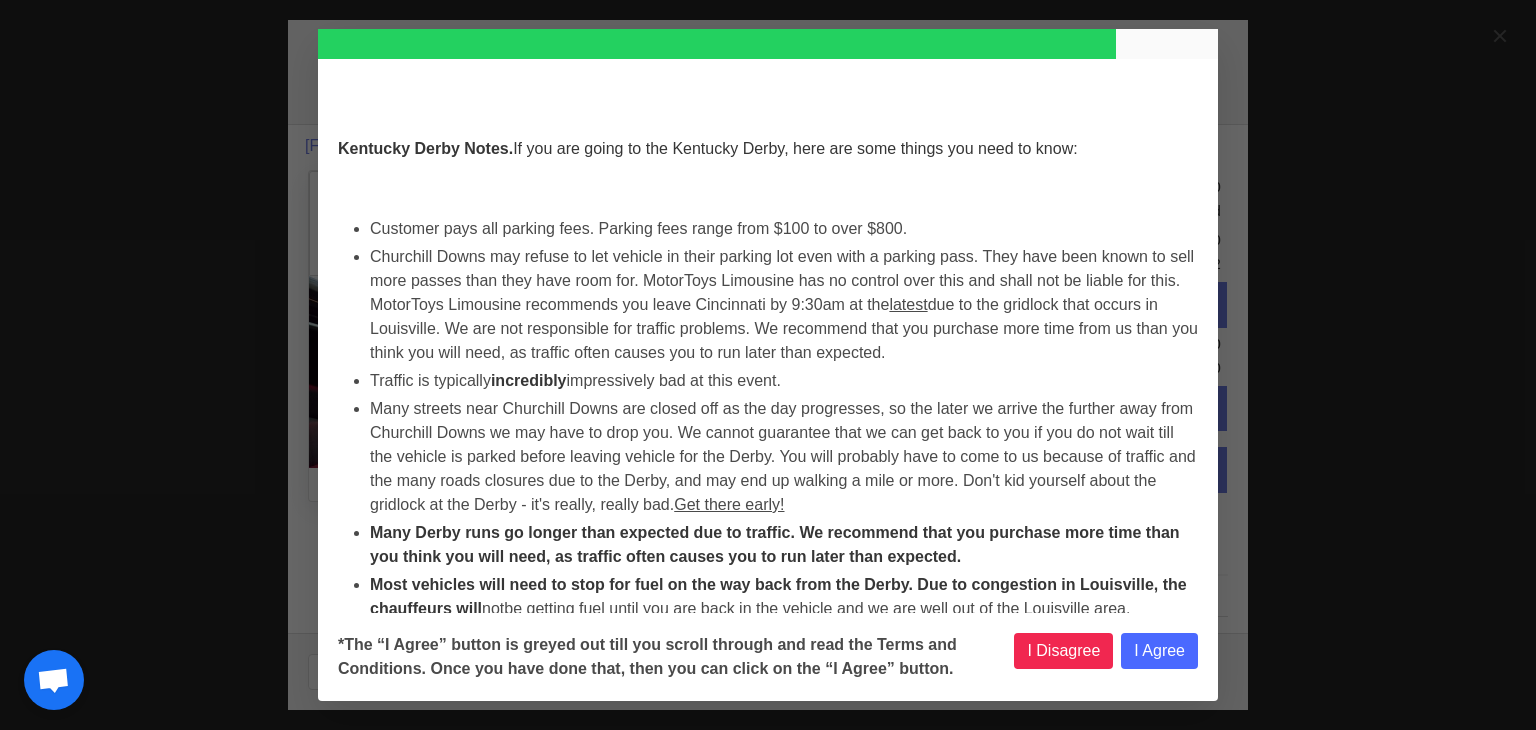 select 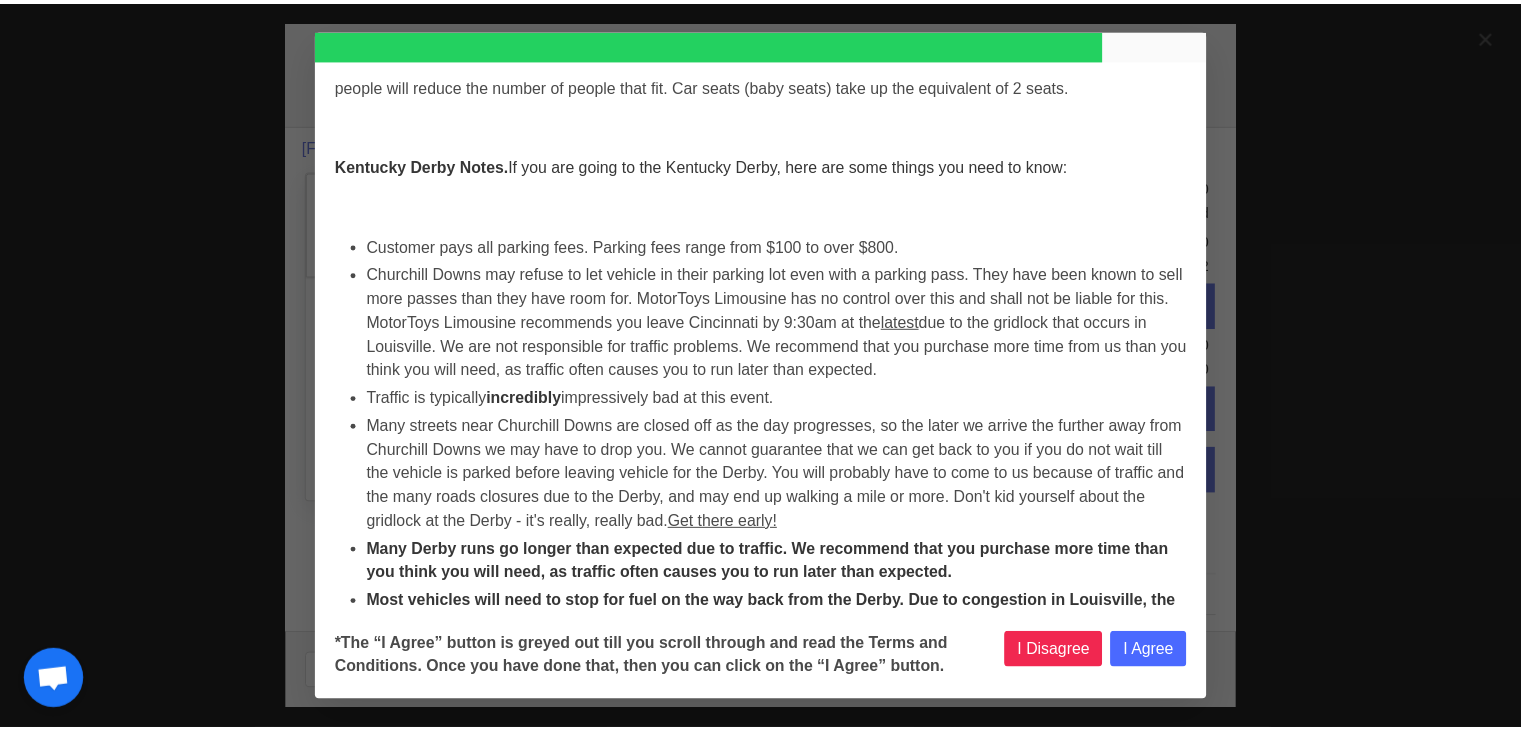 scroll, scrollTop: 7396, scrollLeft: 0, axis: vertical 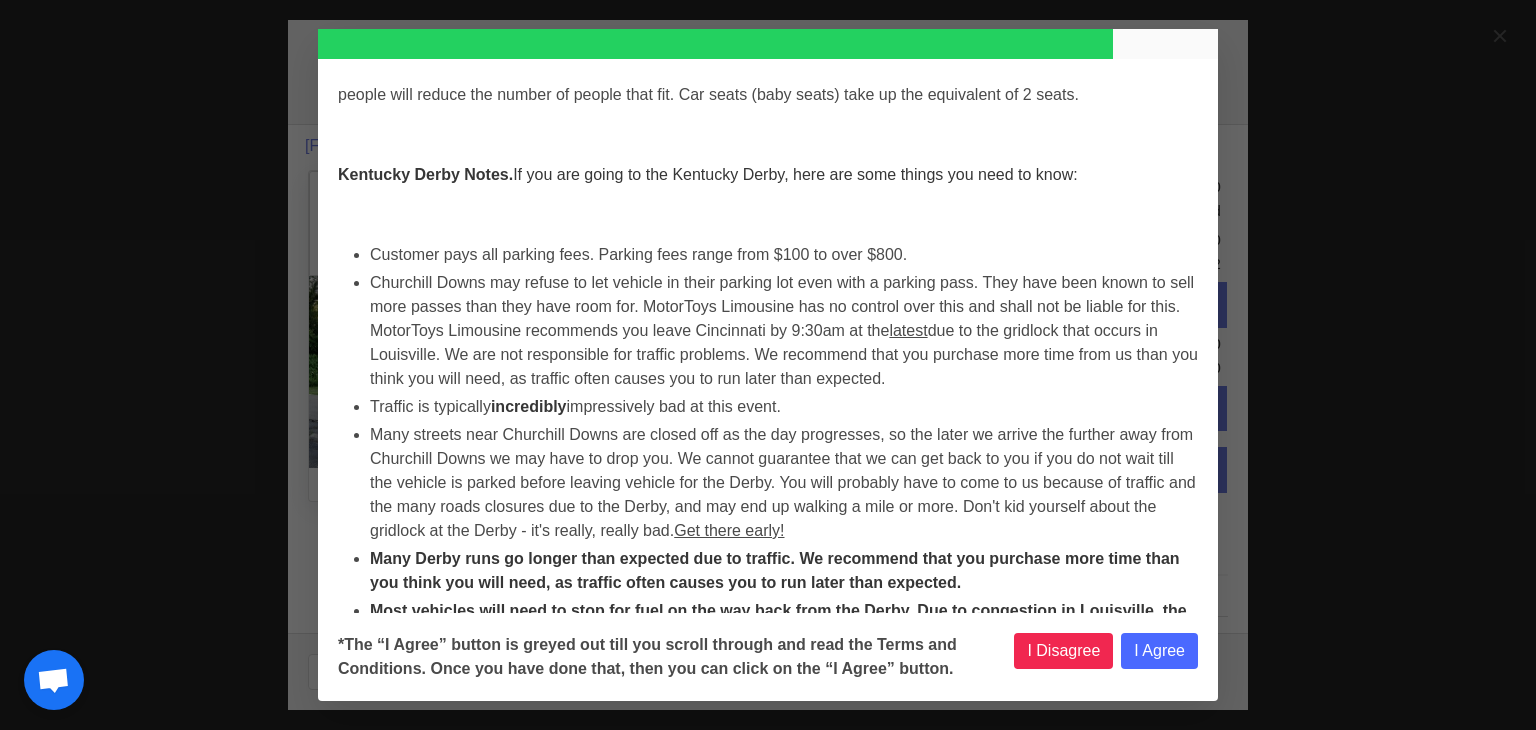 select 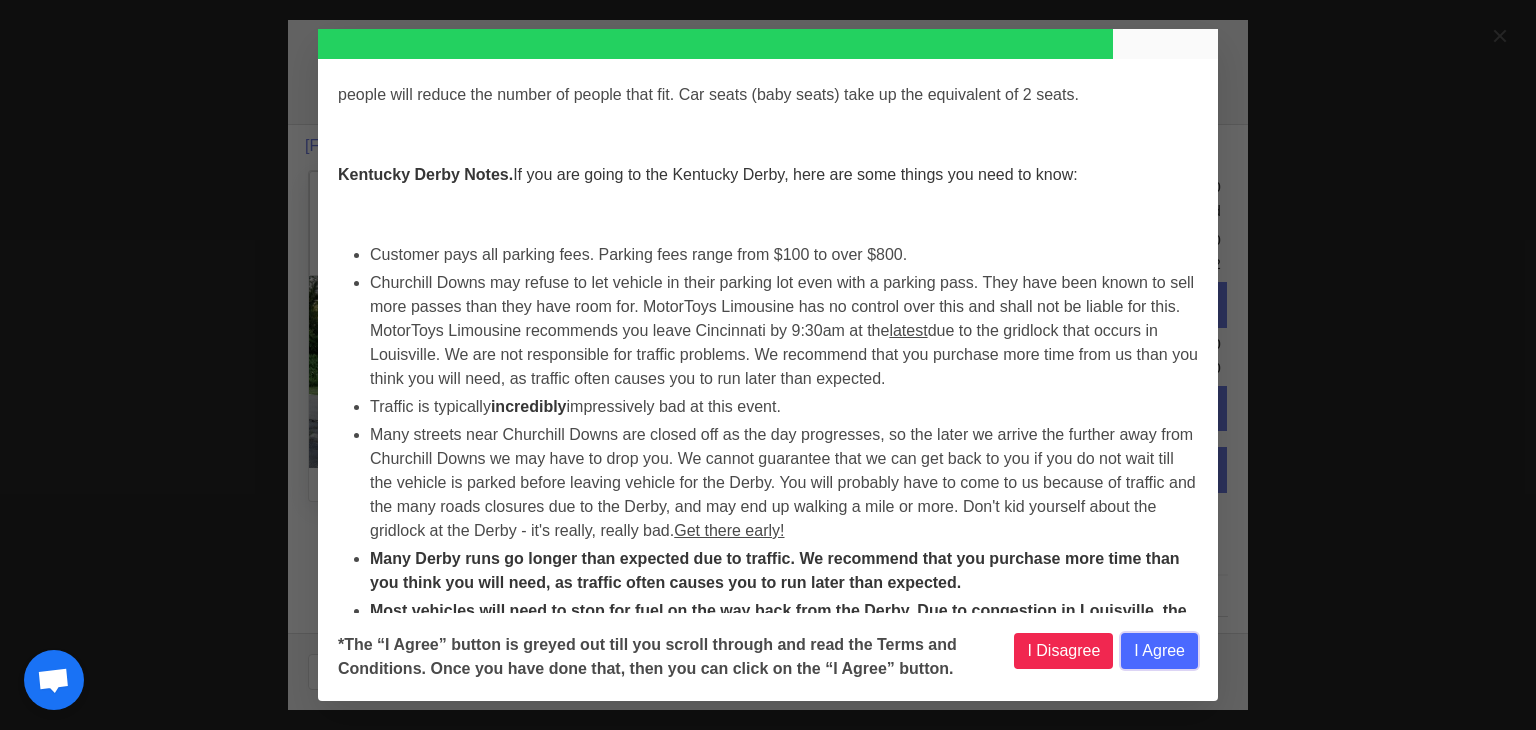 click on "I Agree" at bounding box center (1159, 651) 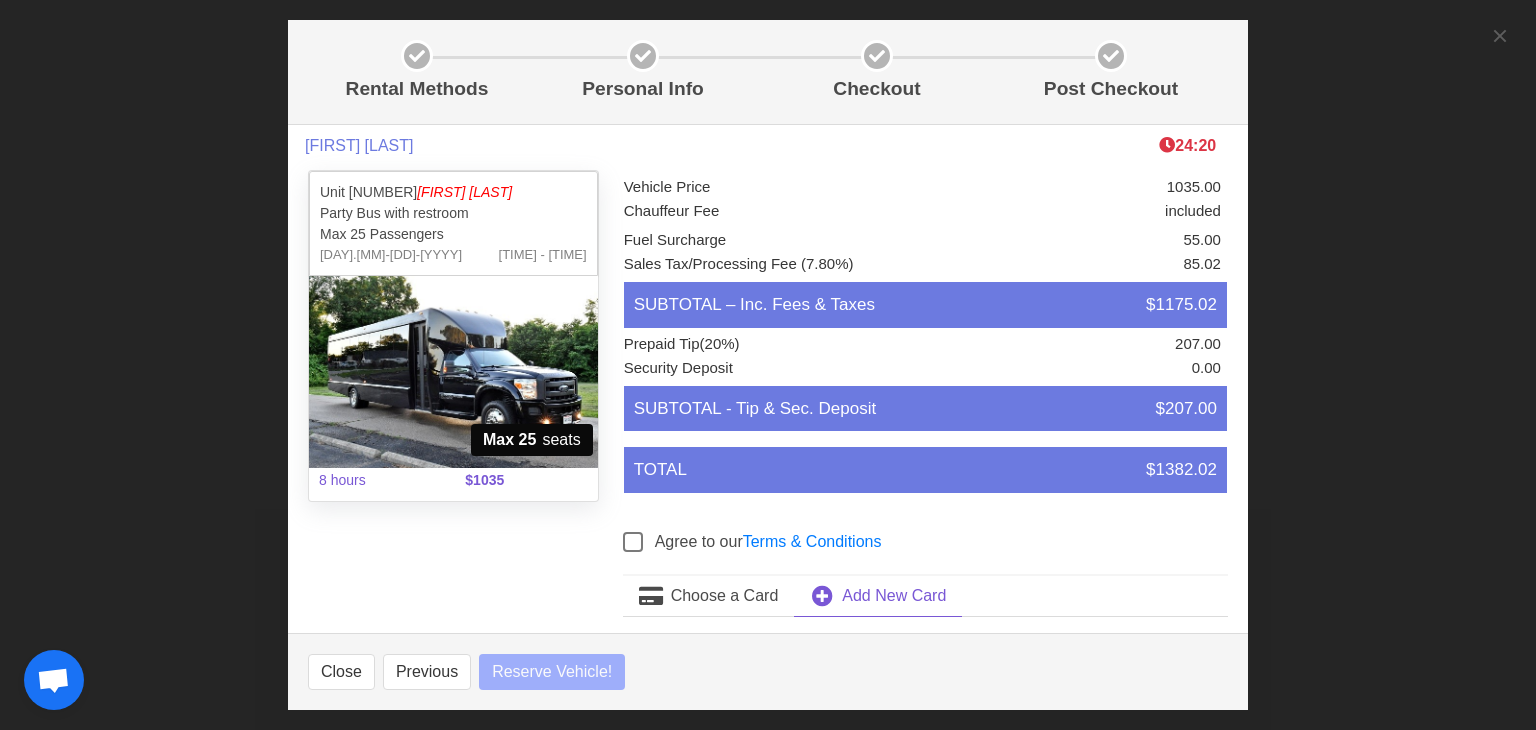 select 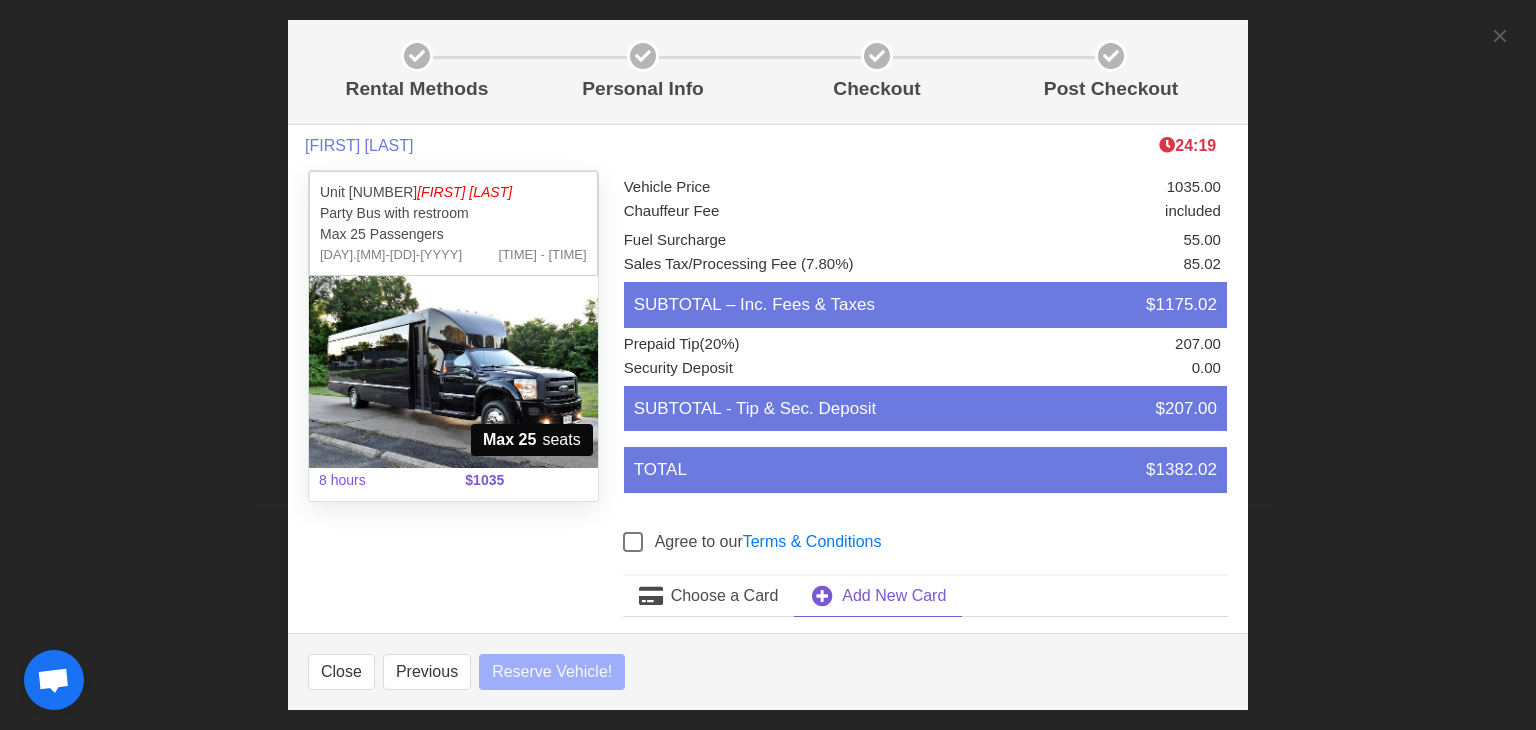 select 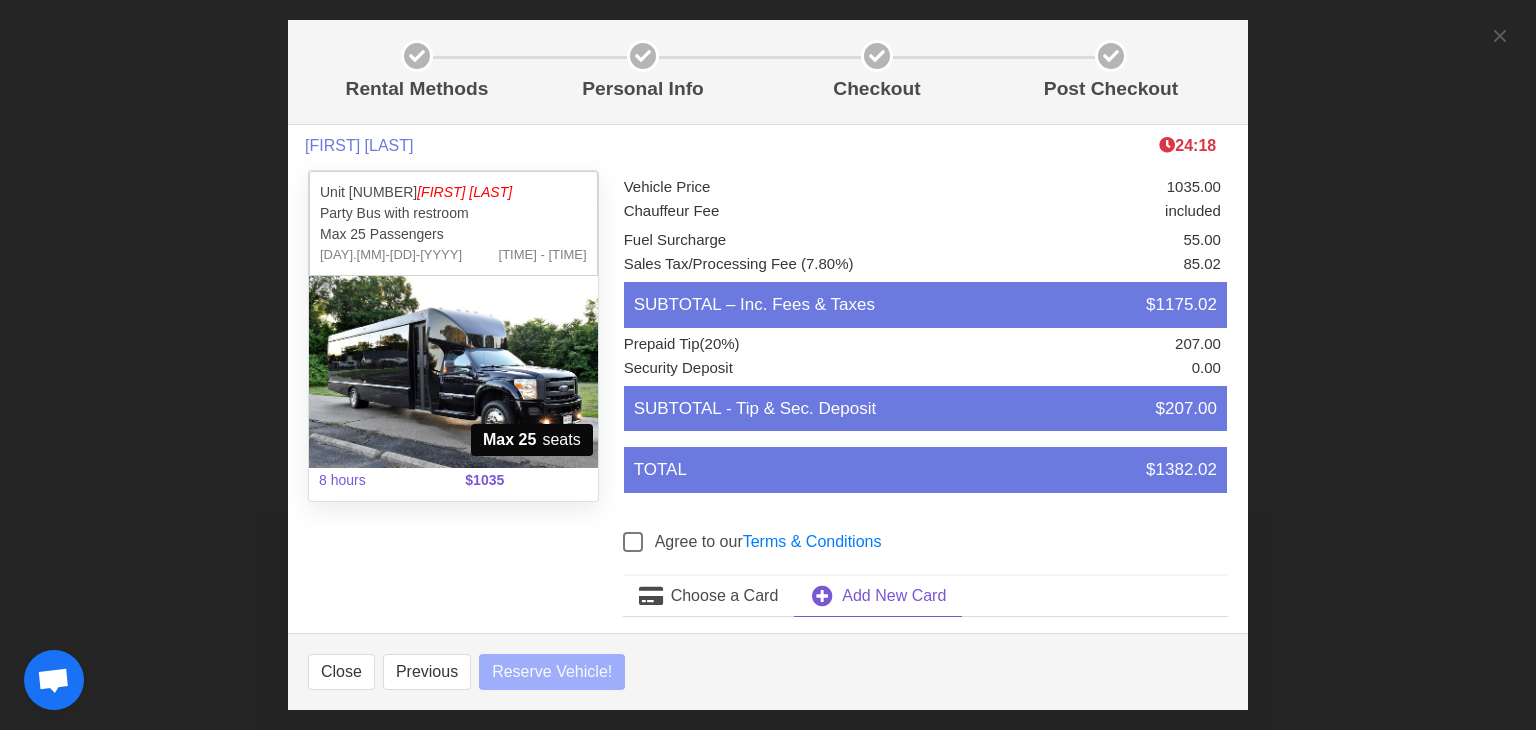 select 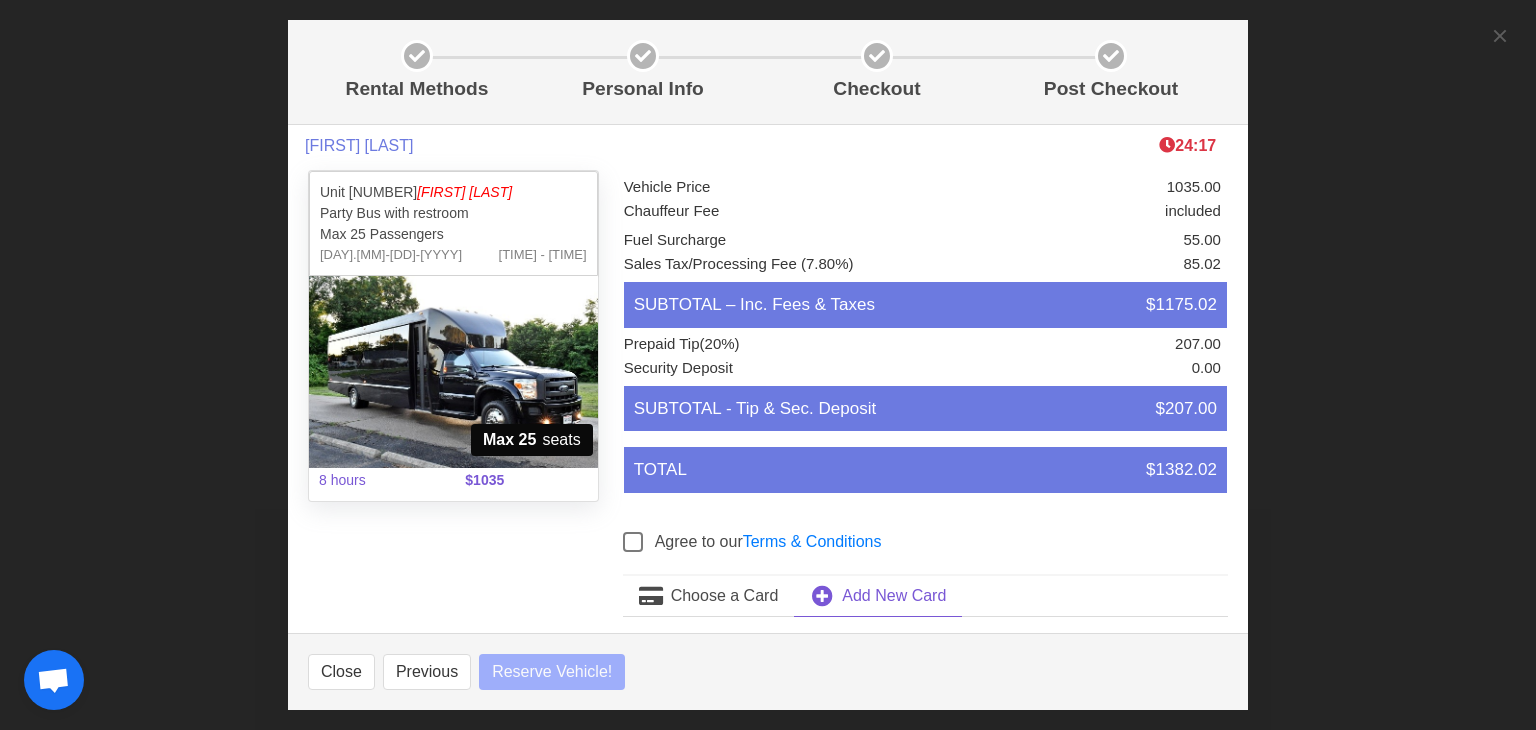 select 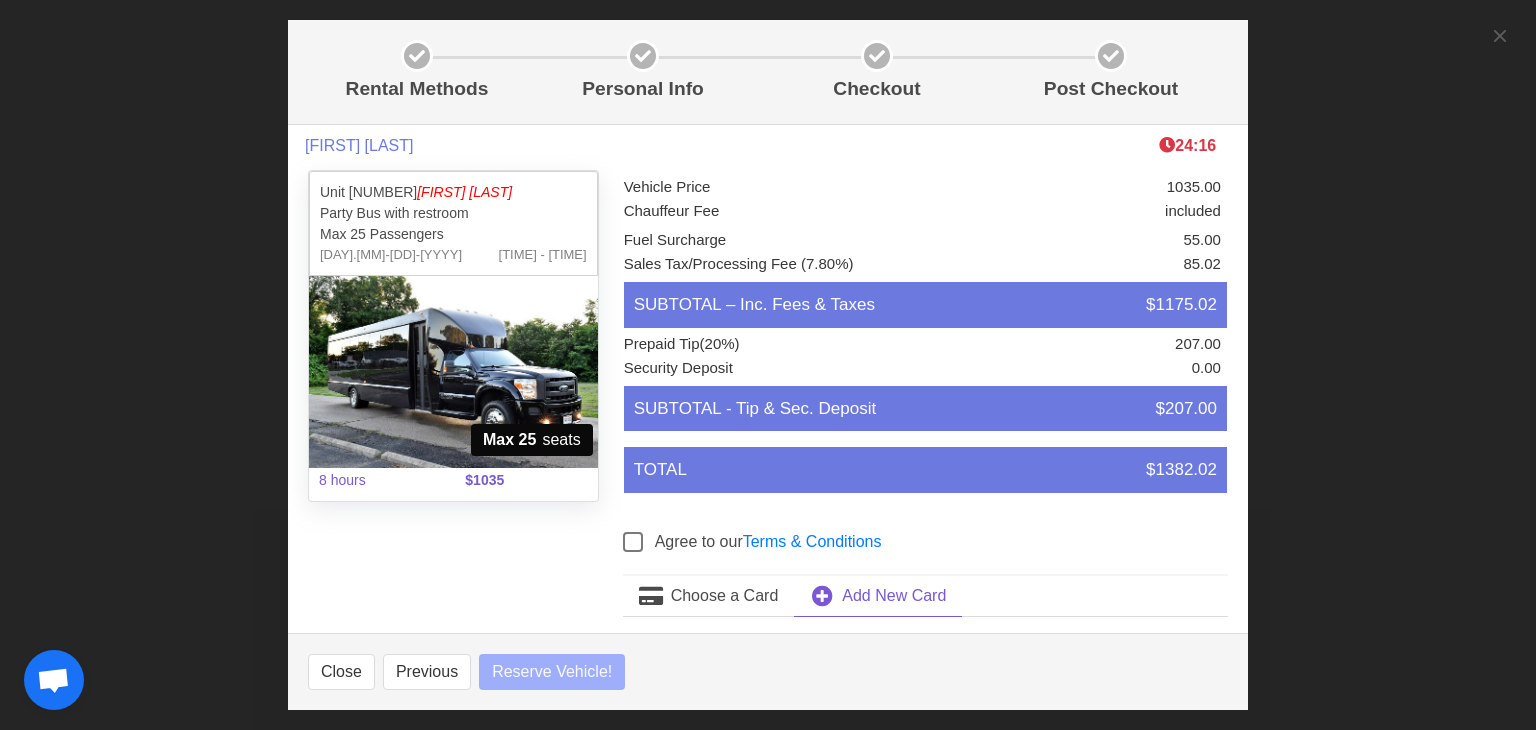select 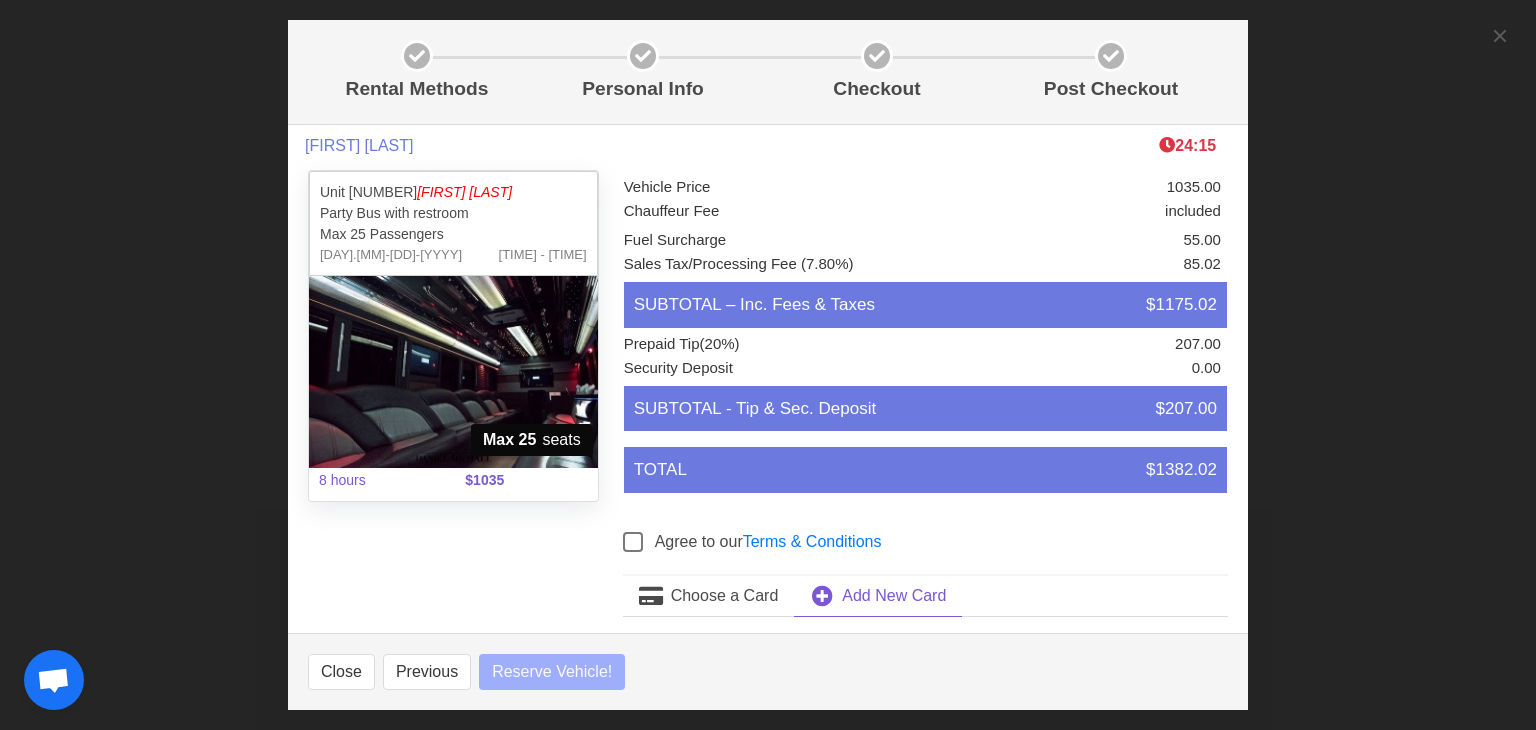 select 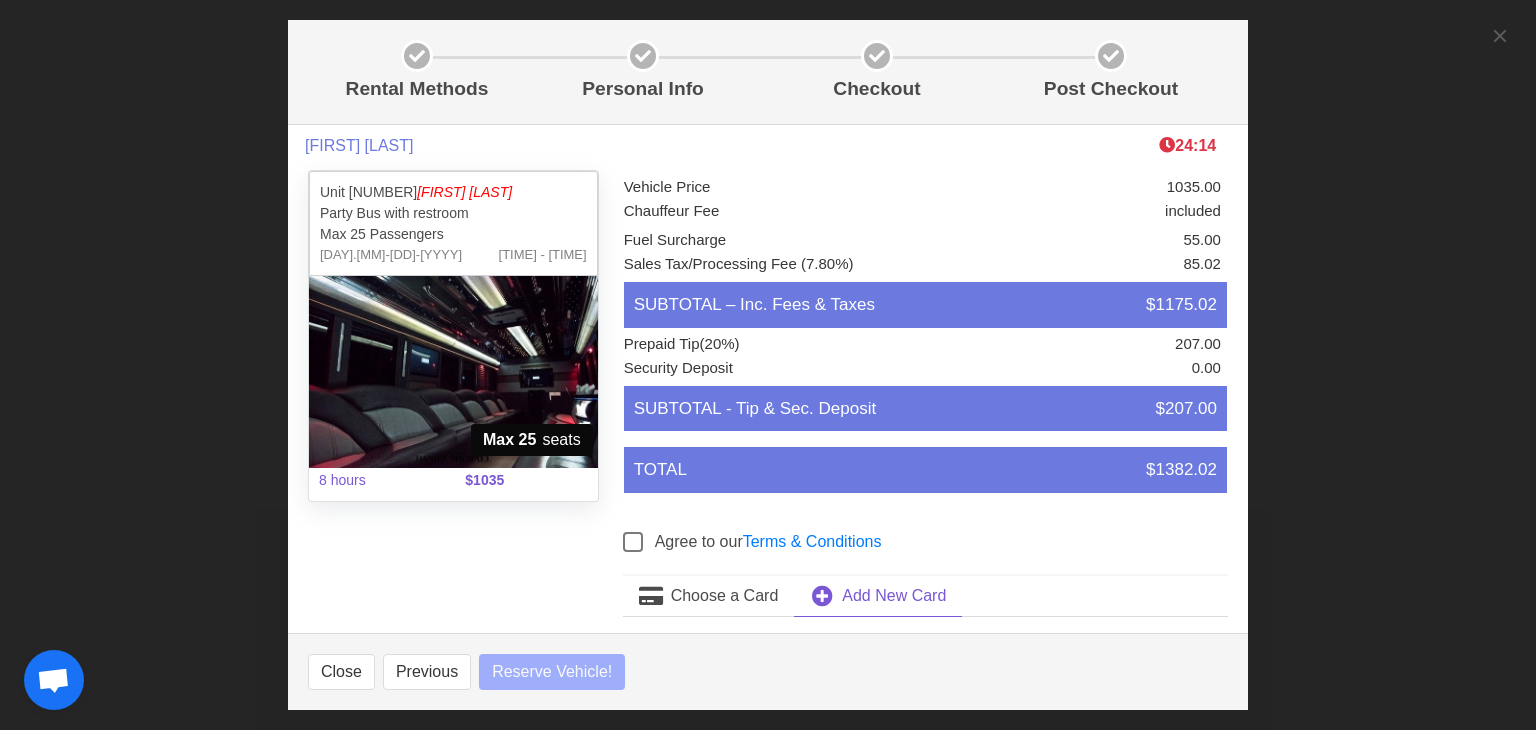 select 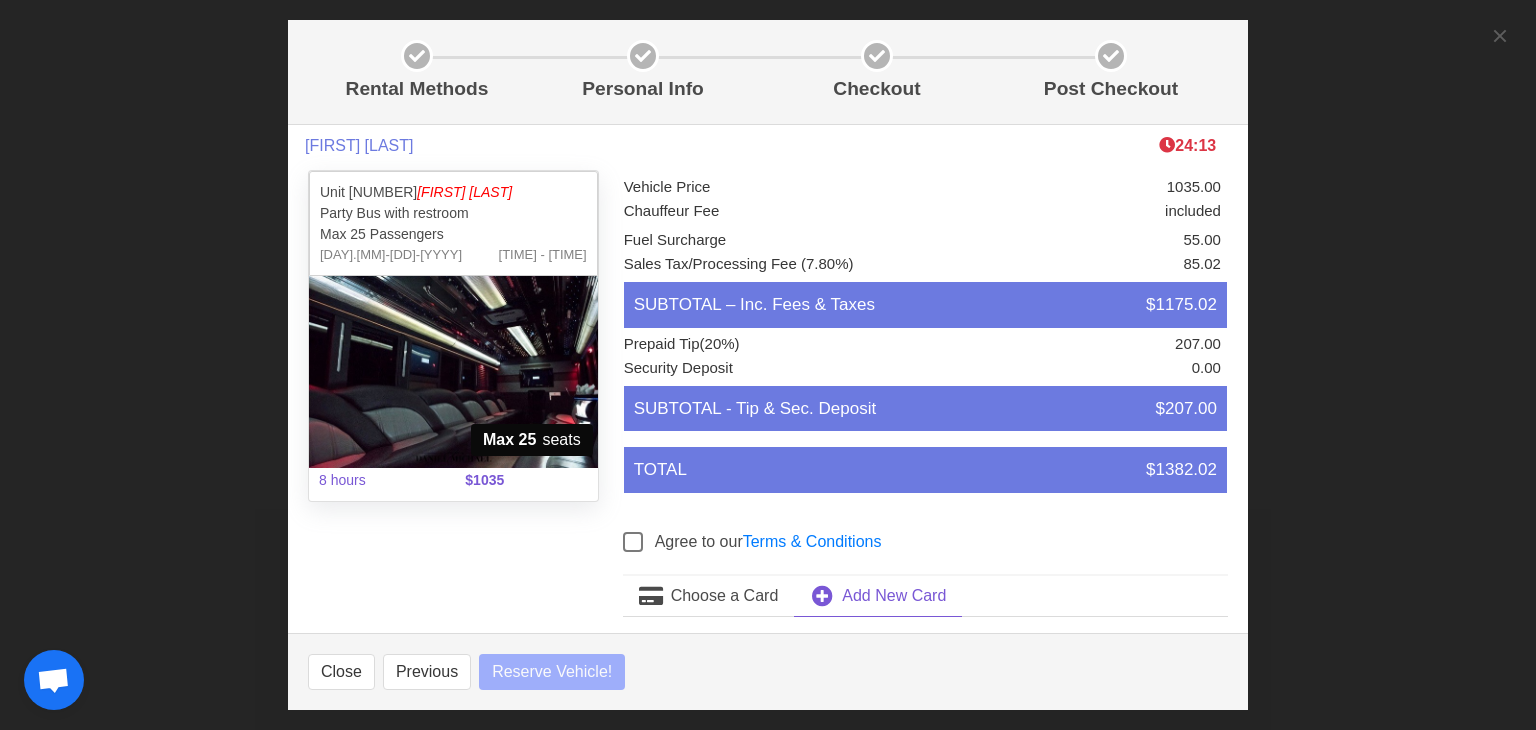 select 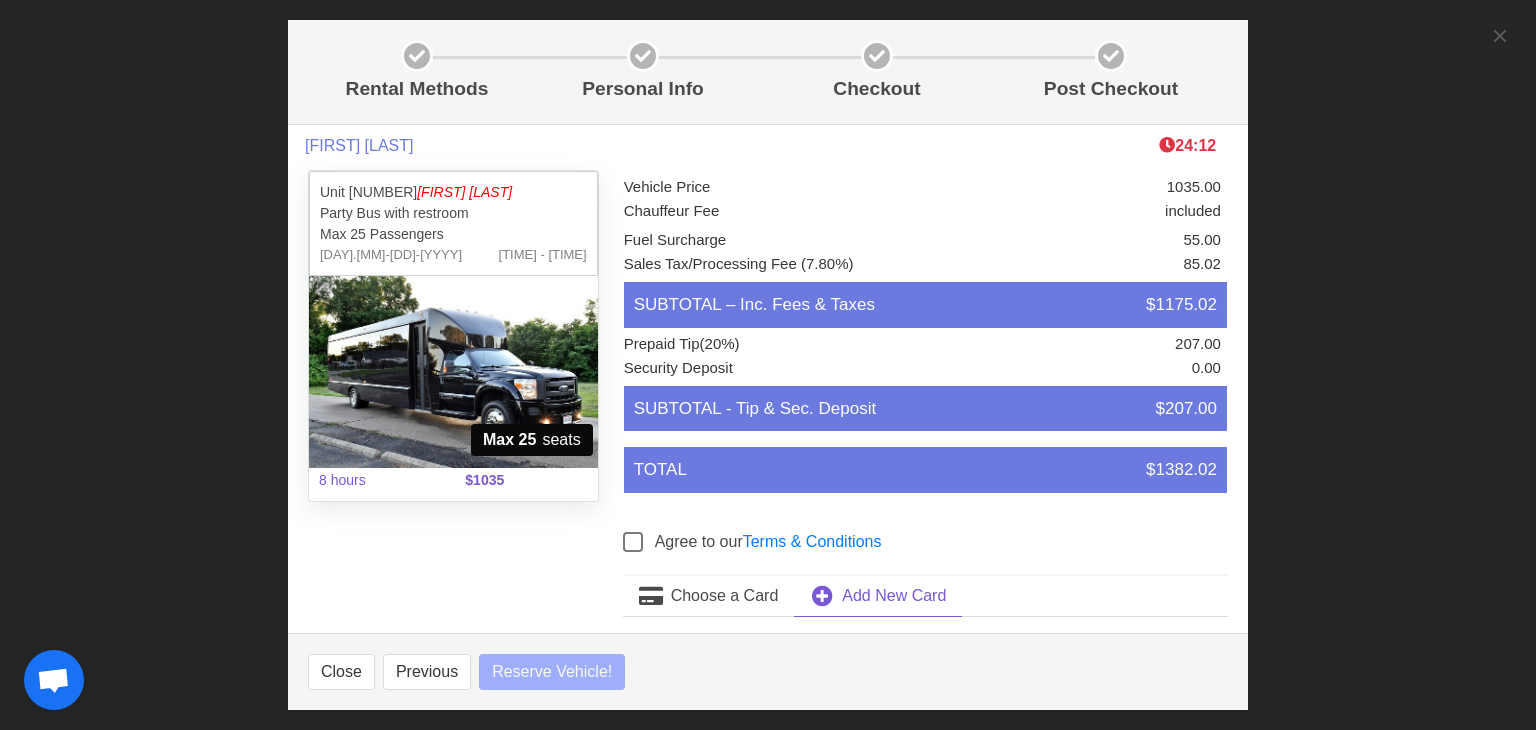 select 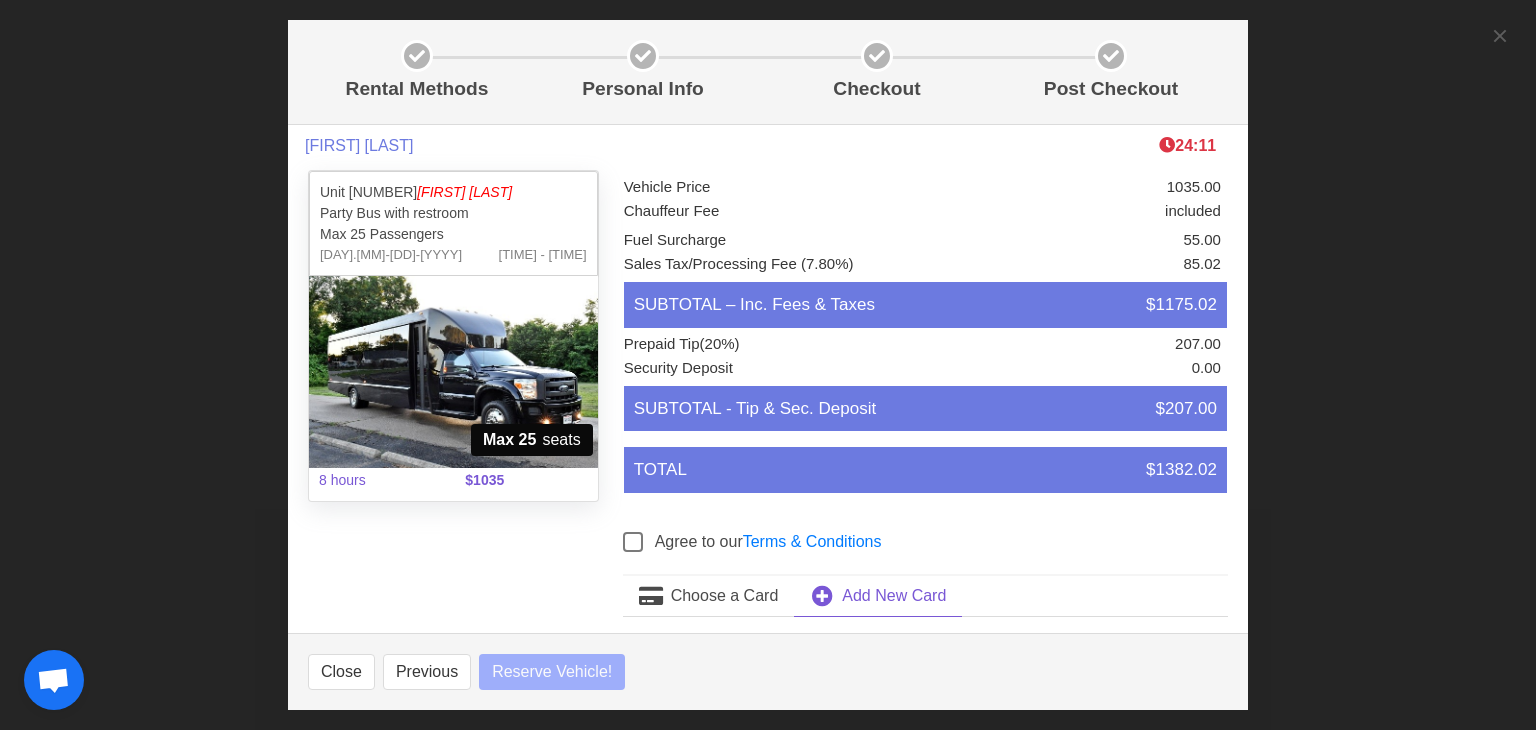 select 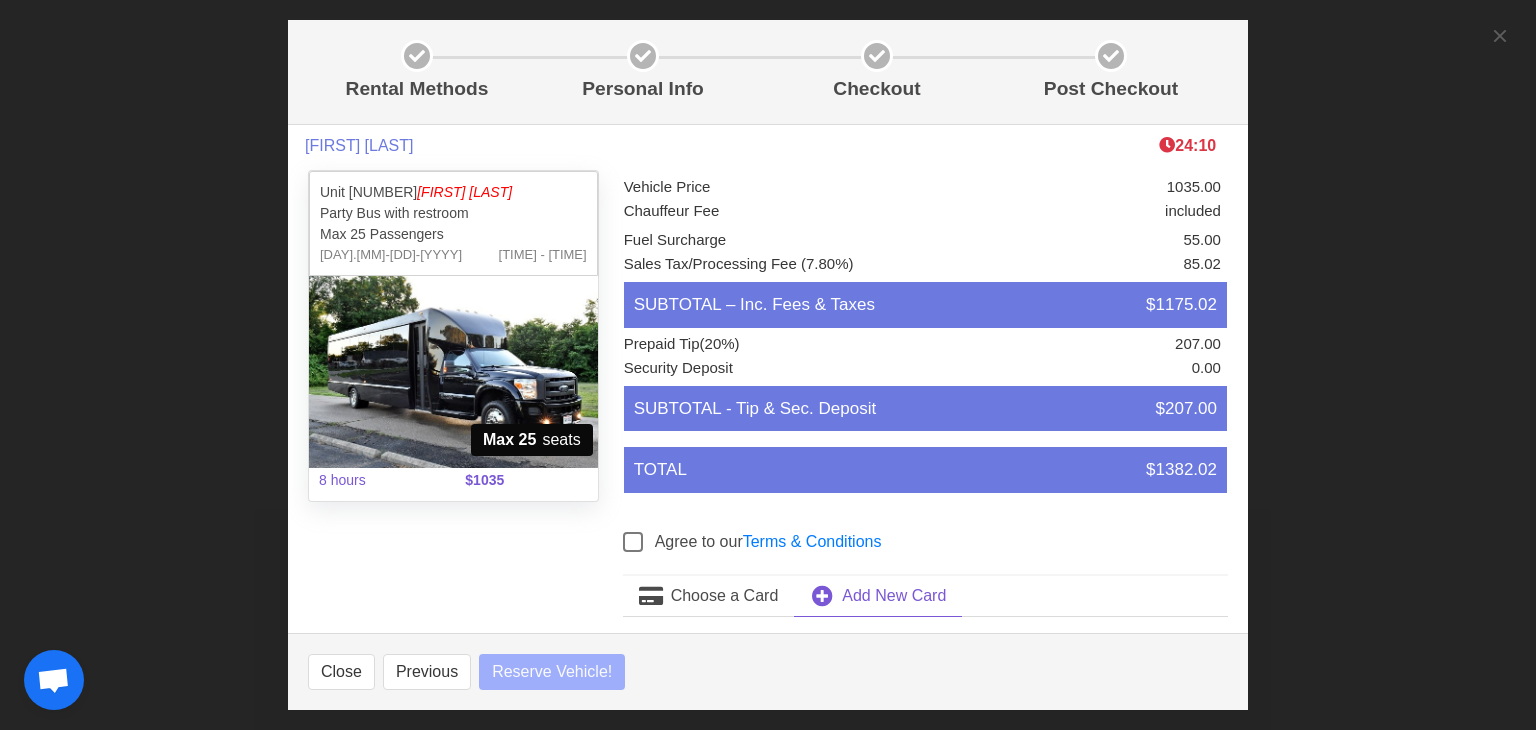 select 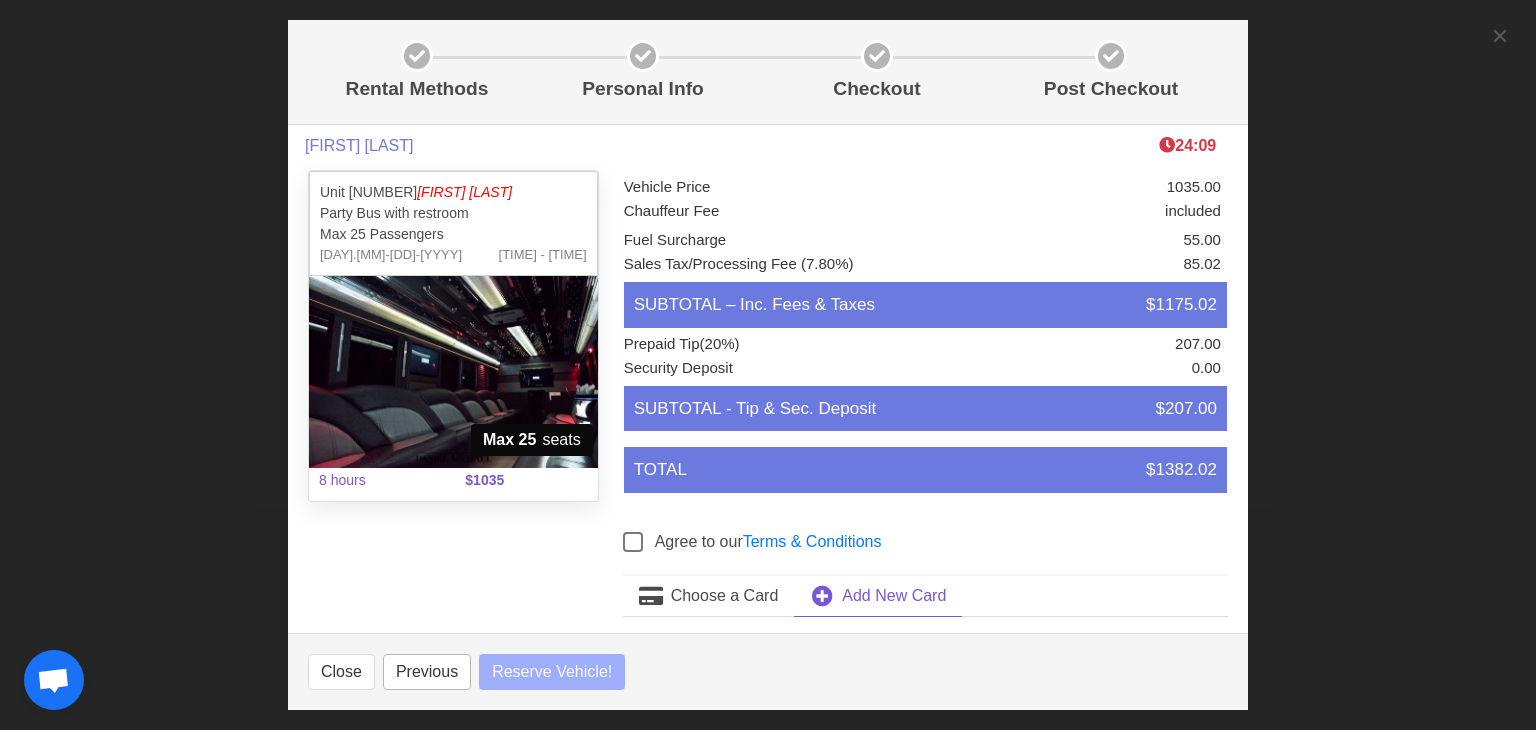 select 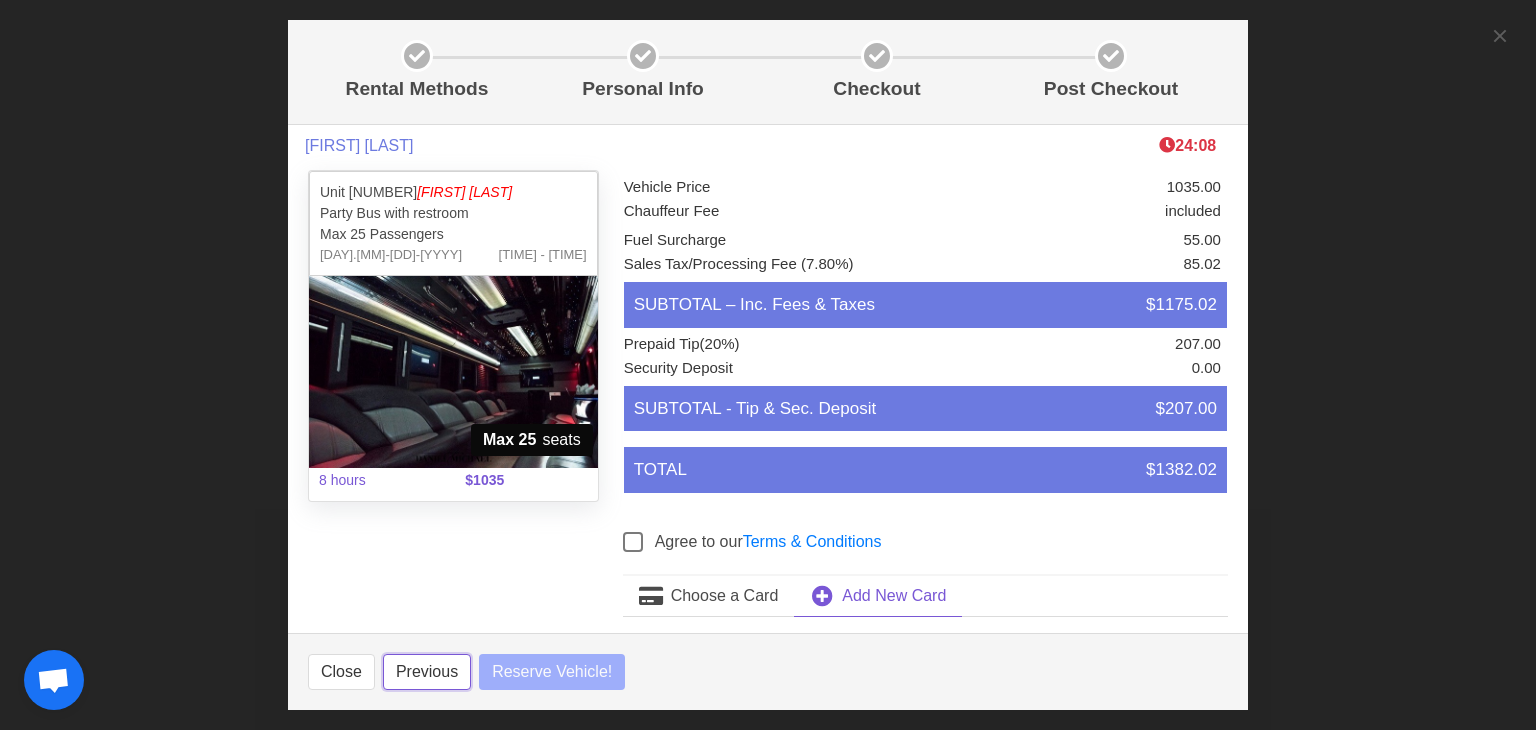 click on "Previous" at bounding box center [427, 672] 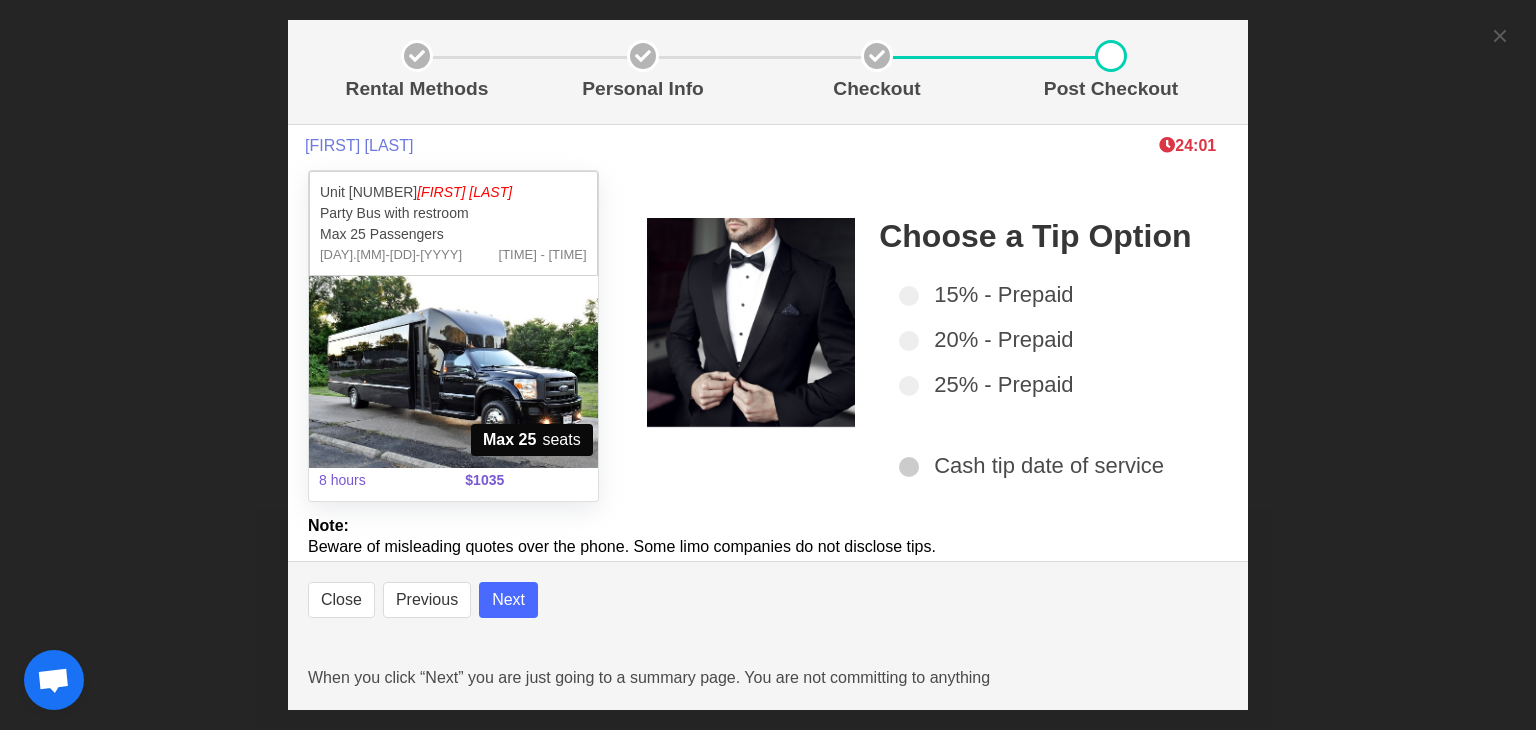 click at bounding box center (909, 467) 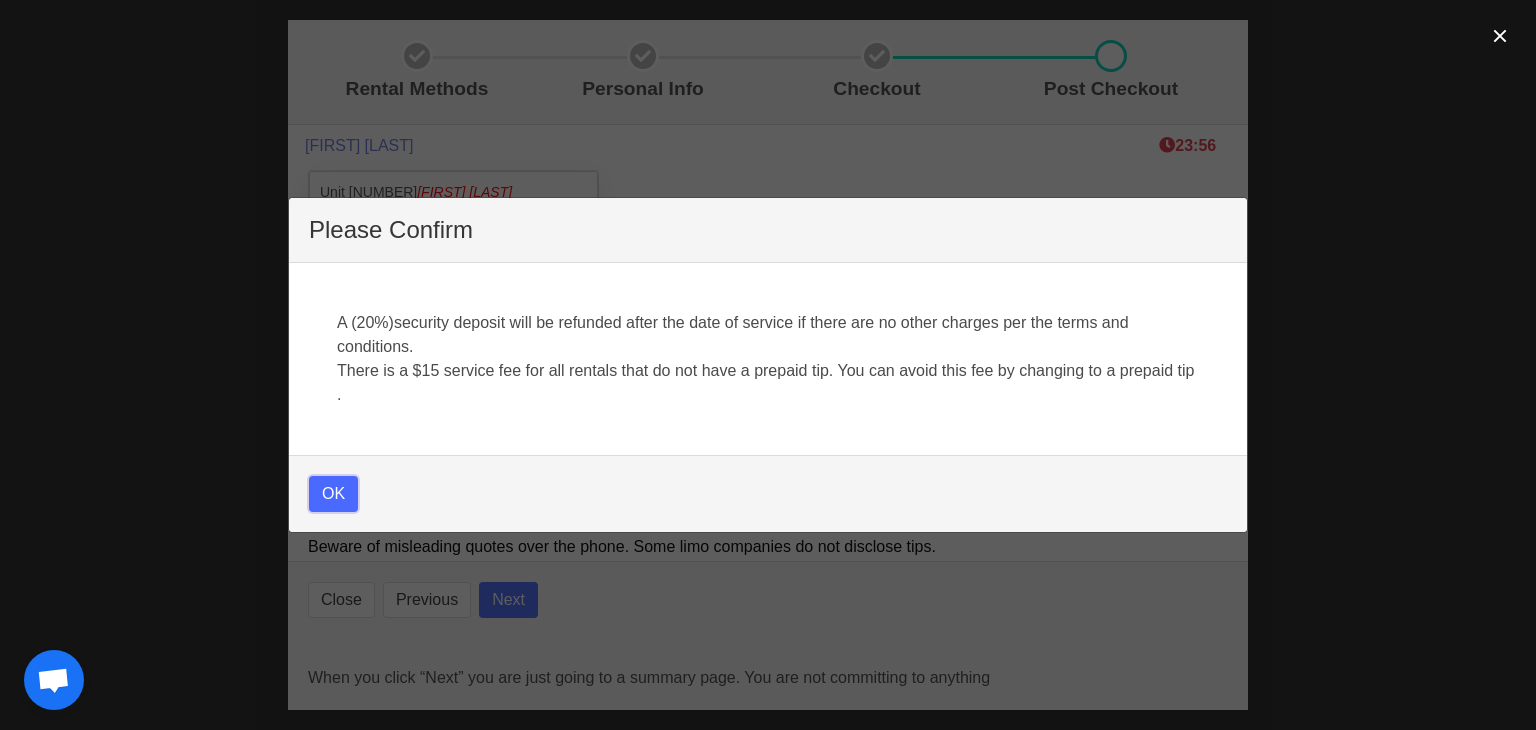 click on "OK" at bounding box center (333, 494) 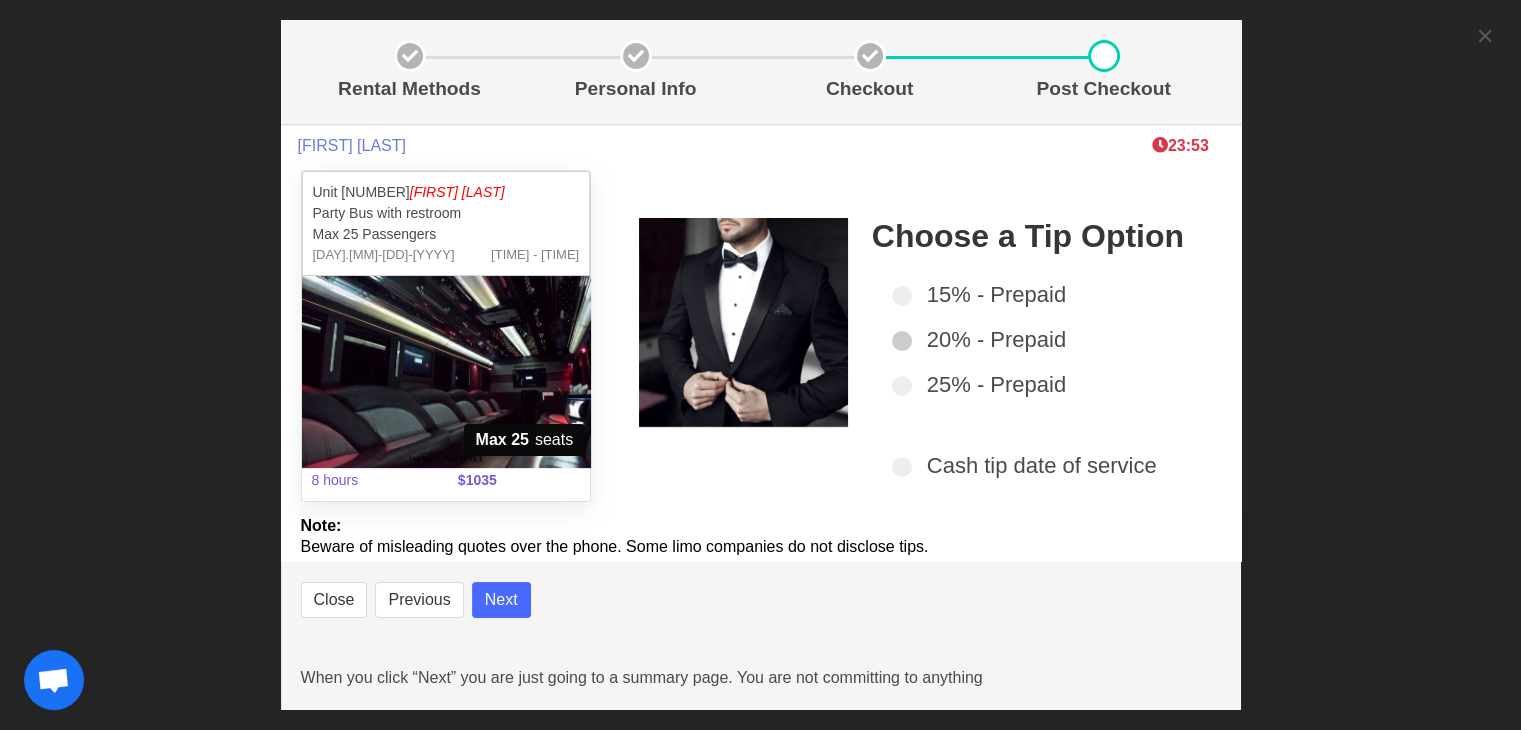 click on "20% - Prepaid" at bounding box center [1044, 339] 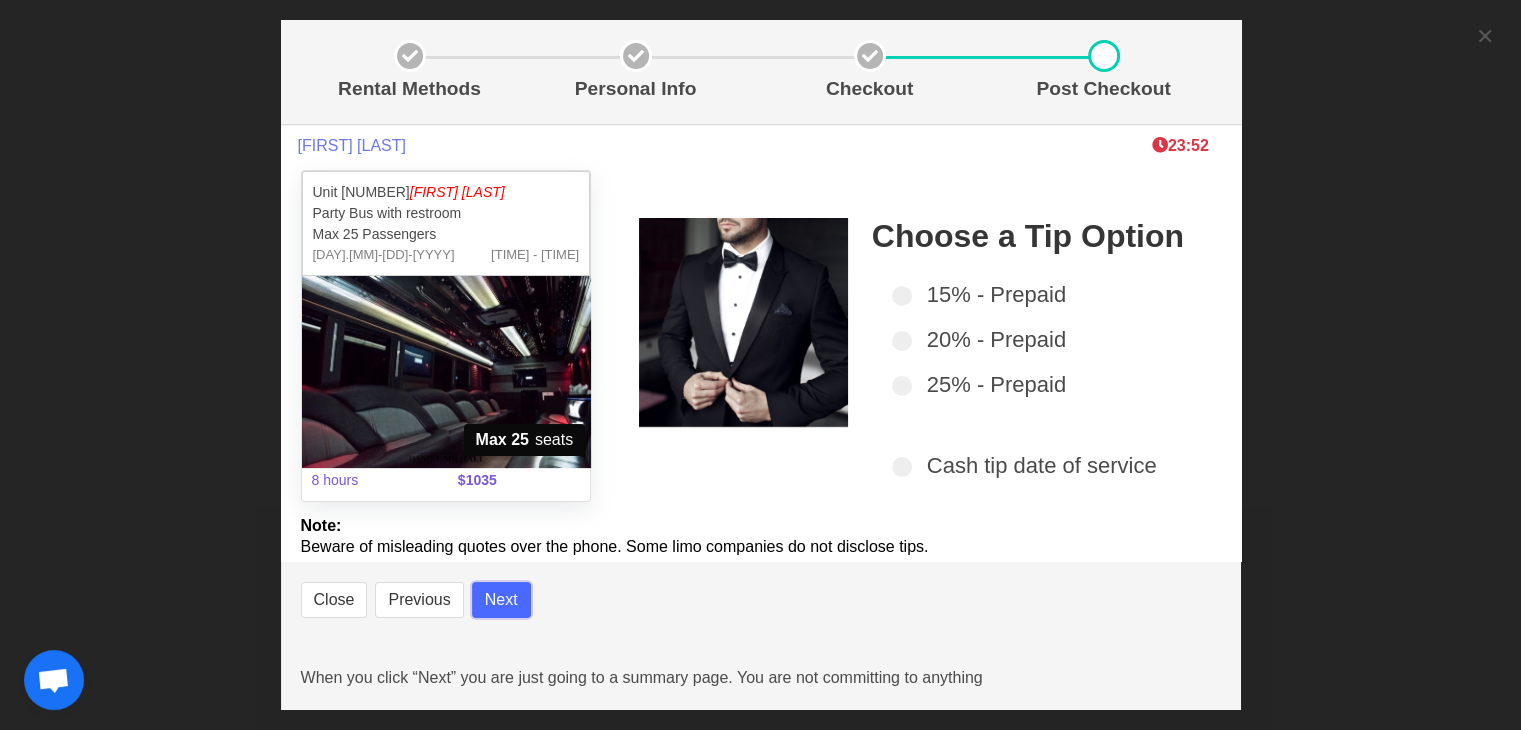 click on "Next" at bounding box center [501, 600] 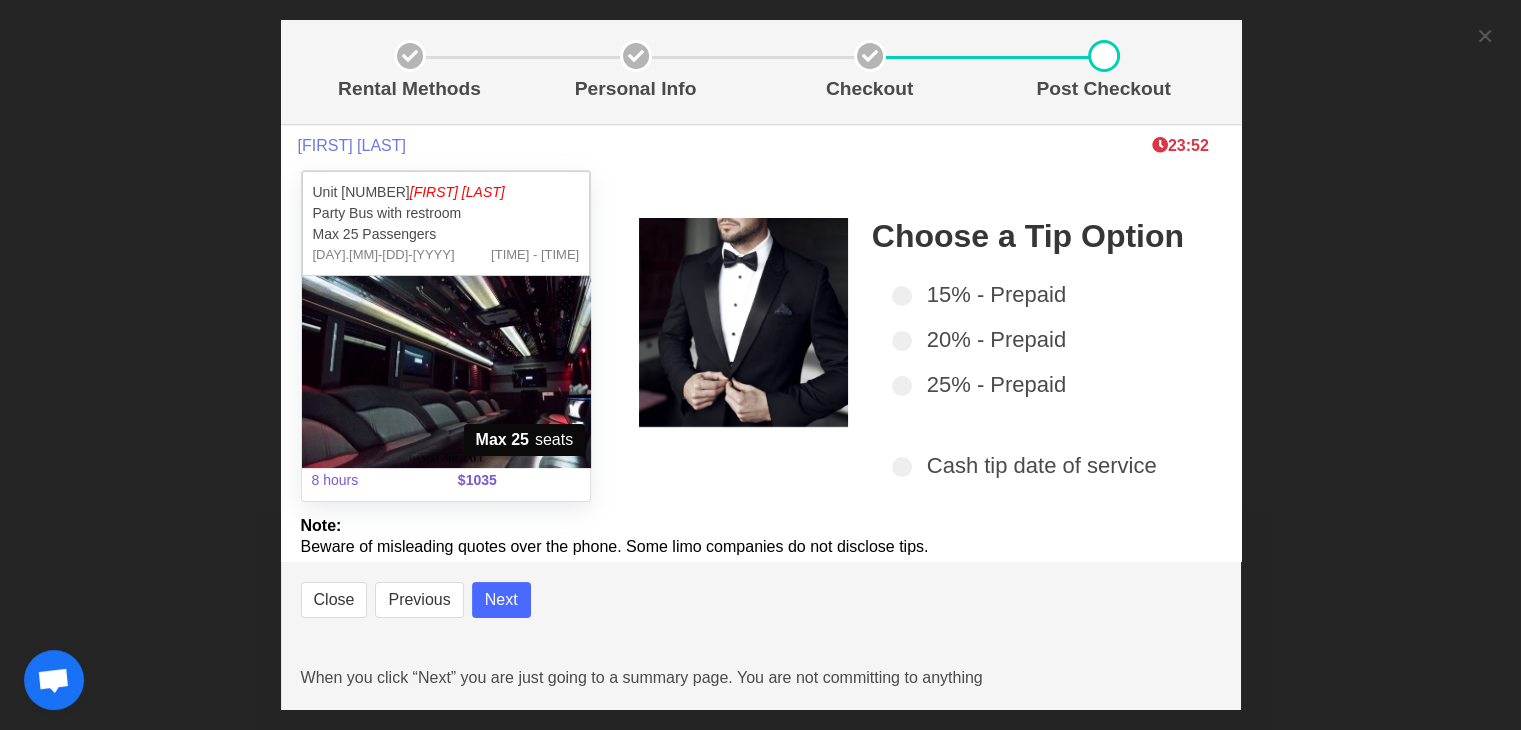 select 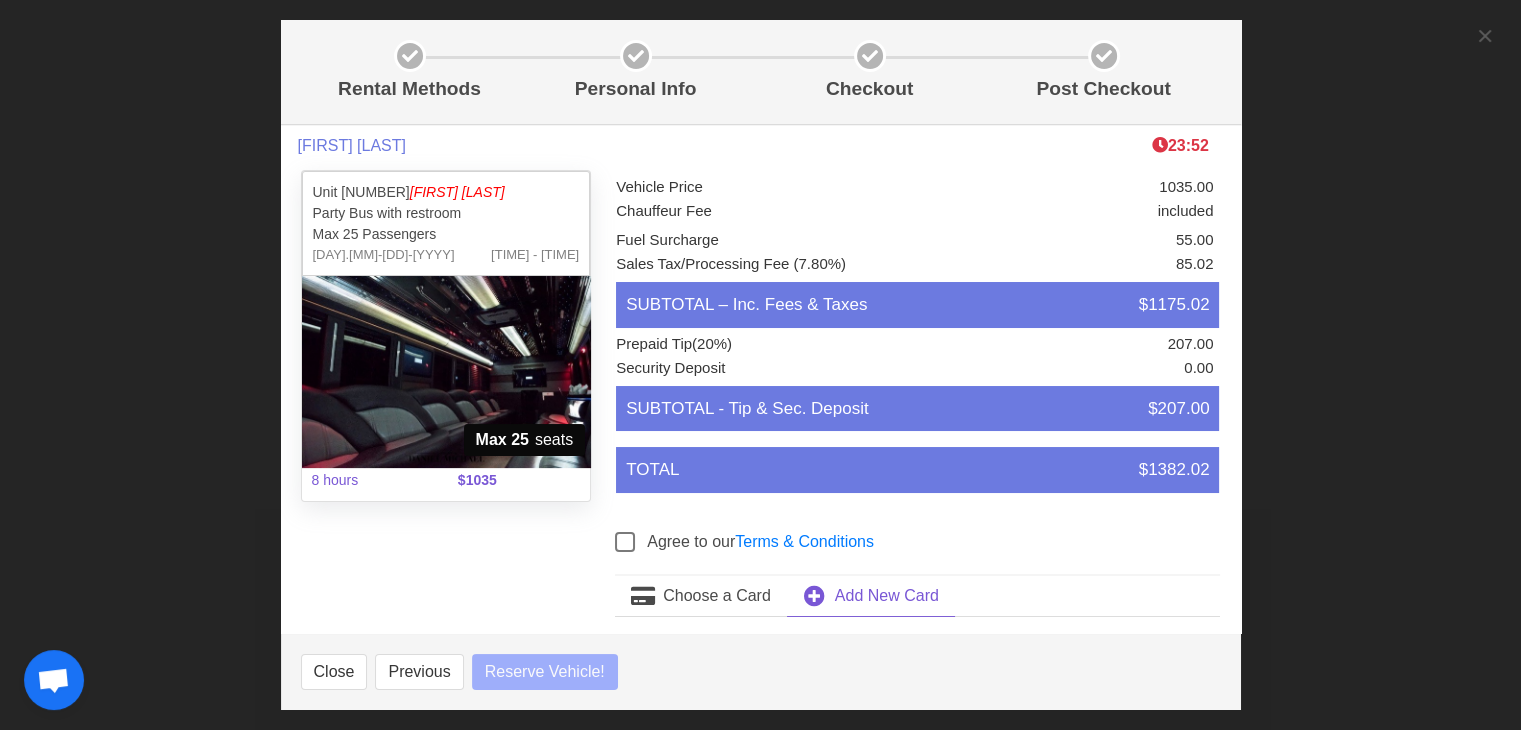 select 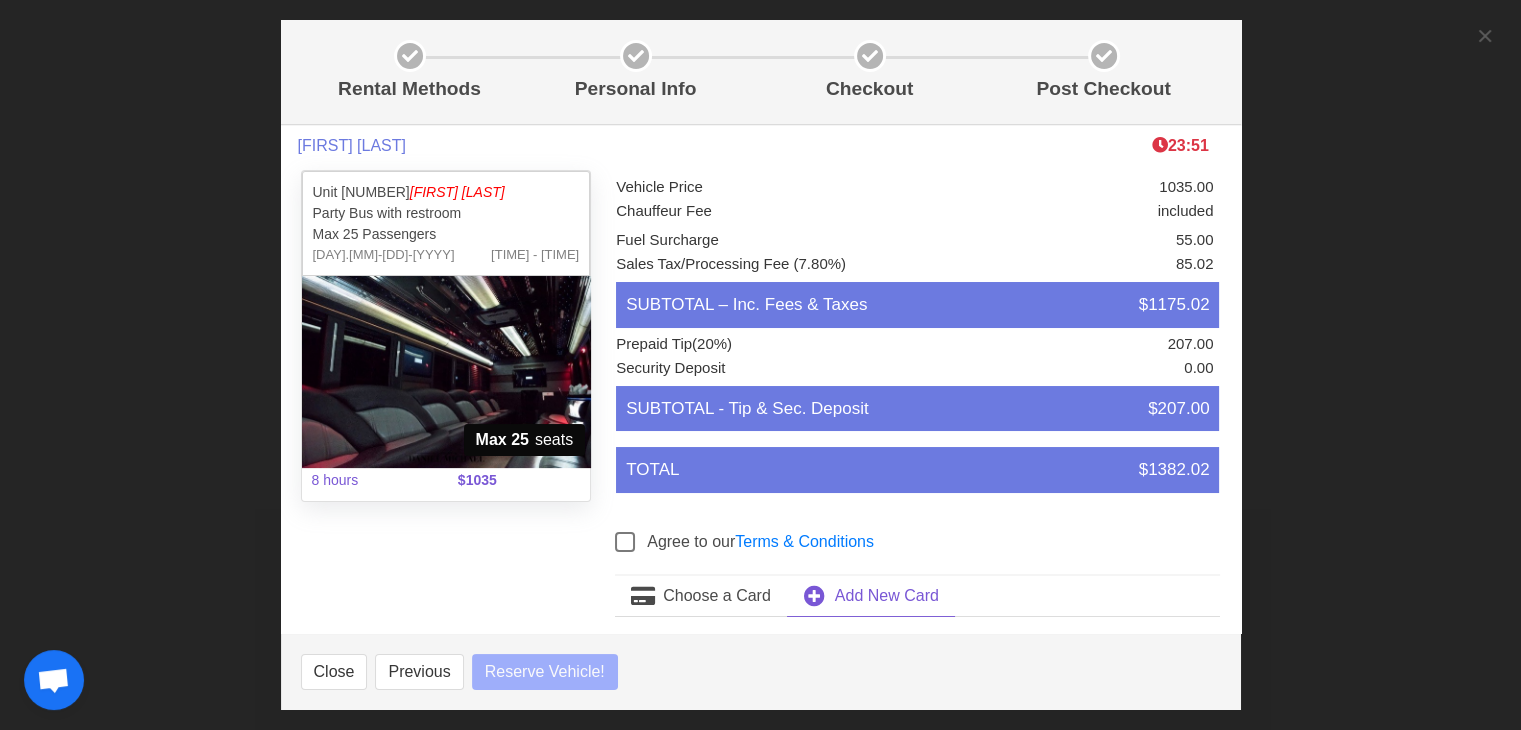 select 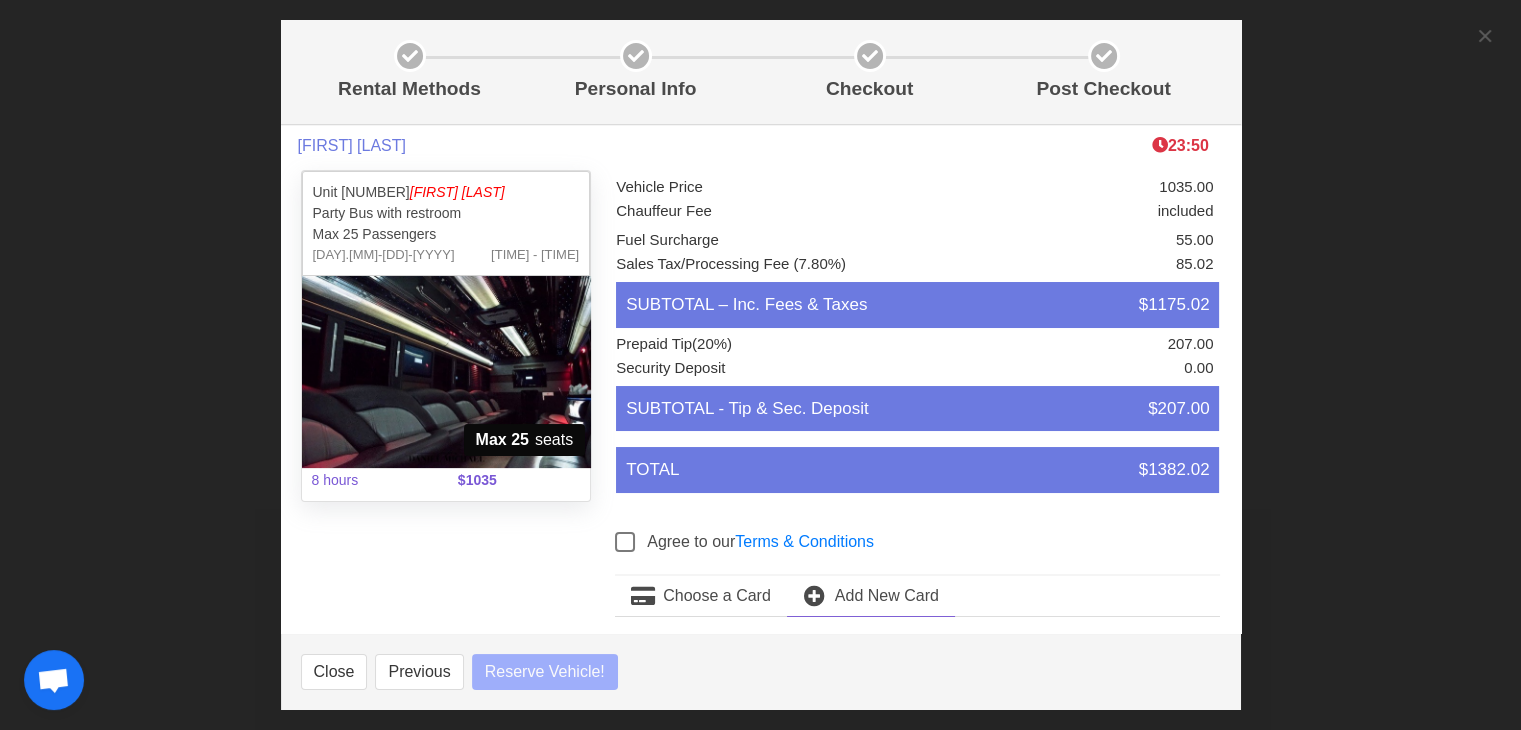 select 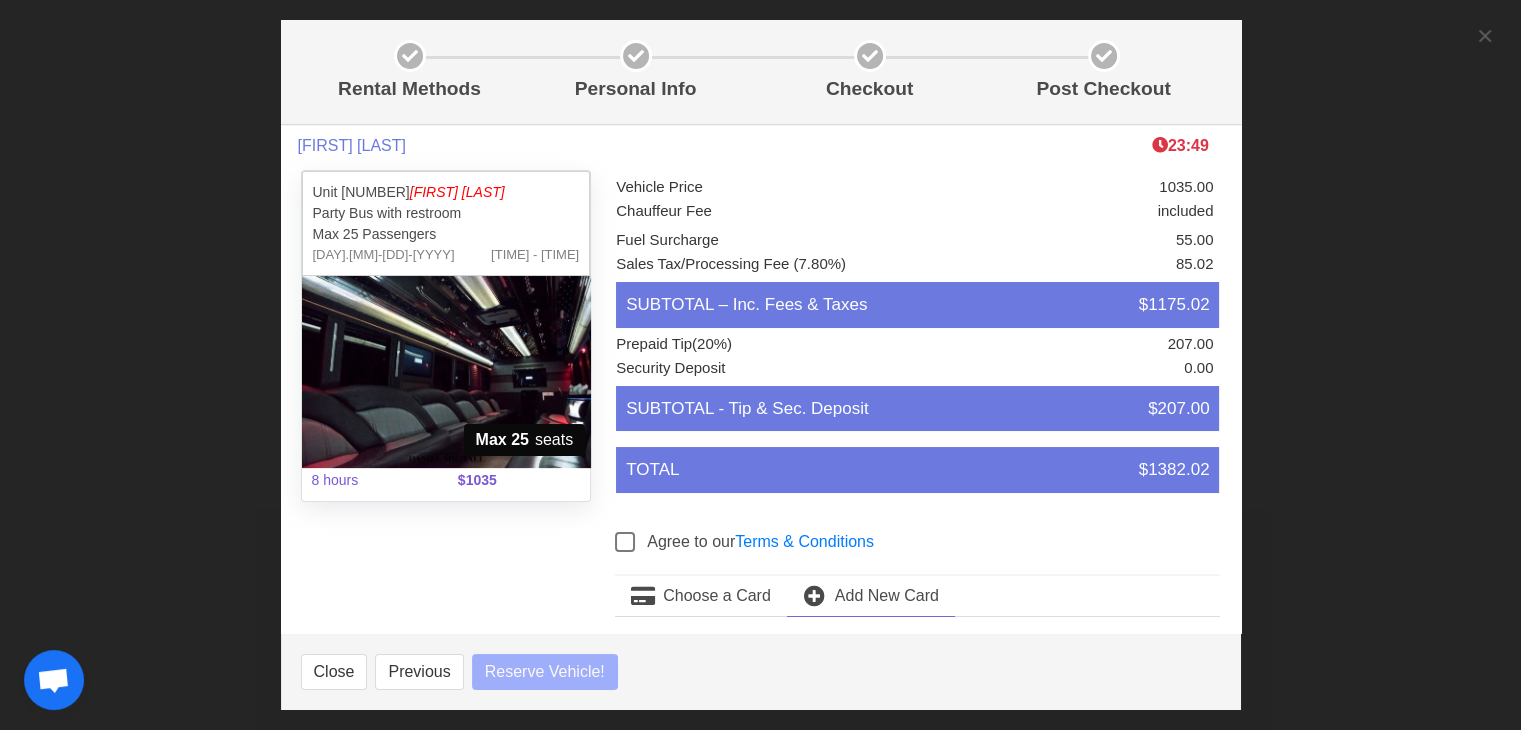 click on "Add New Card" at bounding box center (887, 596) 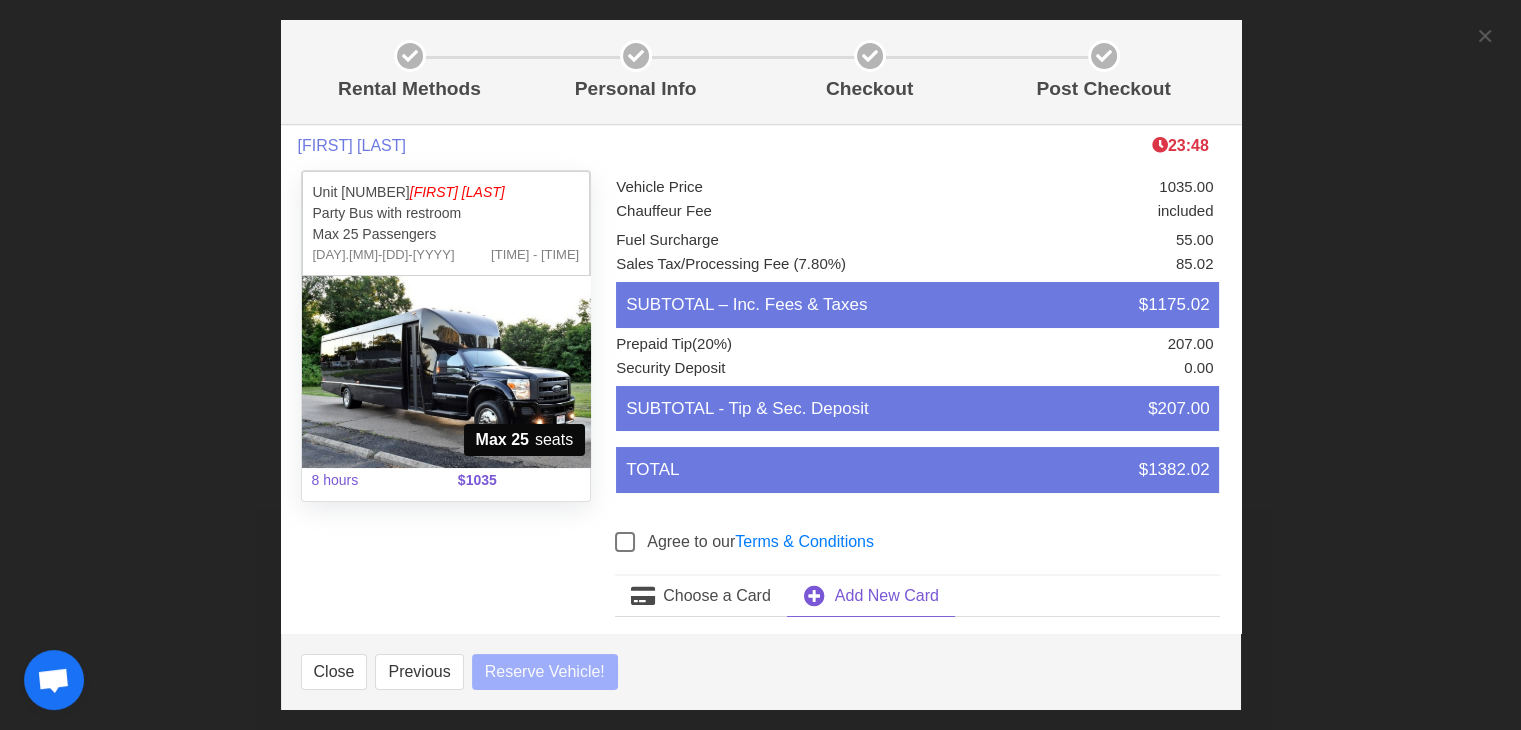 select 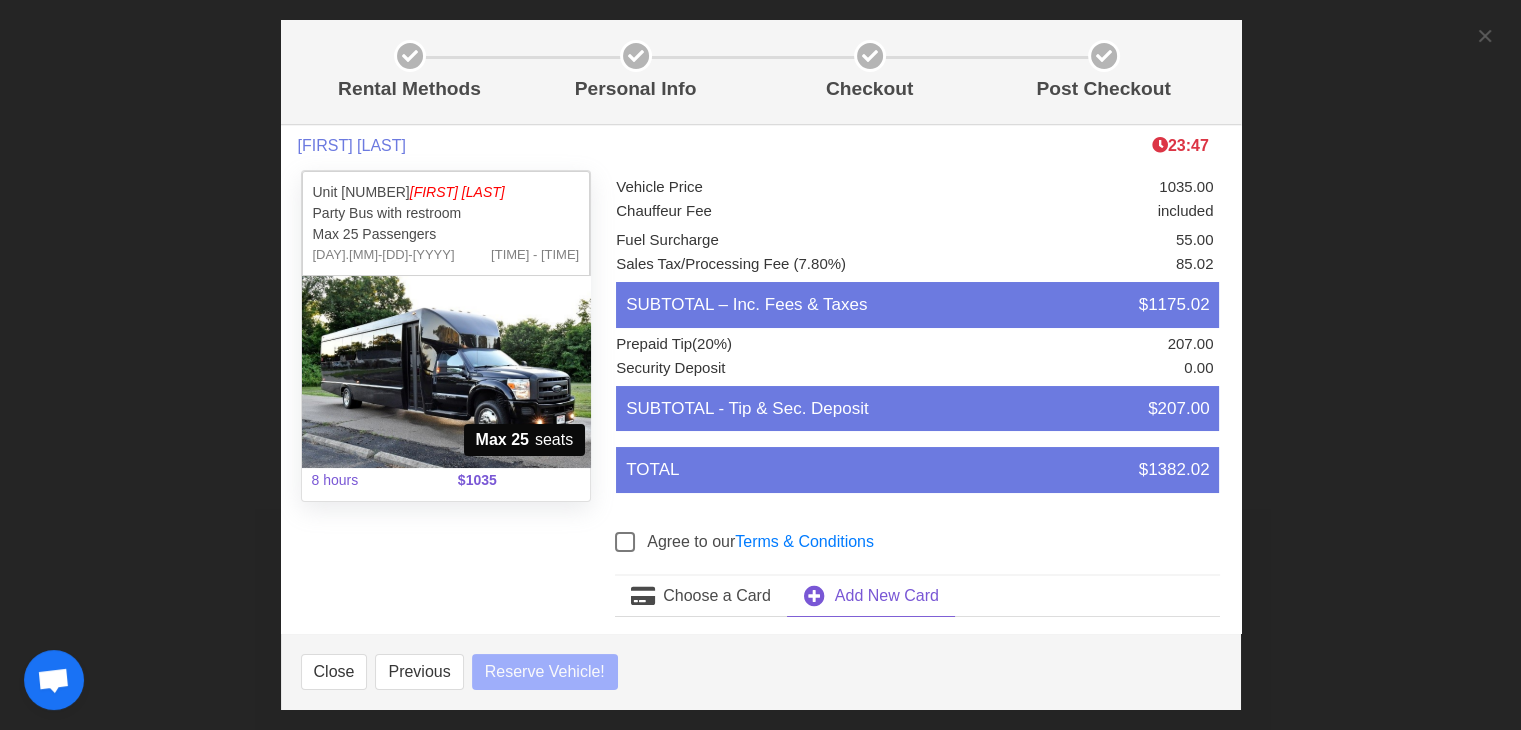 scroll, scrollTop: 520, scrollLeft: 0, axis: vertical 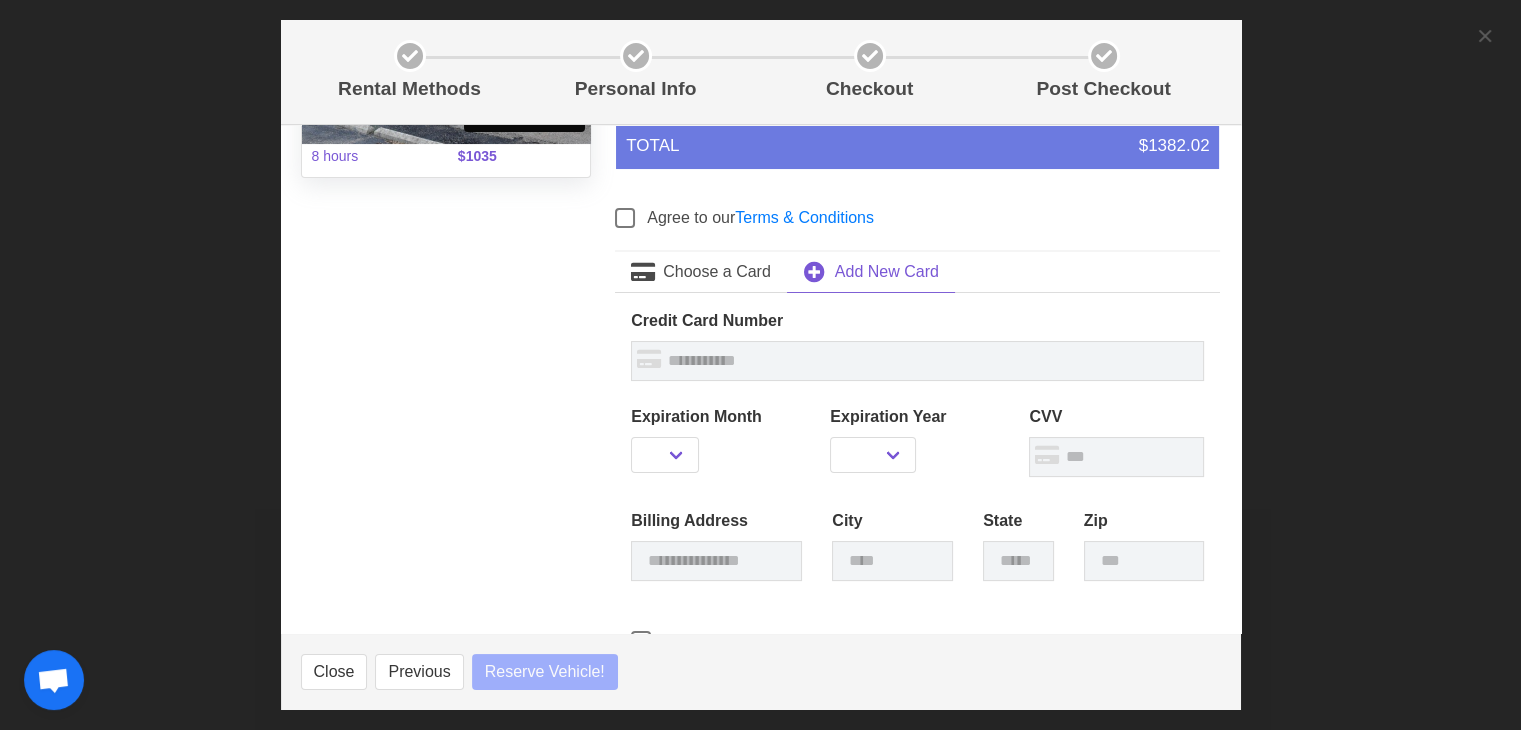 select 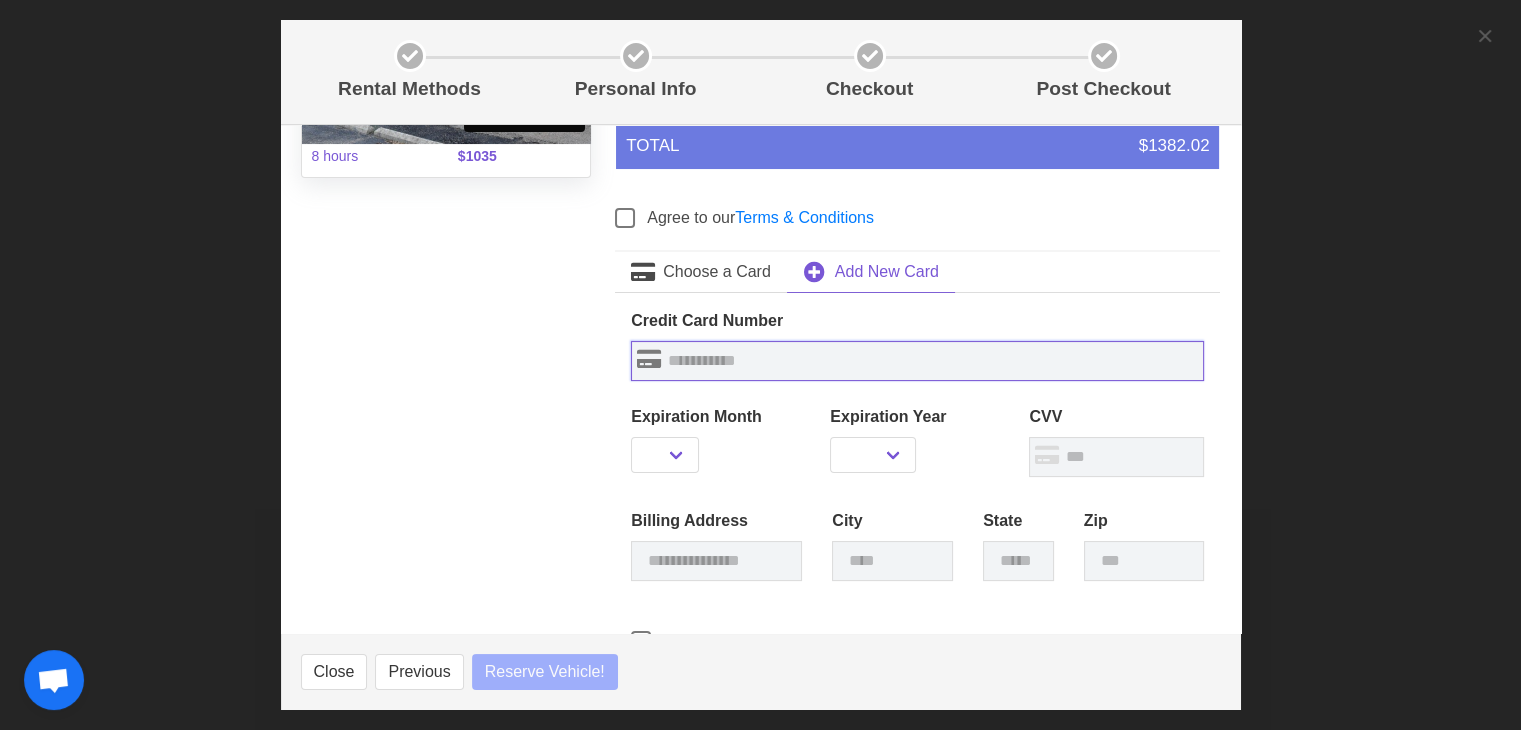 click at bounding box center (917, 361) 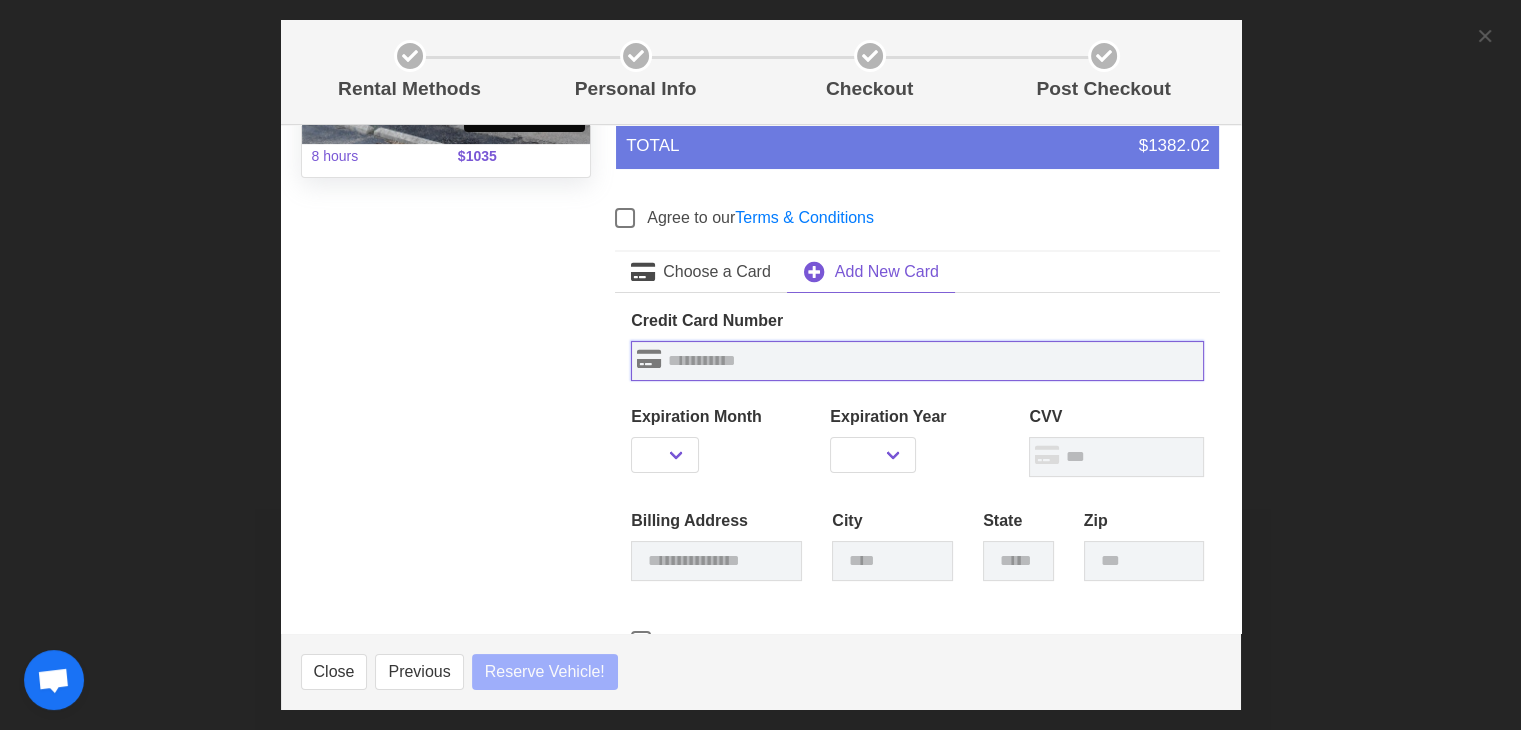 select 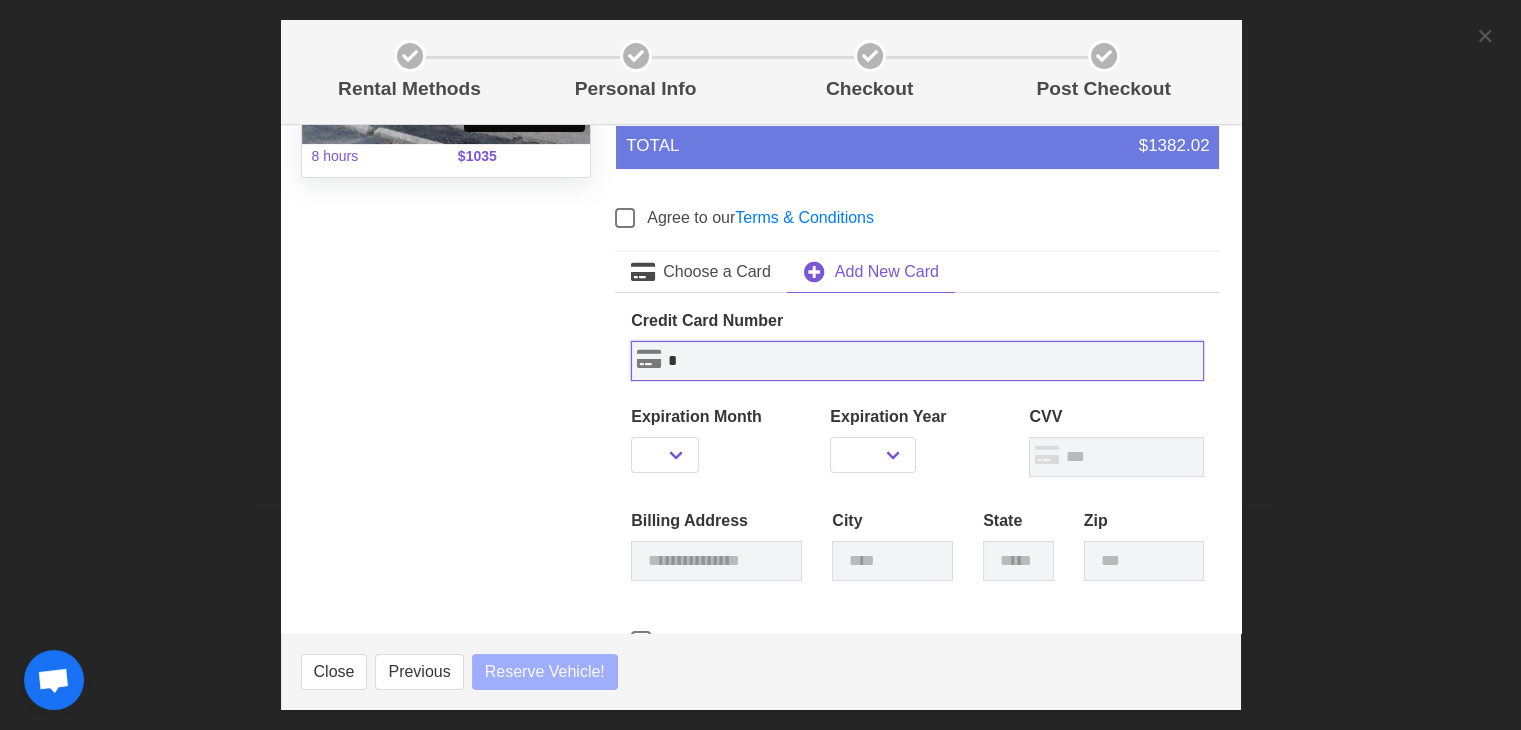 type on "**" 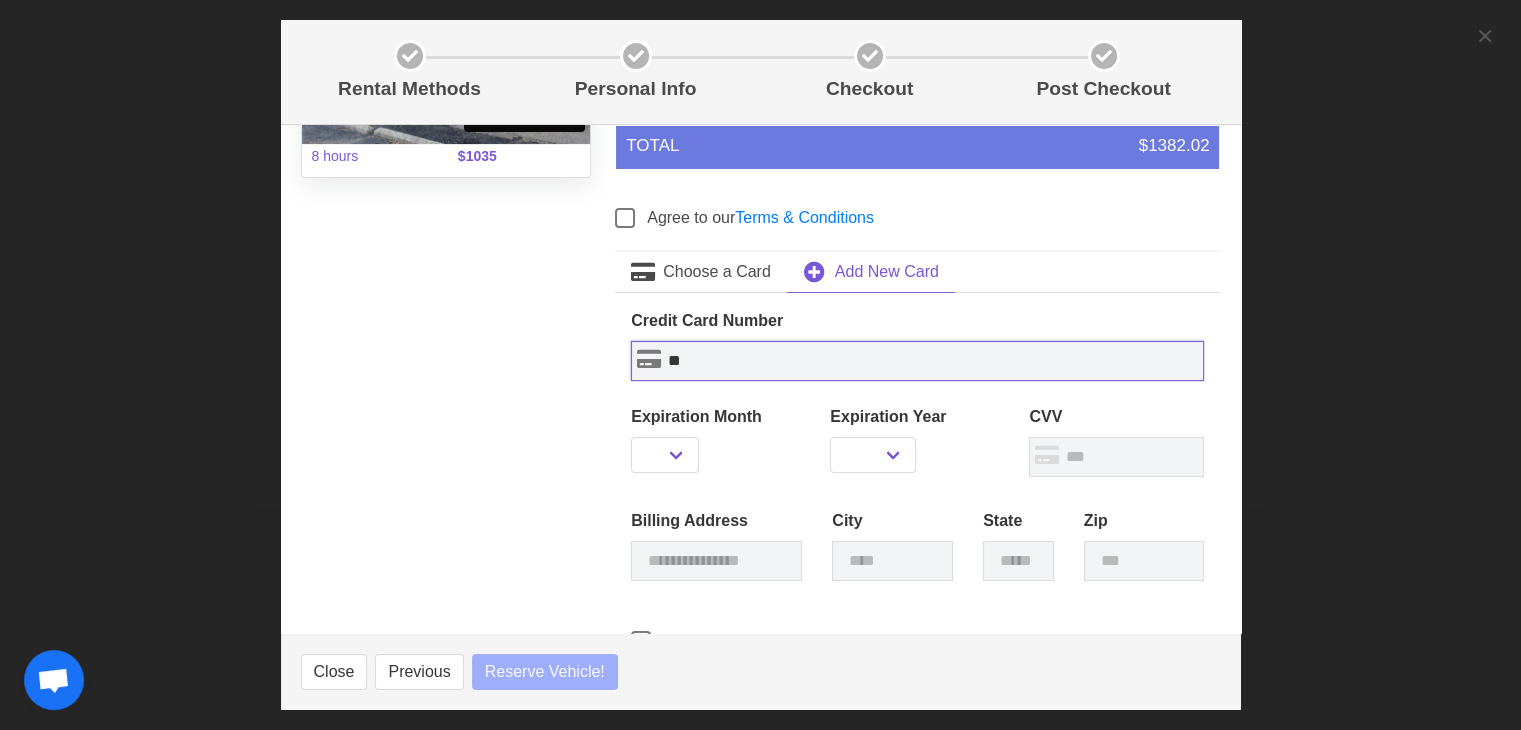 select 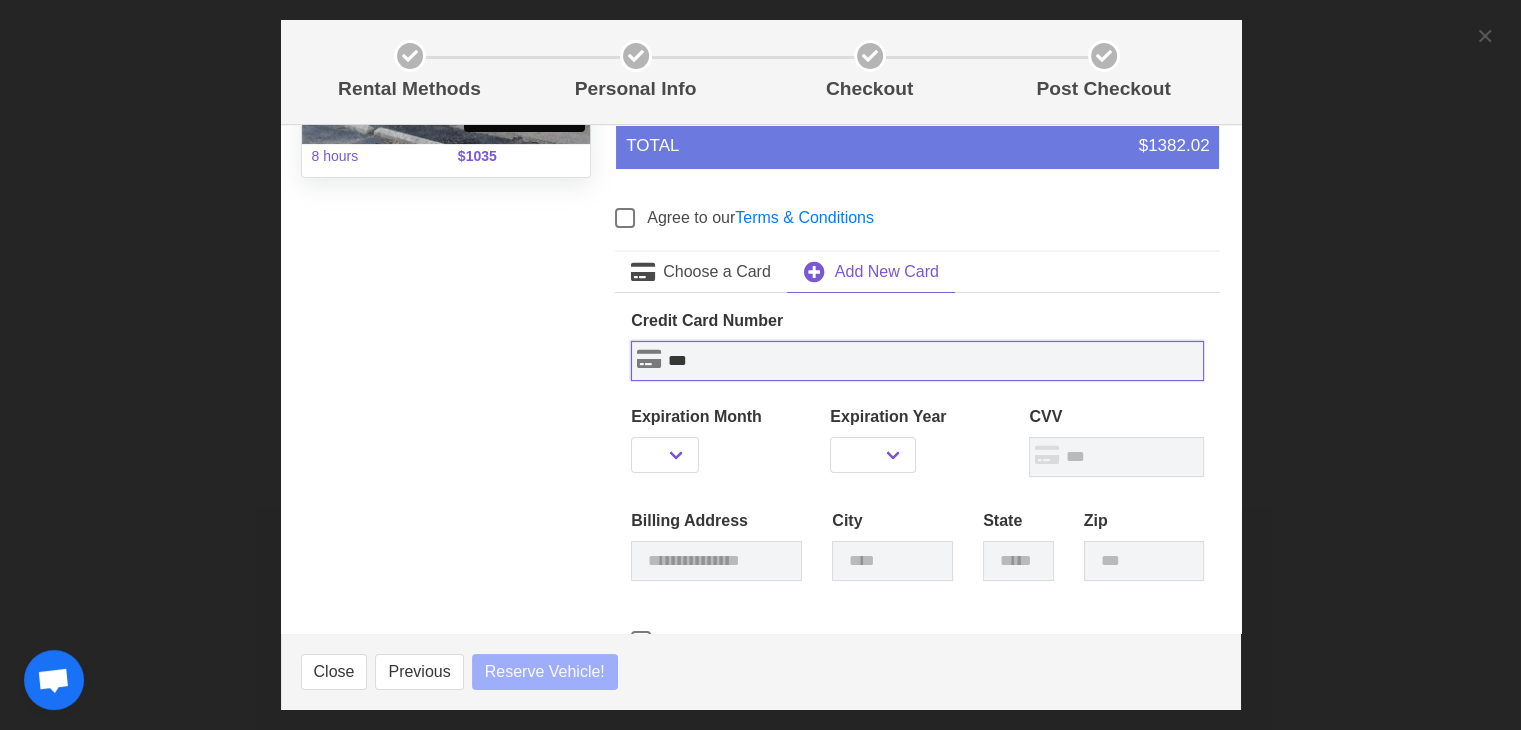 type on "****" 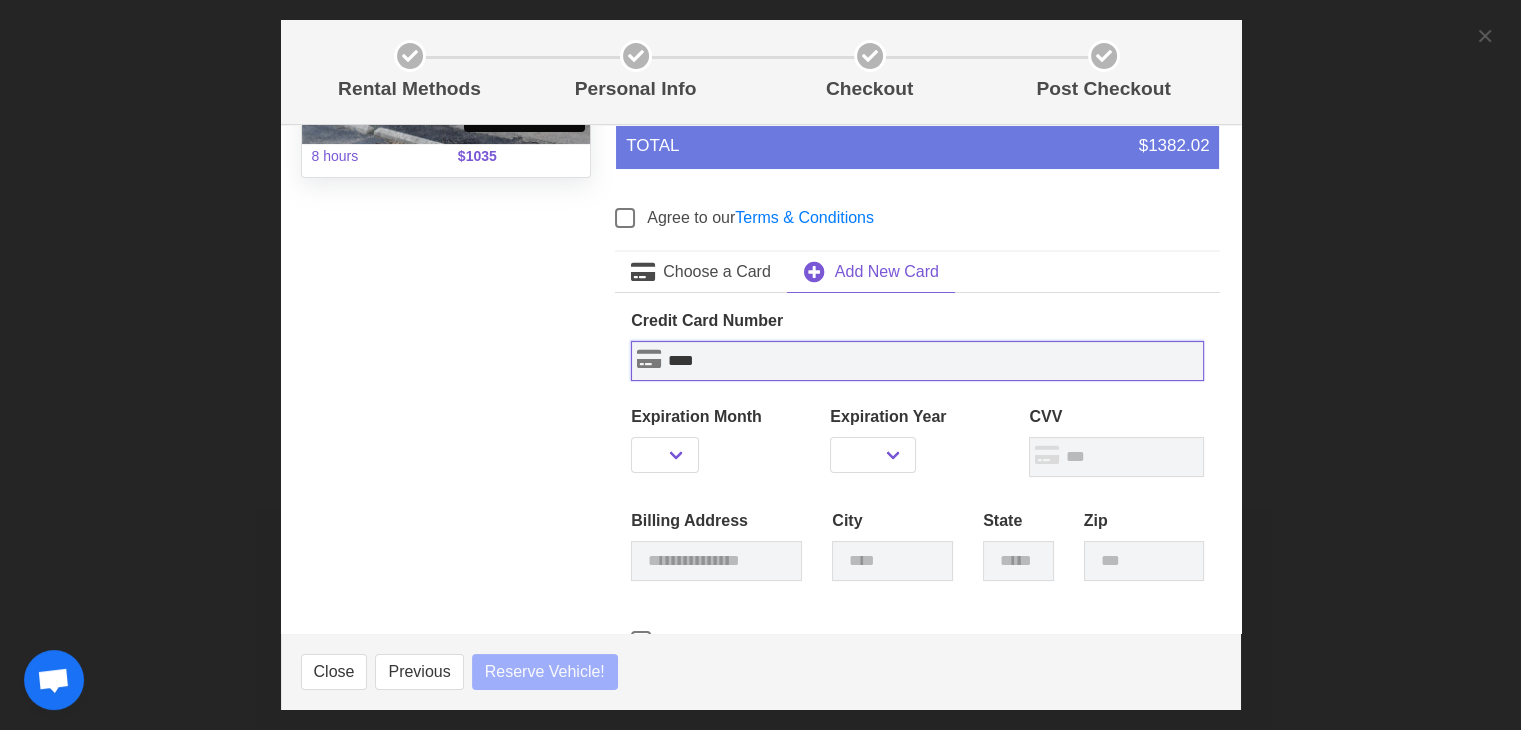 select 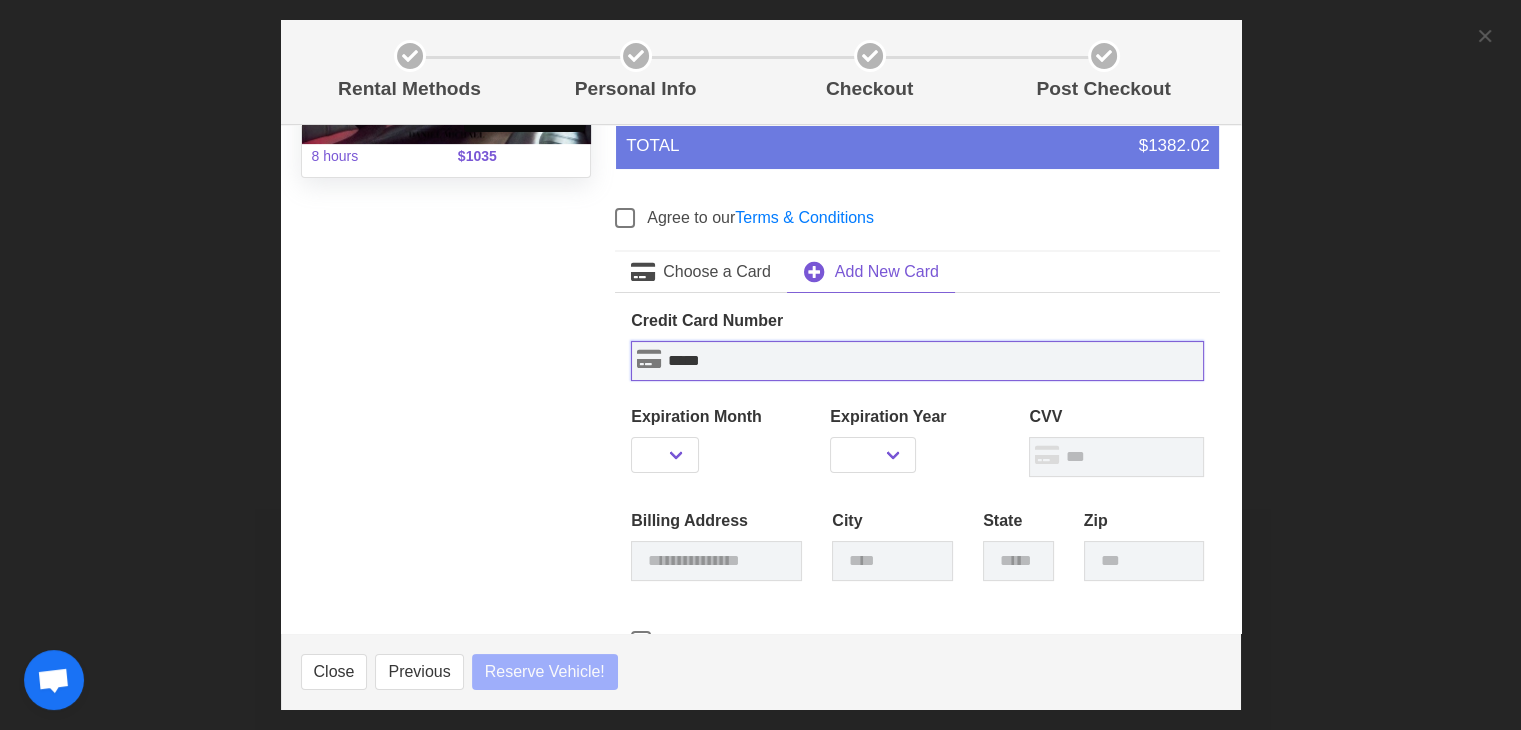 type on "******" 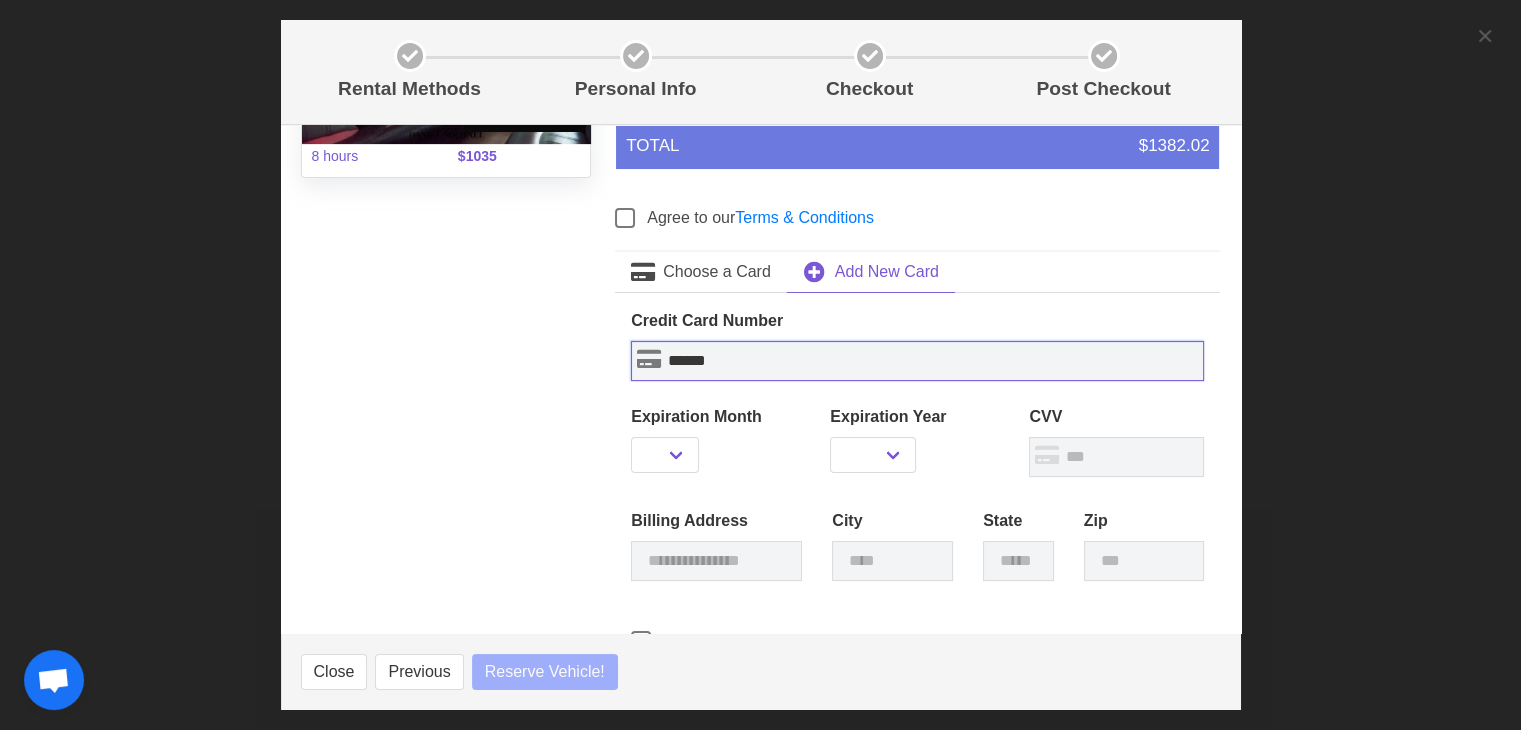 select 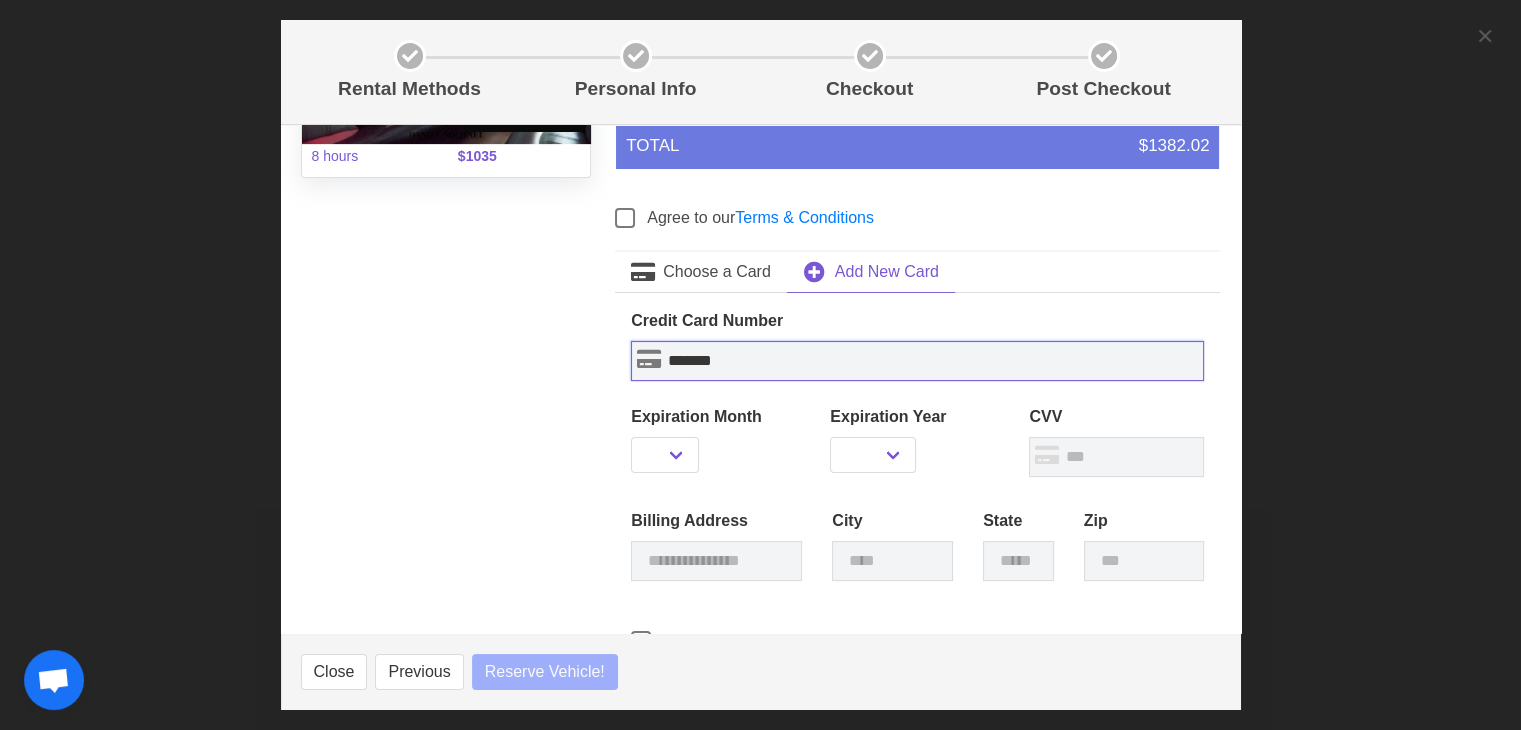 select 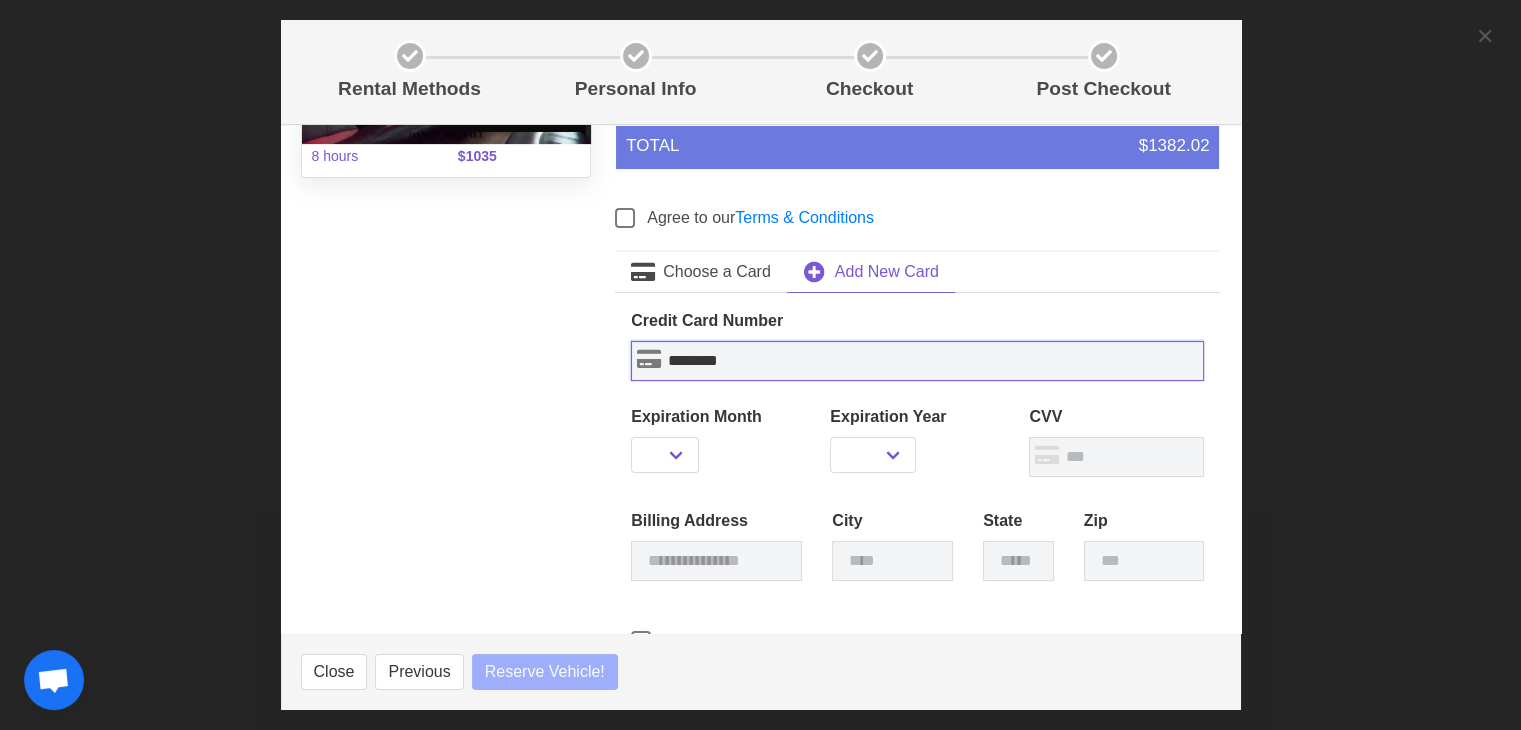 select 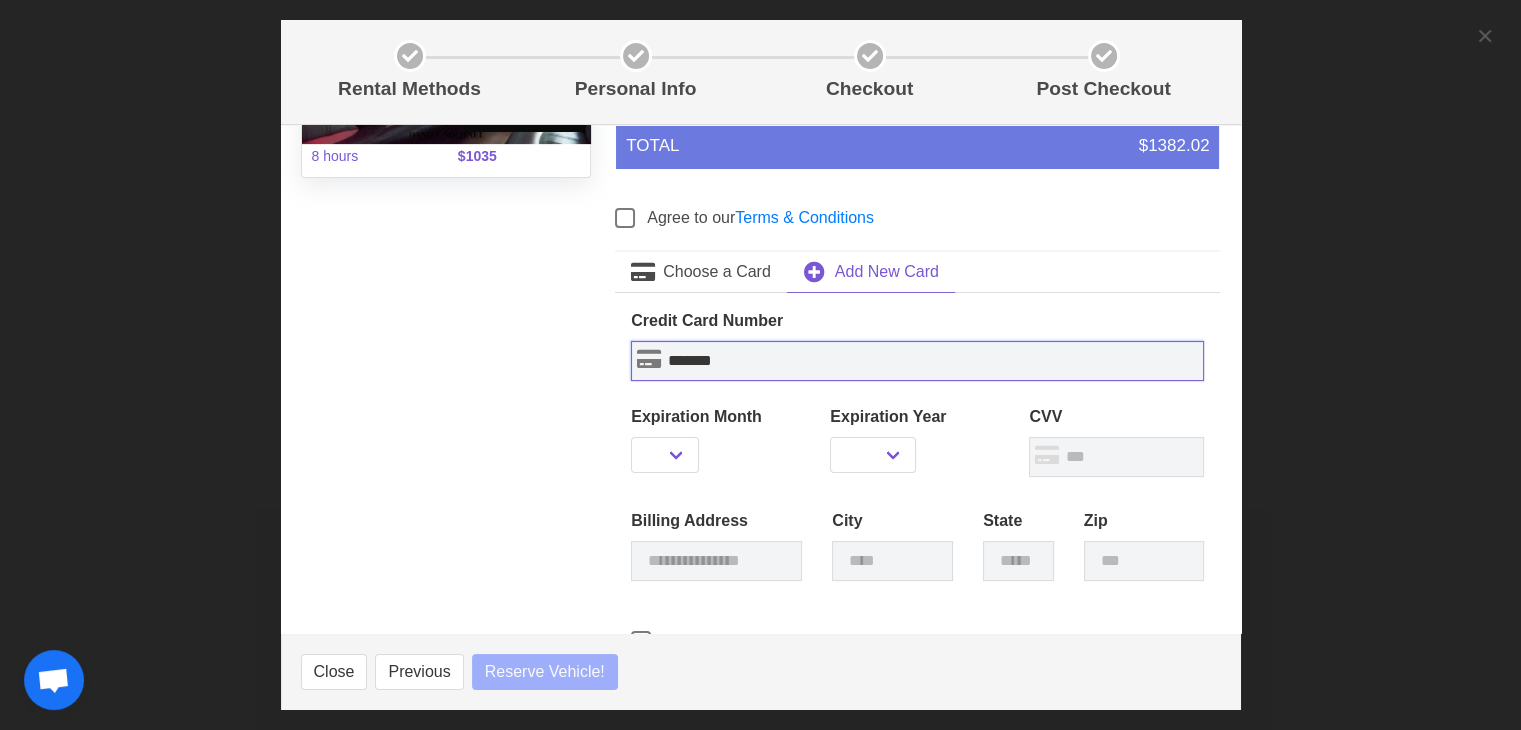 type on "******" 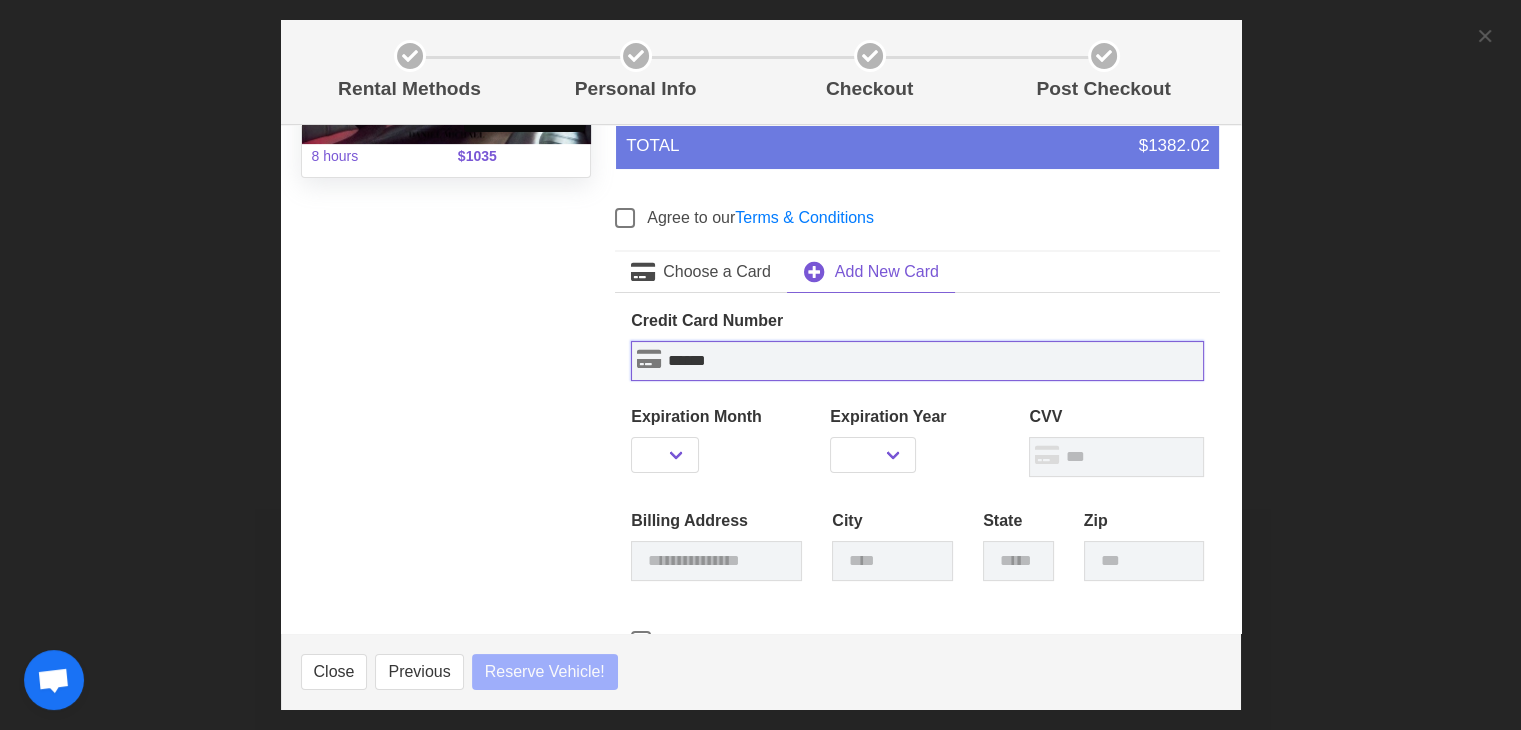 type on "****" 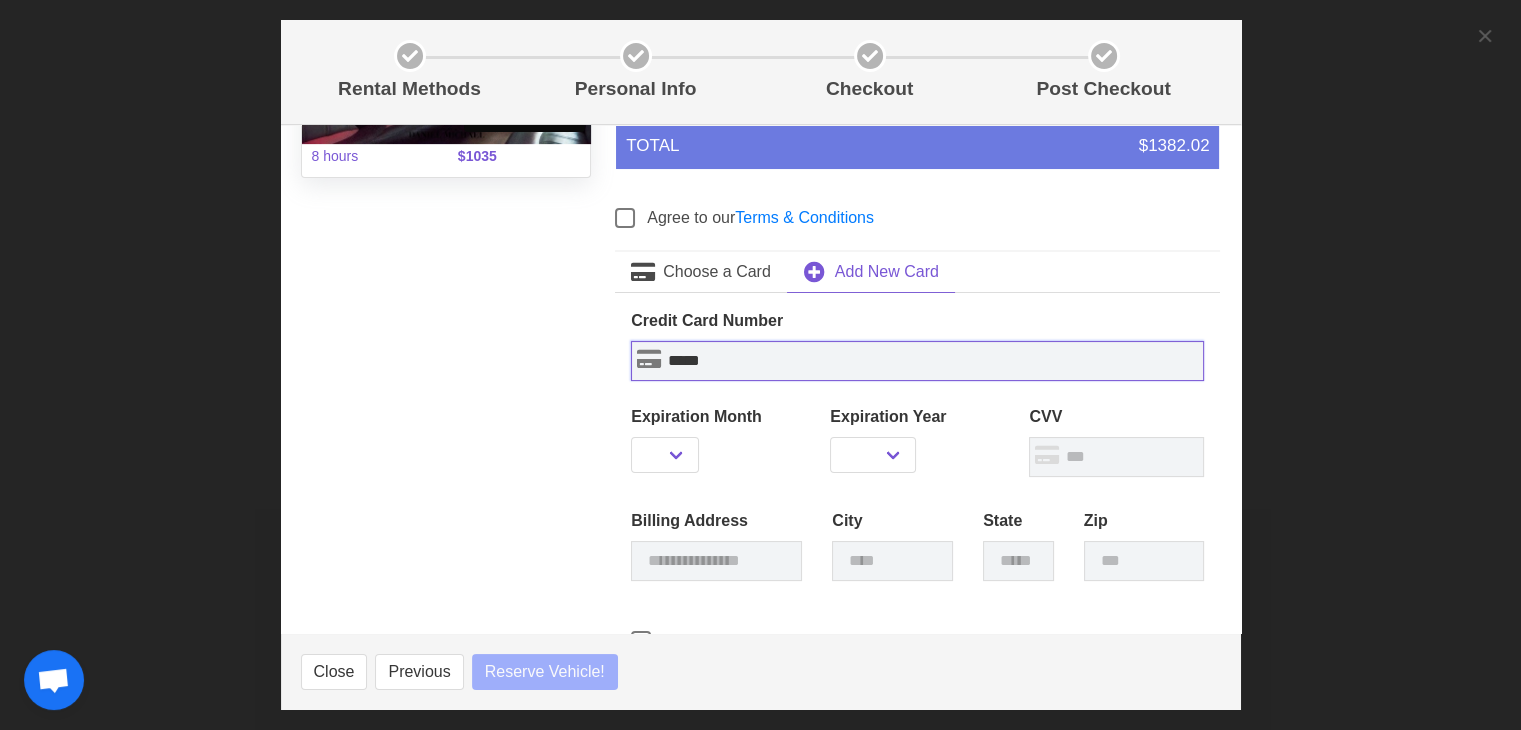 select 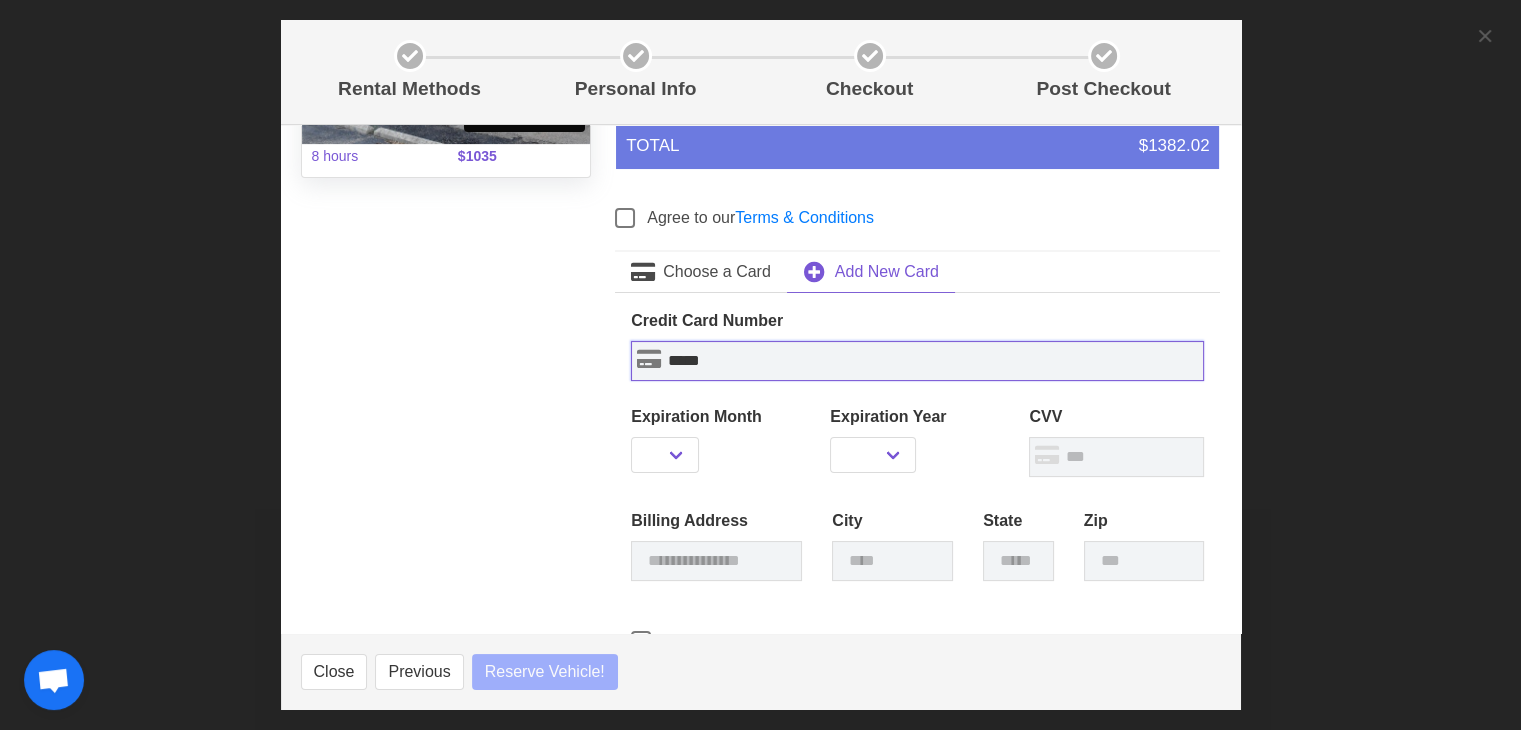 select 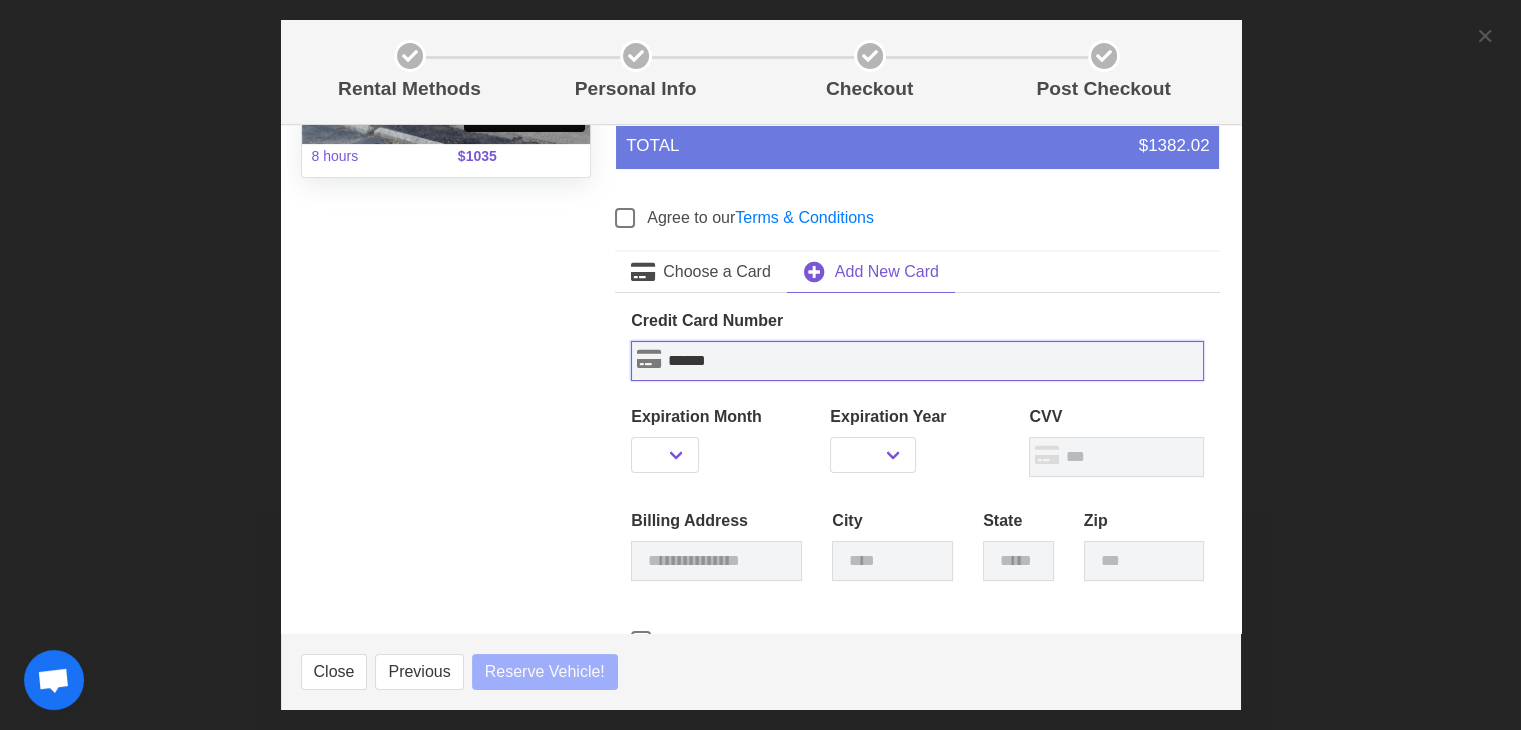 type on "*******" 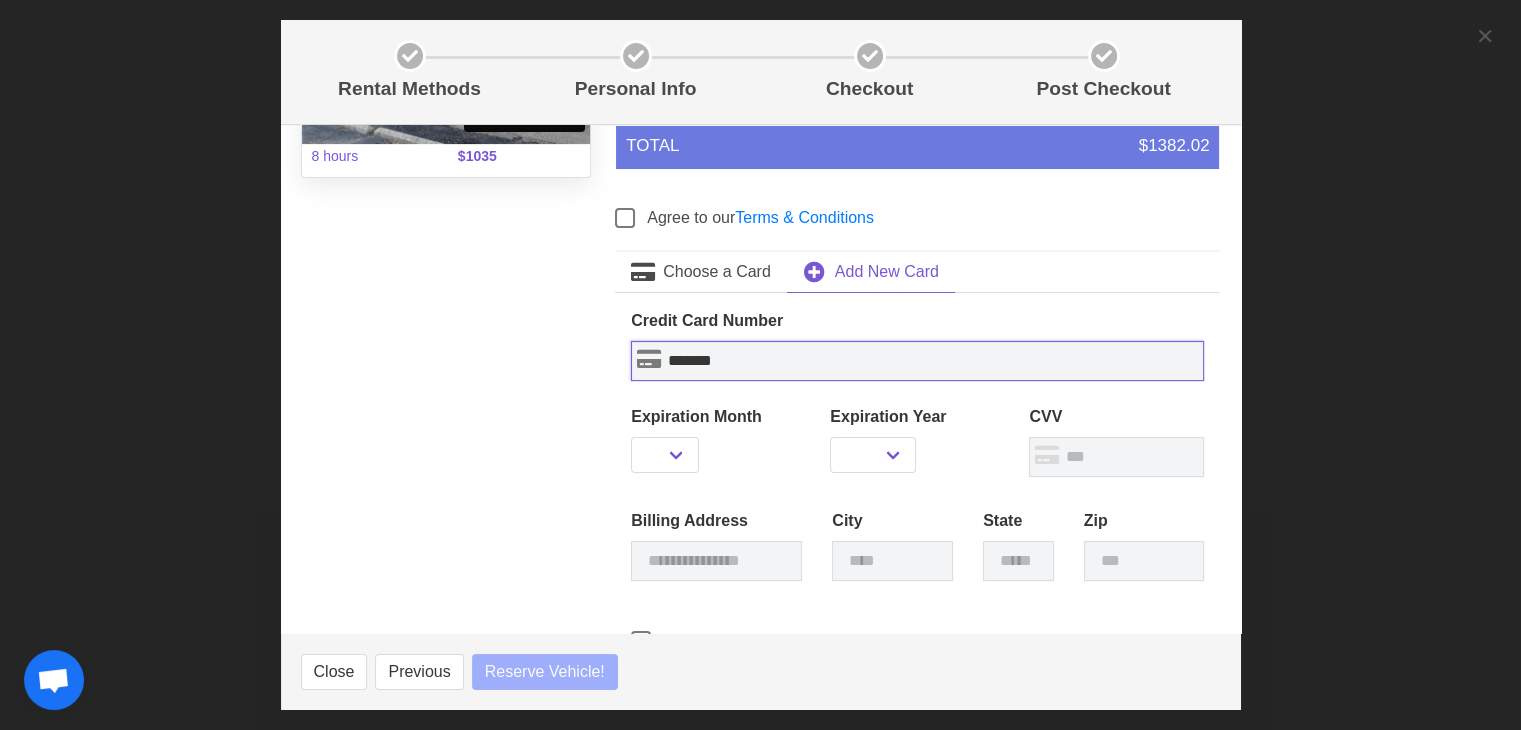 type on "********" 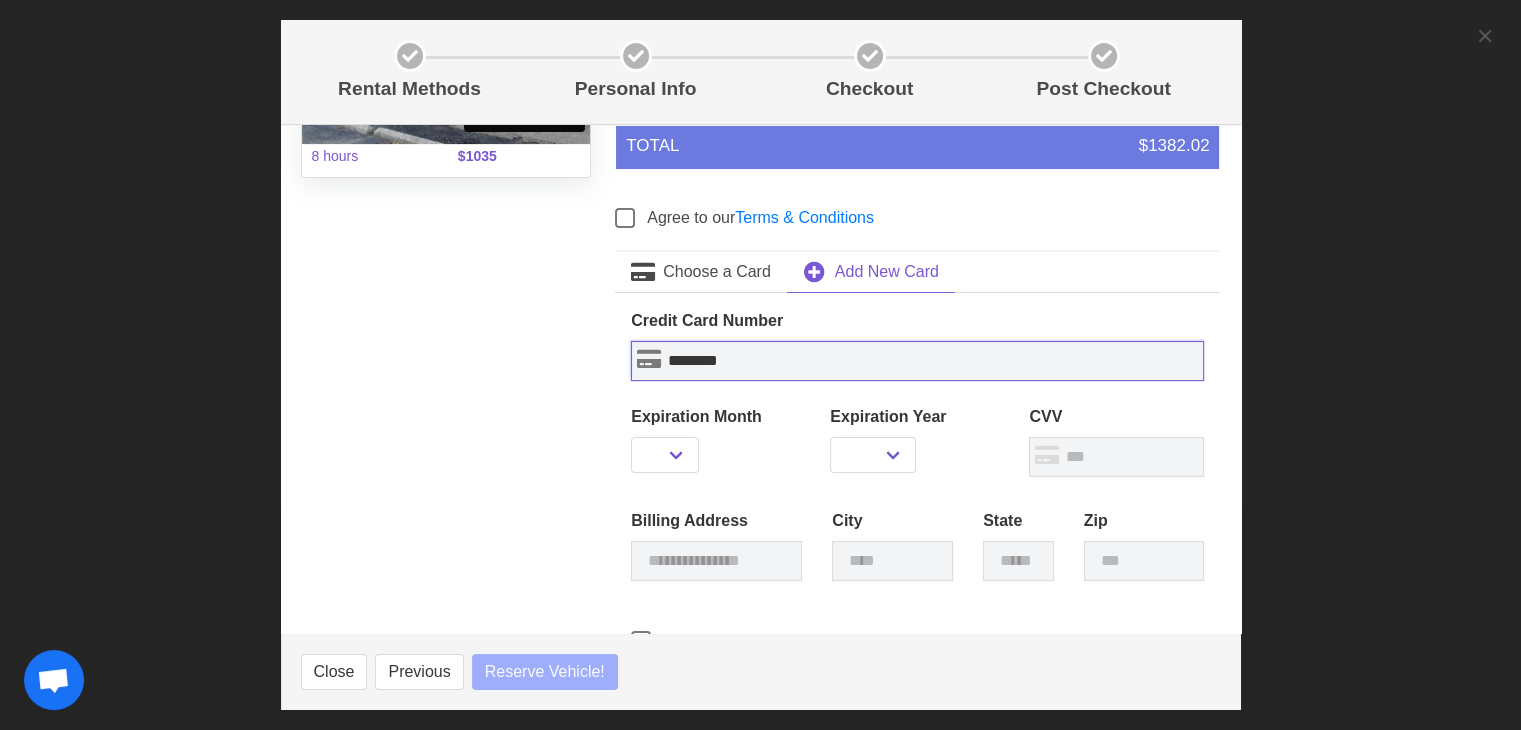 type on "*********" 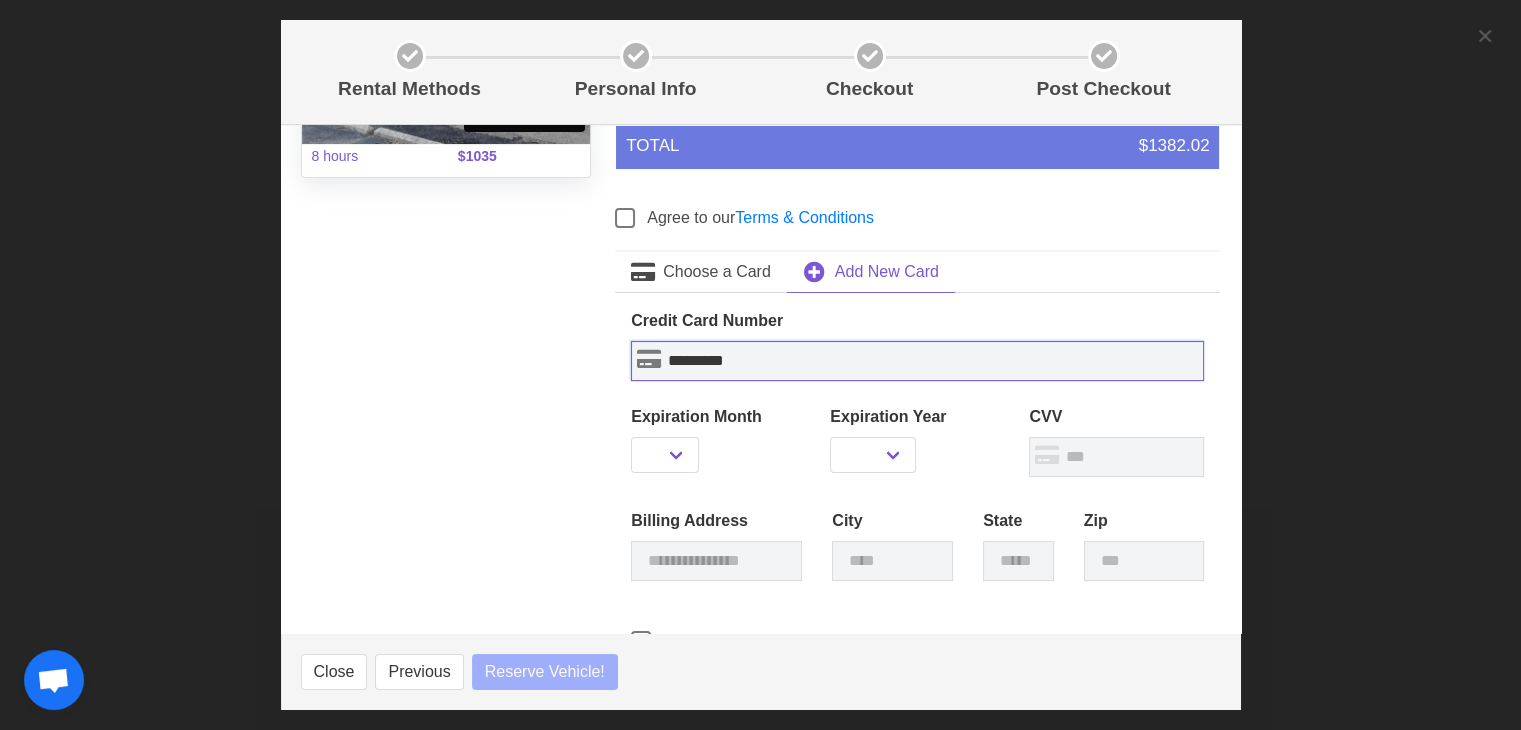 select 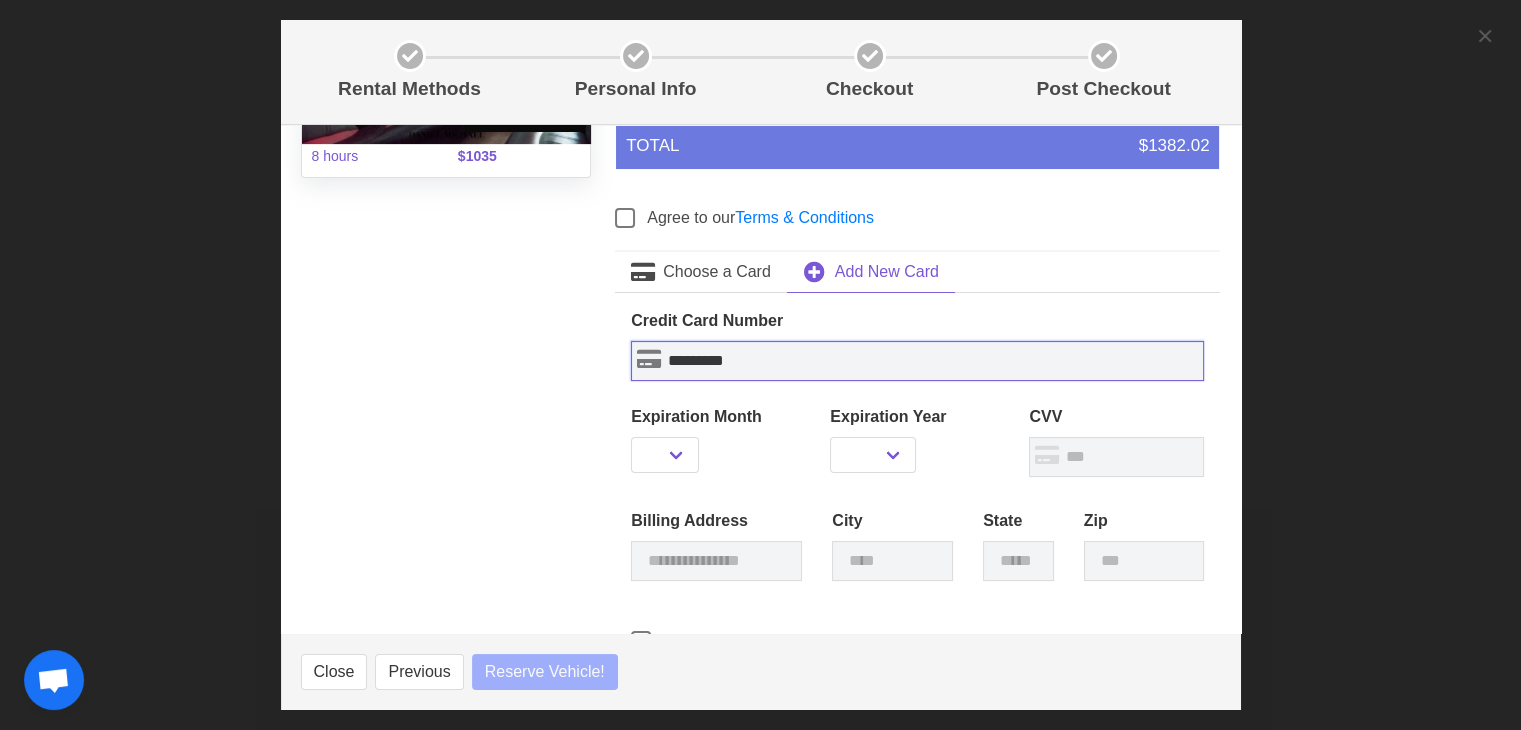 type 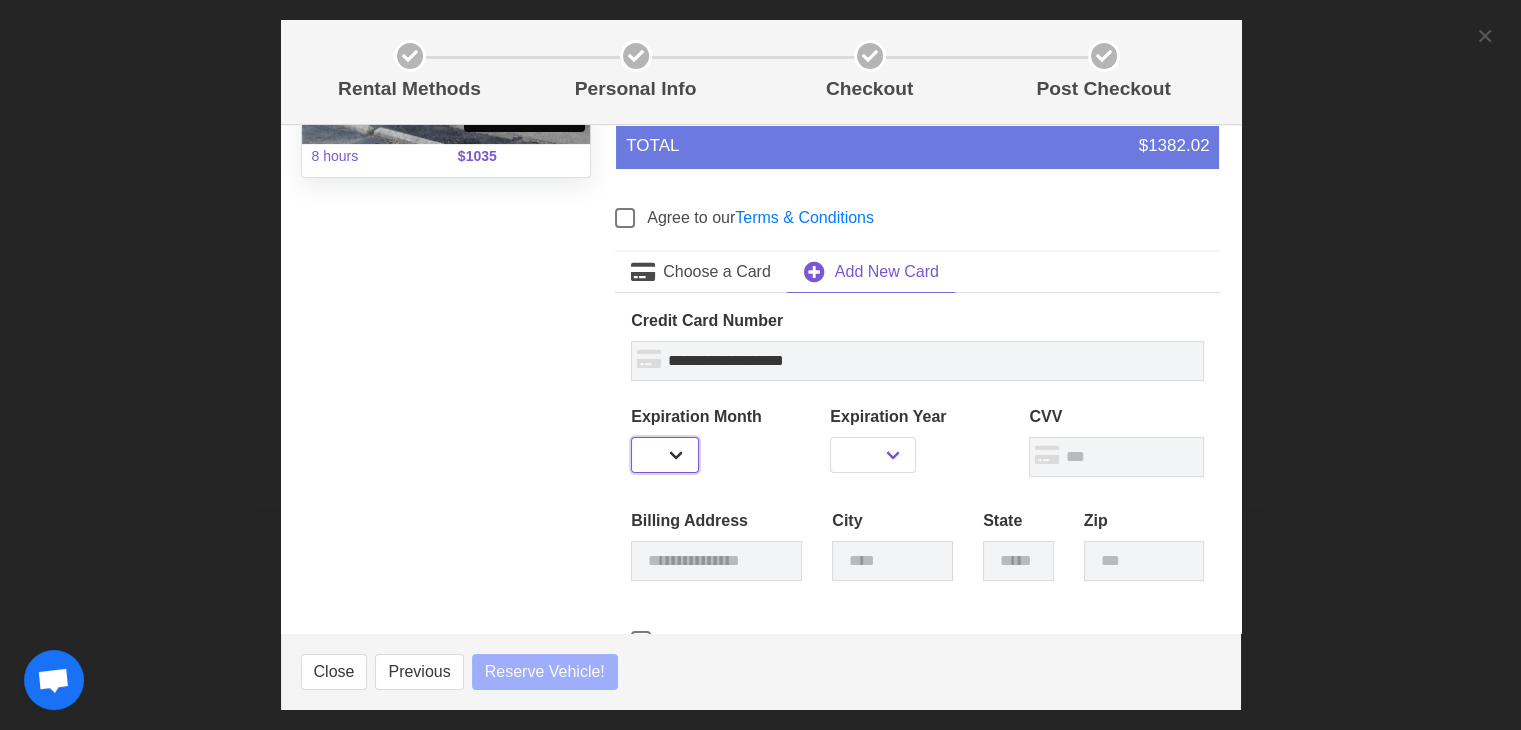 click on "** ** ** ** ** ** ** ** ** ** ** **" at bounding box center [665, 455] 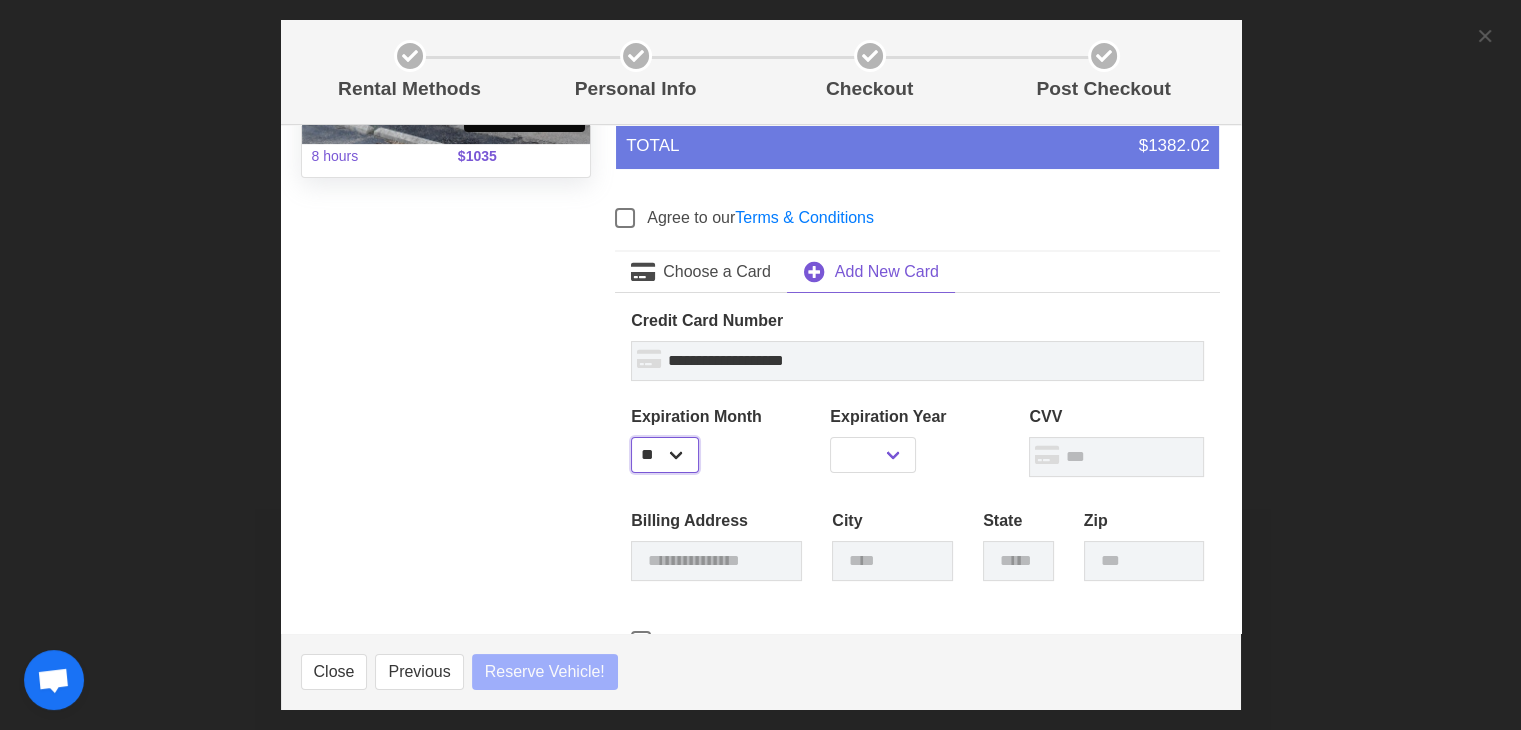 click on "** ** ** ** ** ** ** ** ** ** ** **" at bounding box center (665, 455) 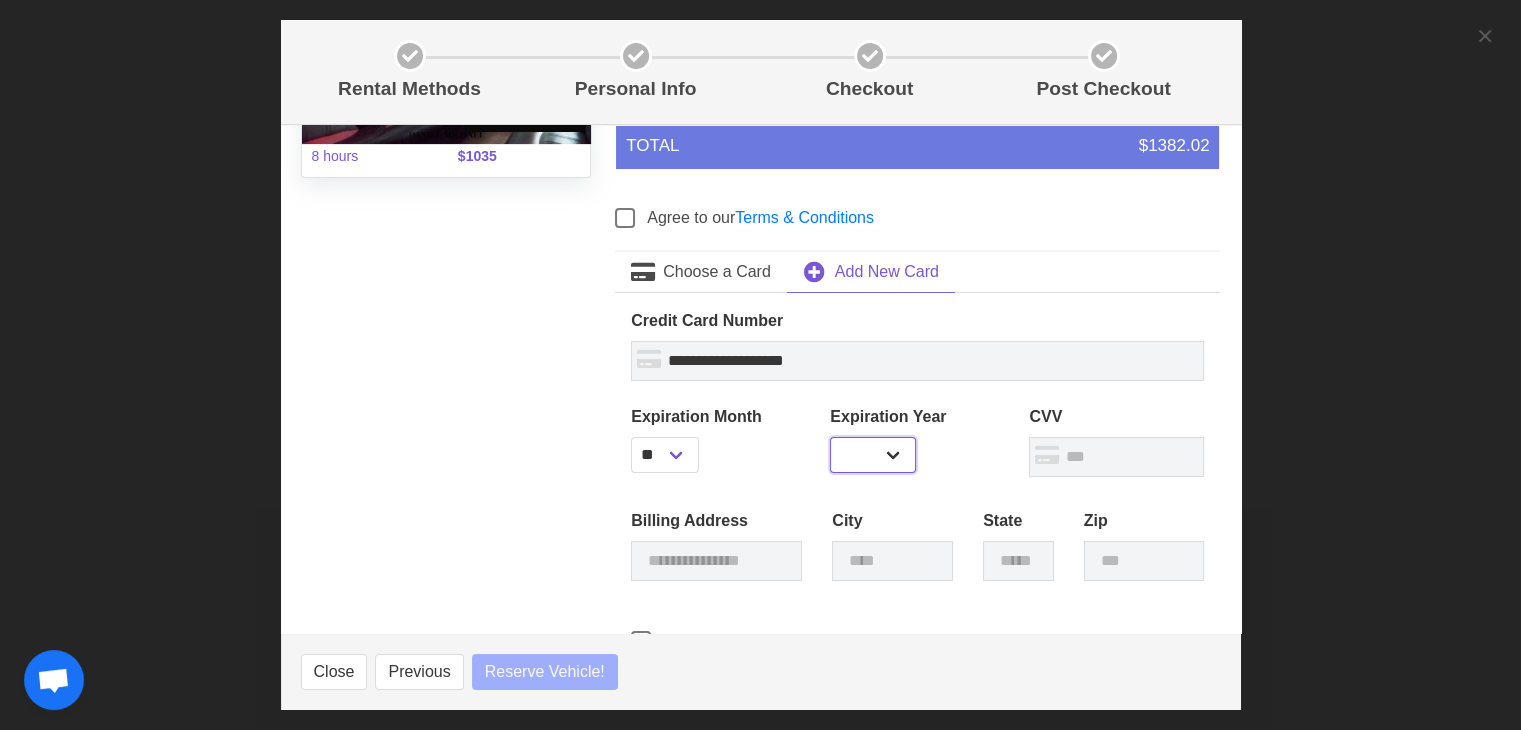 click on "**** **** **** **** **** **** **** **** **** ****" at bounding box center [873, 455] 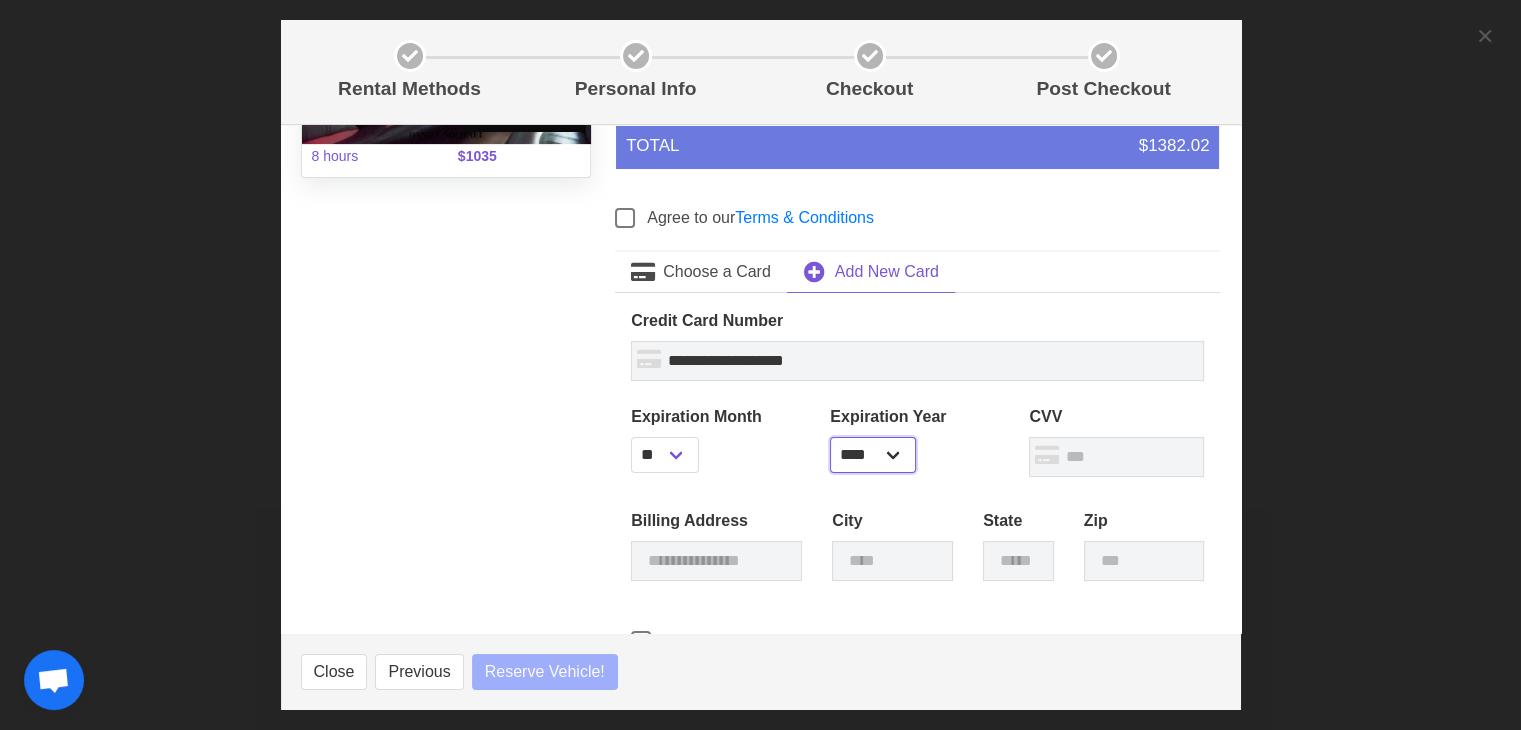 click on "**** **** **** **** **** **** **** **** **** ****" at bounding box center [873, 455] 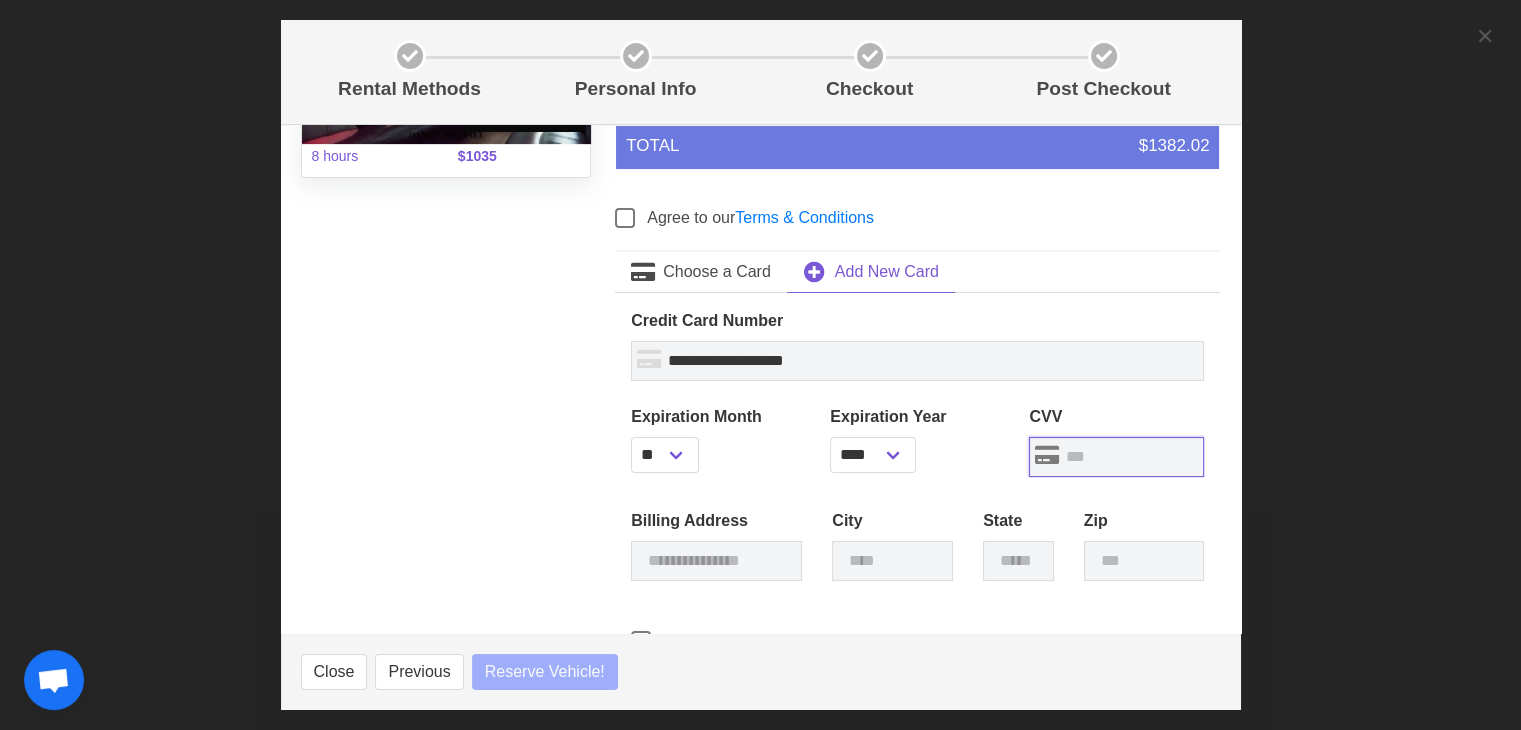 click at bounding box center [1116, 457] 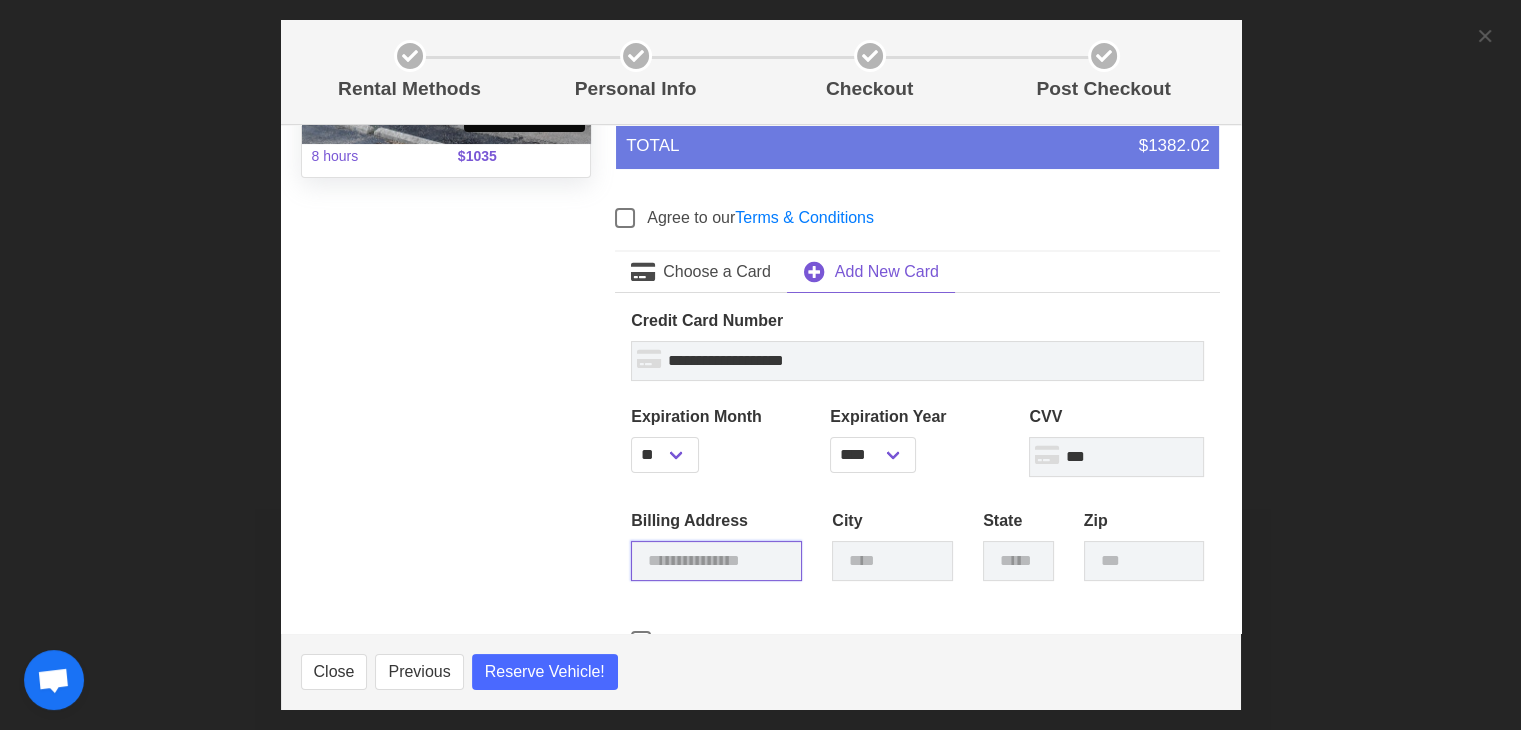 click at bounding box center (716, 561) 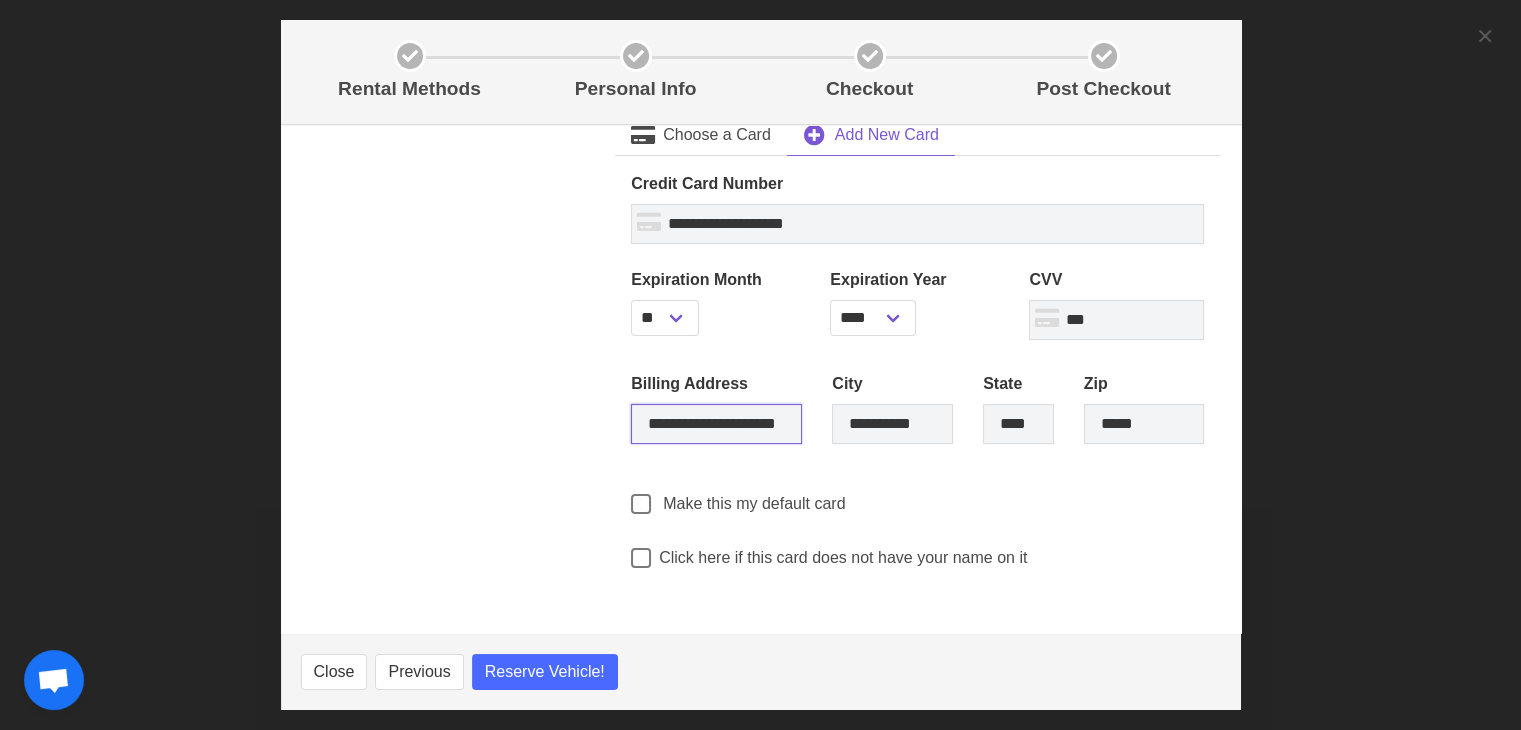 scroll, scrollTop: 463, scrollLeft: 0, axis: vertical 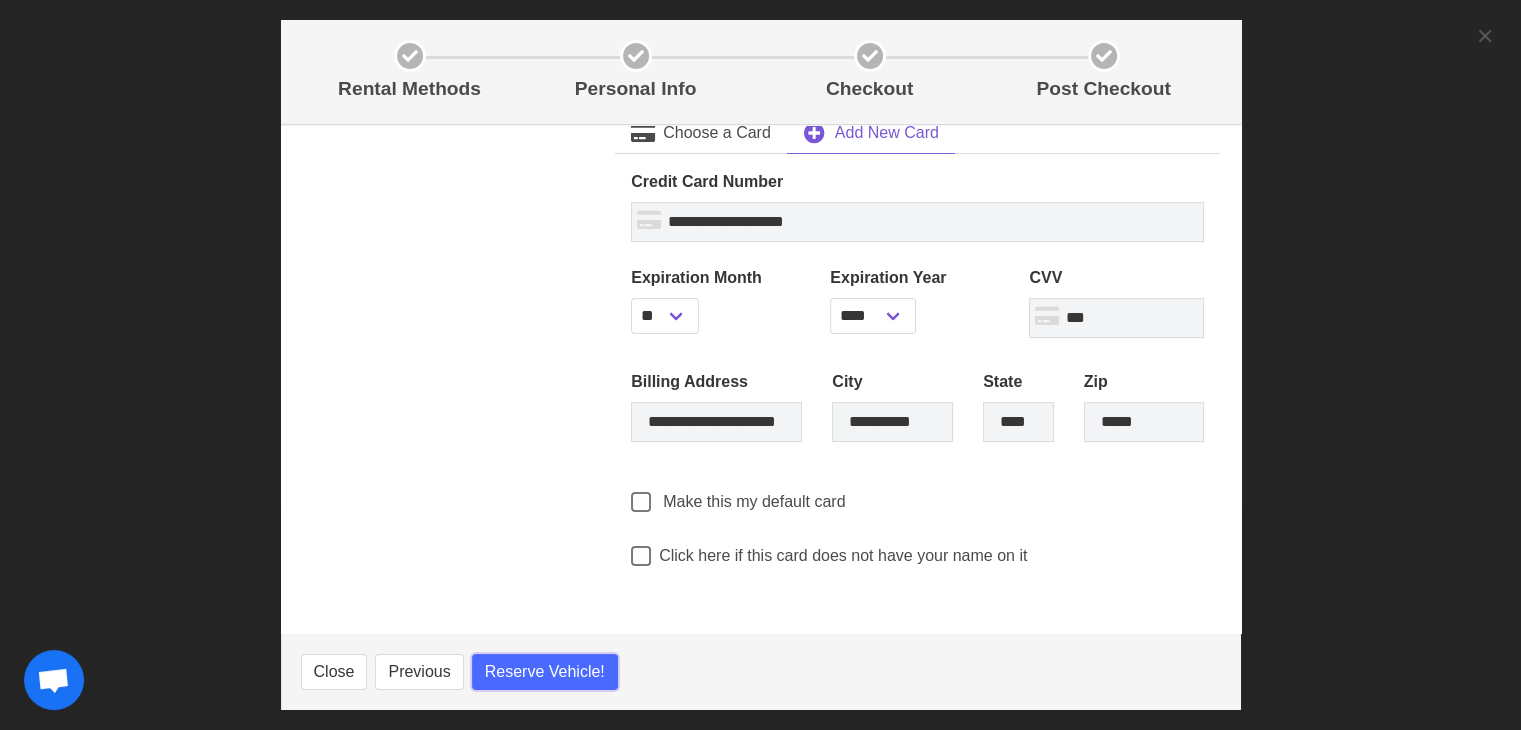 click on "Reserve Vehicle!" at bounding box center [545, 672] 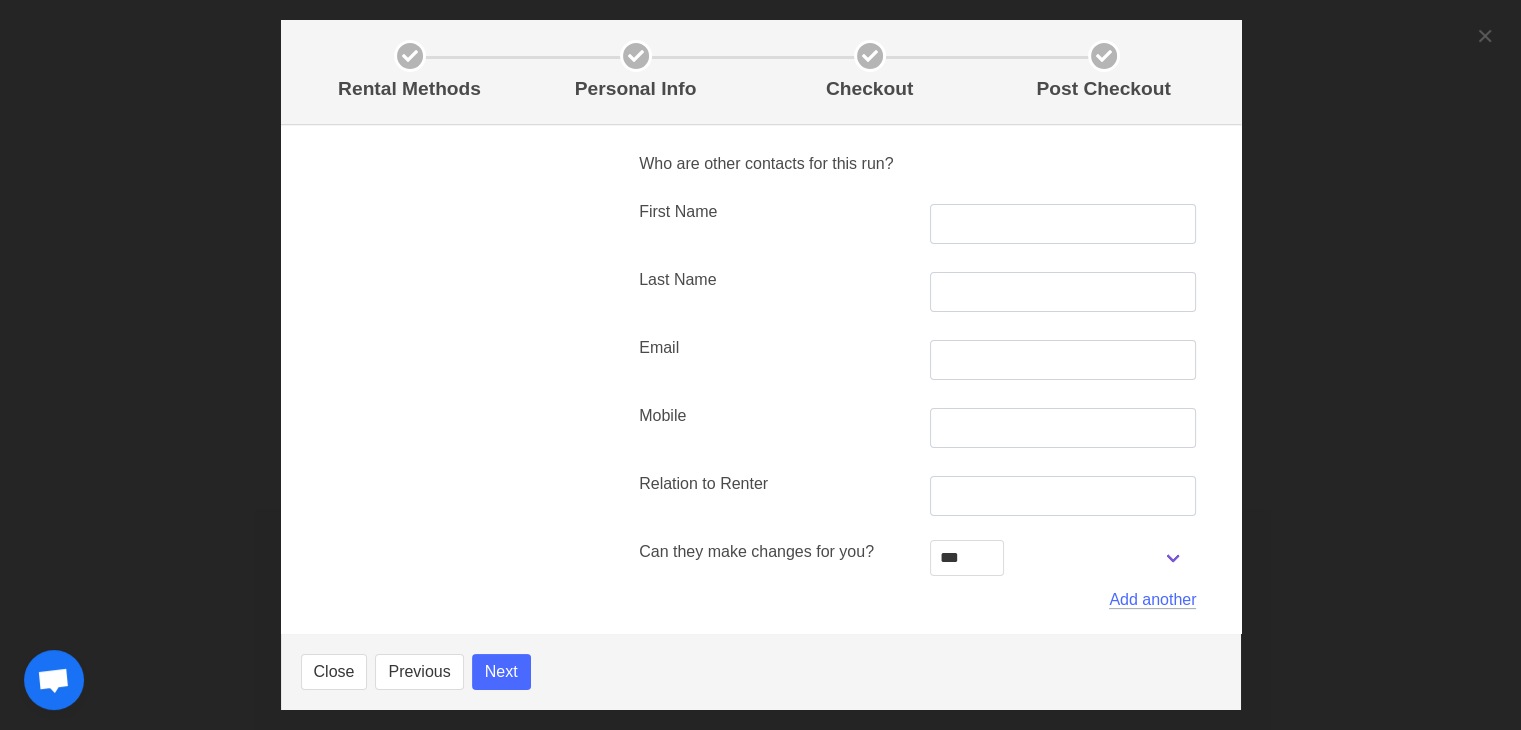 scroll, scrollTop: 488, scrollLeft: 0, axis: vertical 